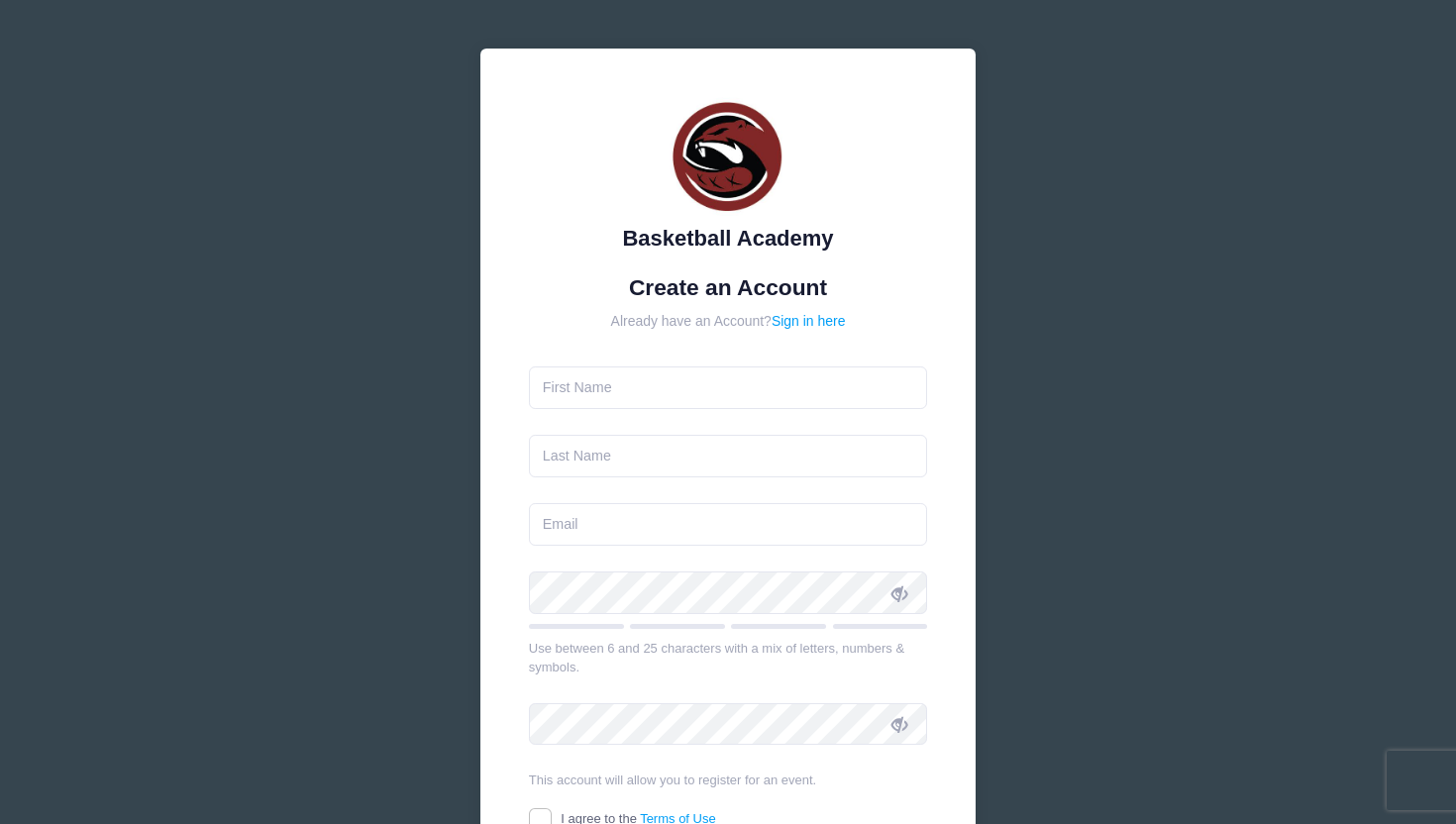 scroll, scrollTop: 0, scrollLeft: 0, axis: both 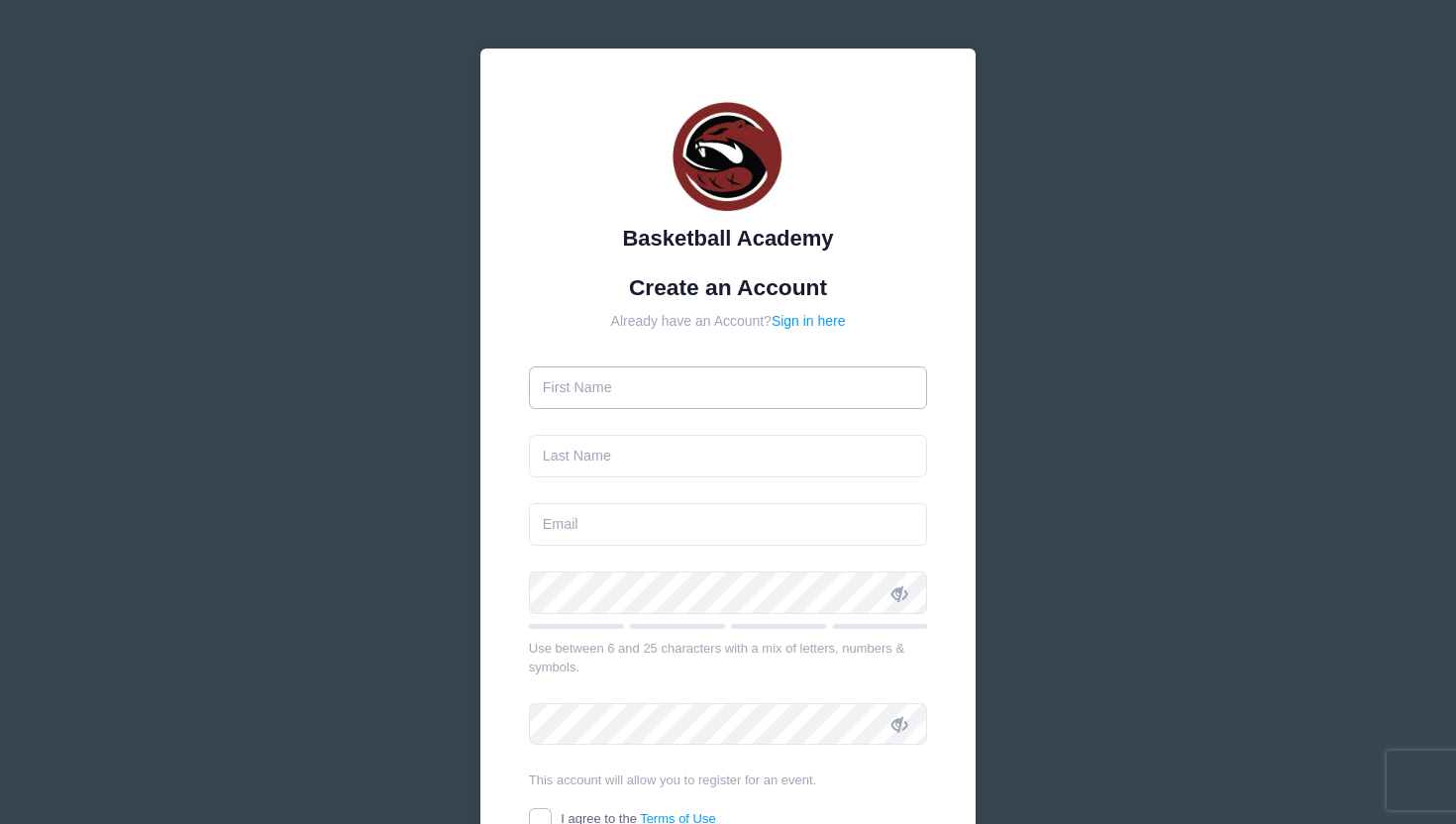 click at bounding box center [728, 387] 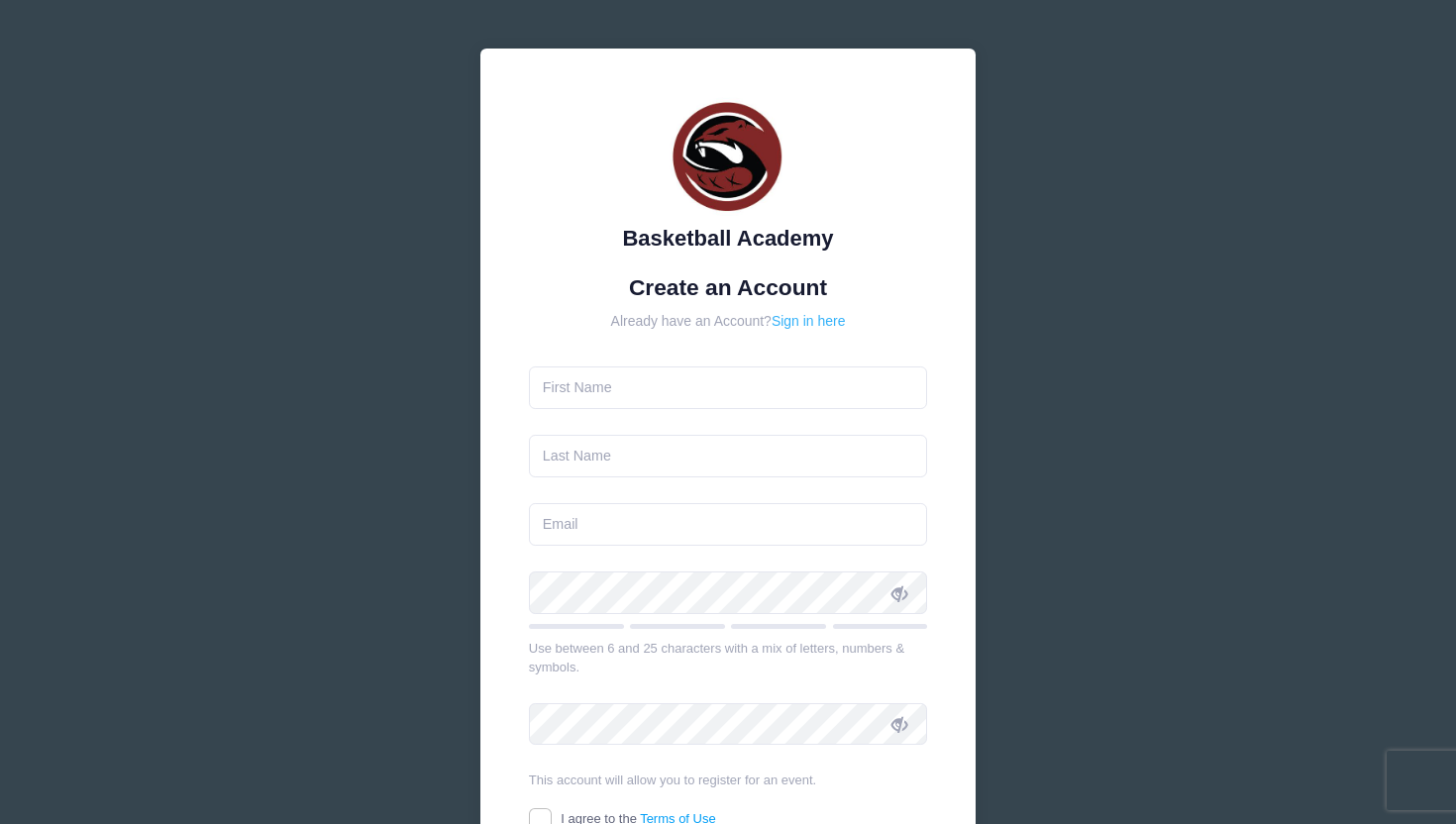 click on "Sign in here" at bounding box center (808, 321) 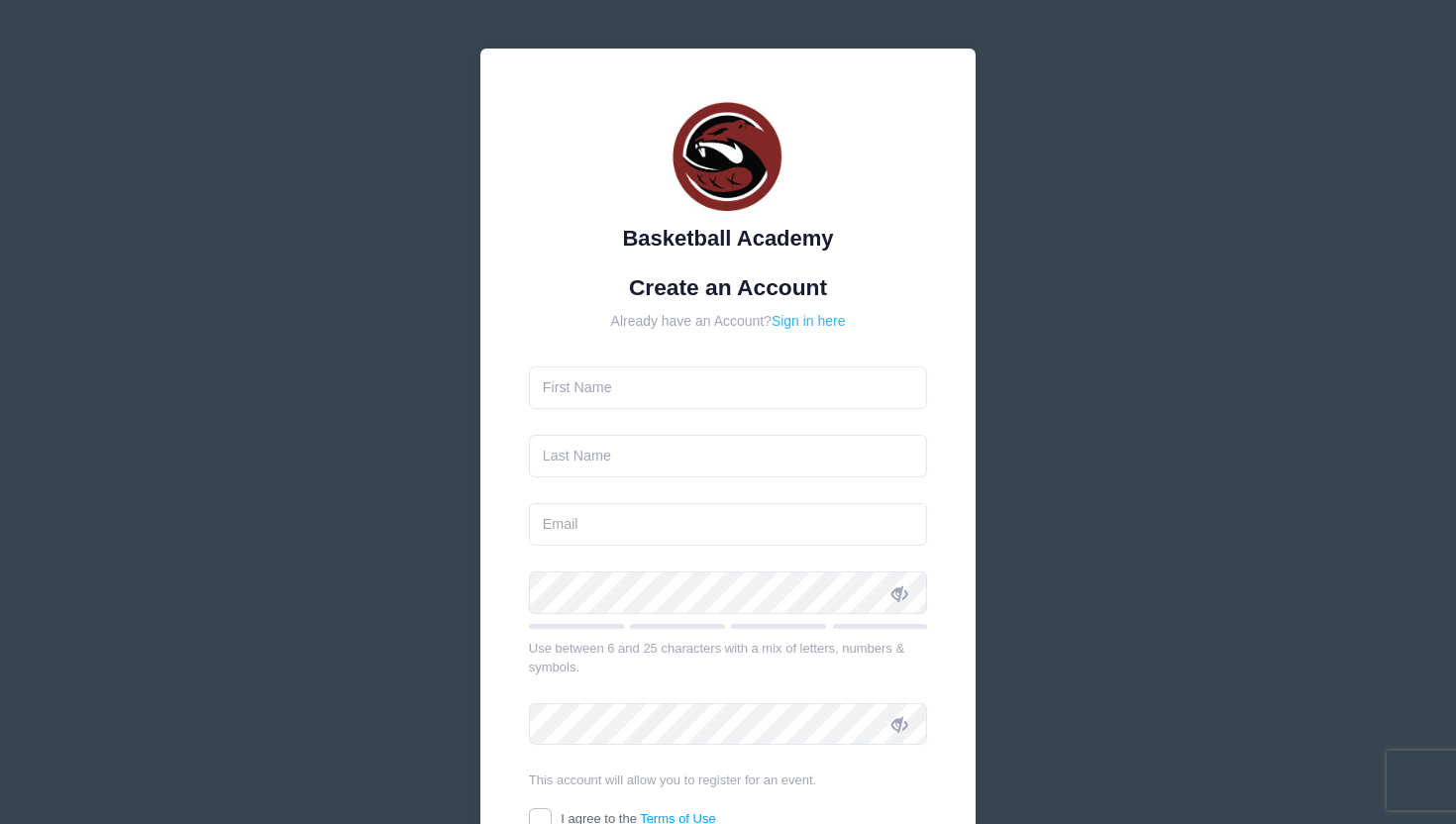 scroll, scrollTop: 0, scrollLeft: 0, axis: both 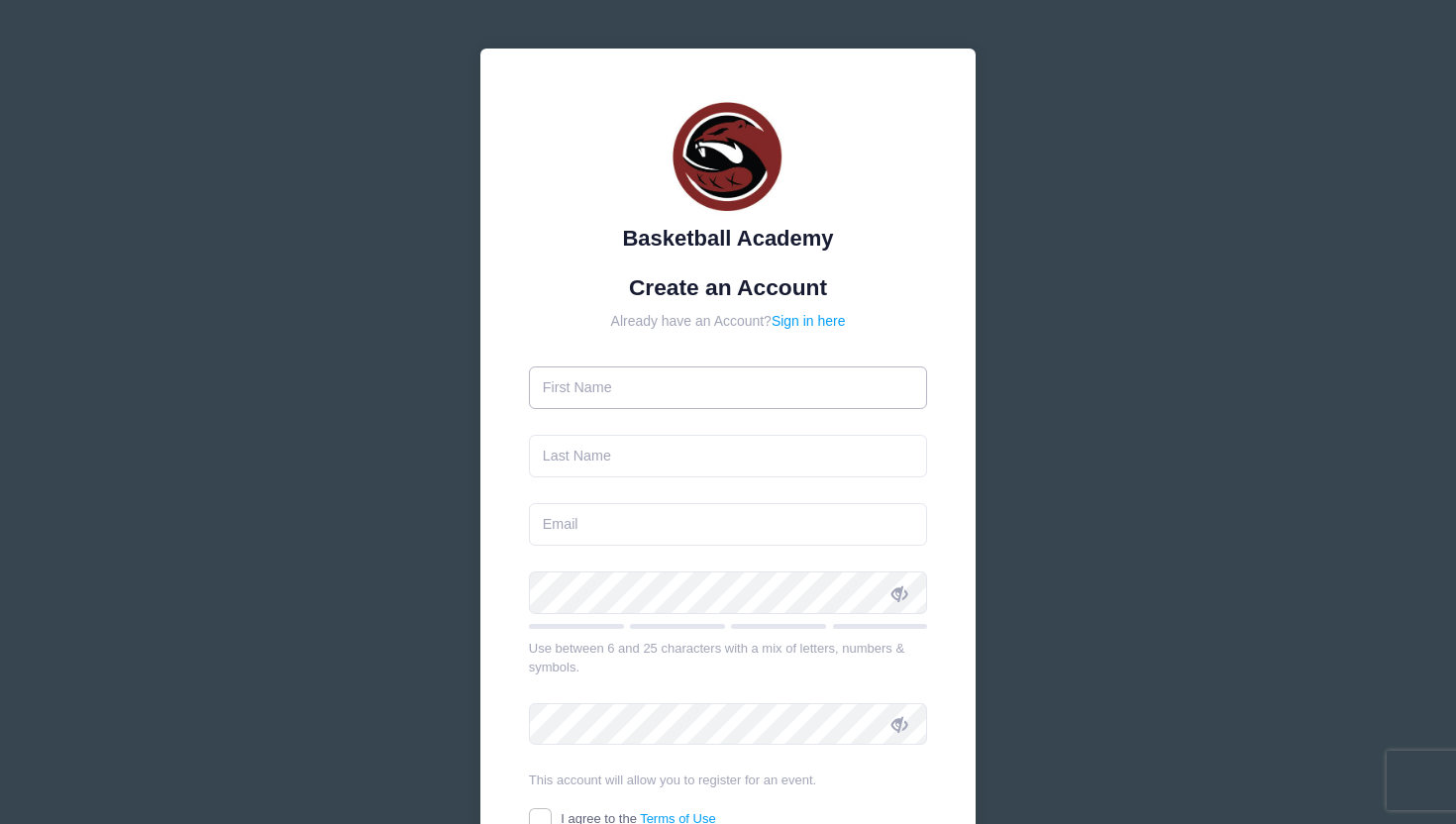 click at bounding box center (728, 387) 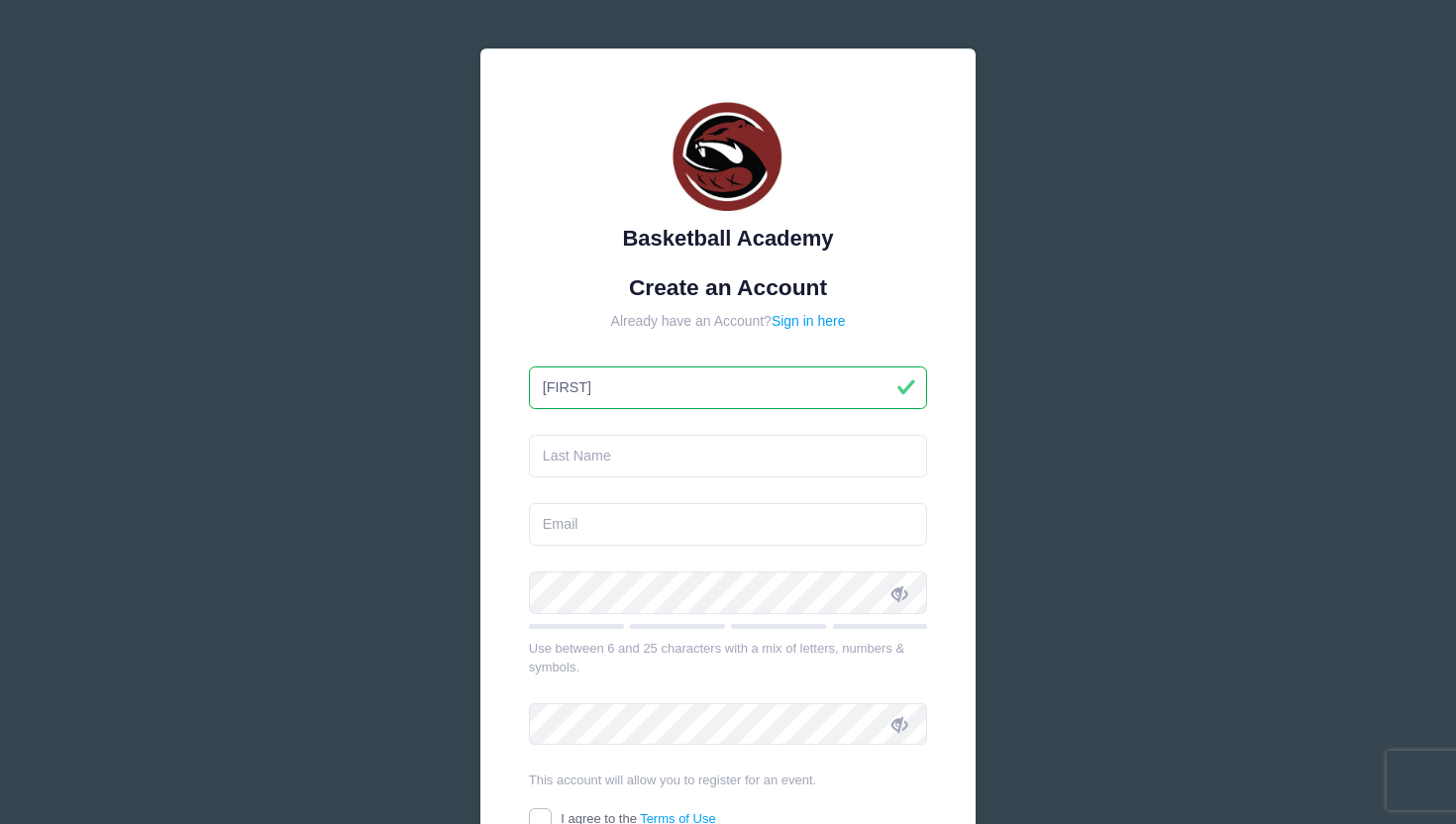 type on "[FIRST]" 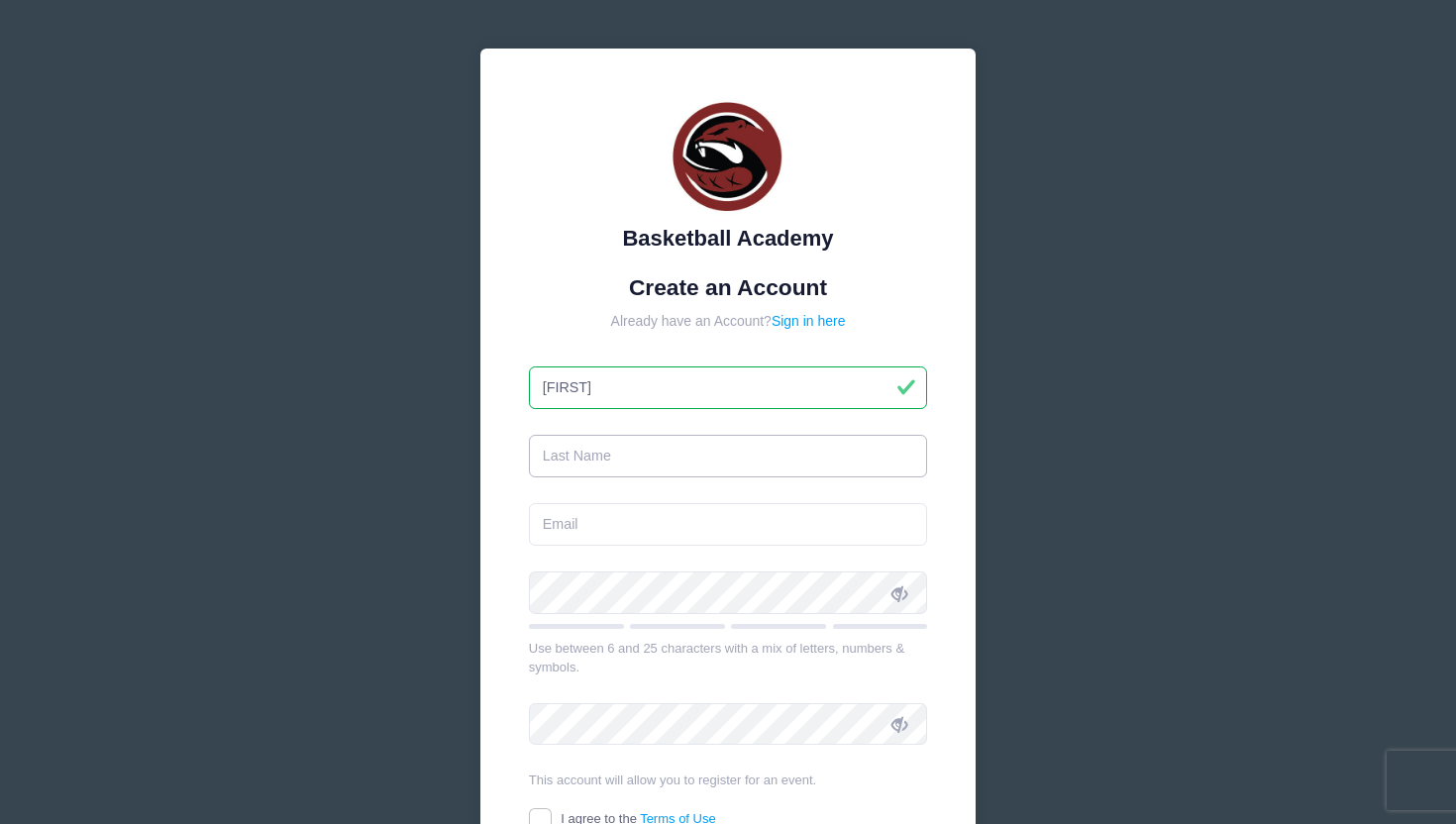 click at bounding box center (728, 456) 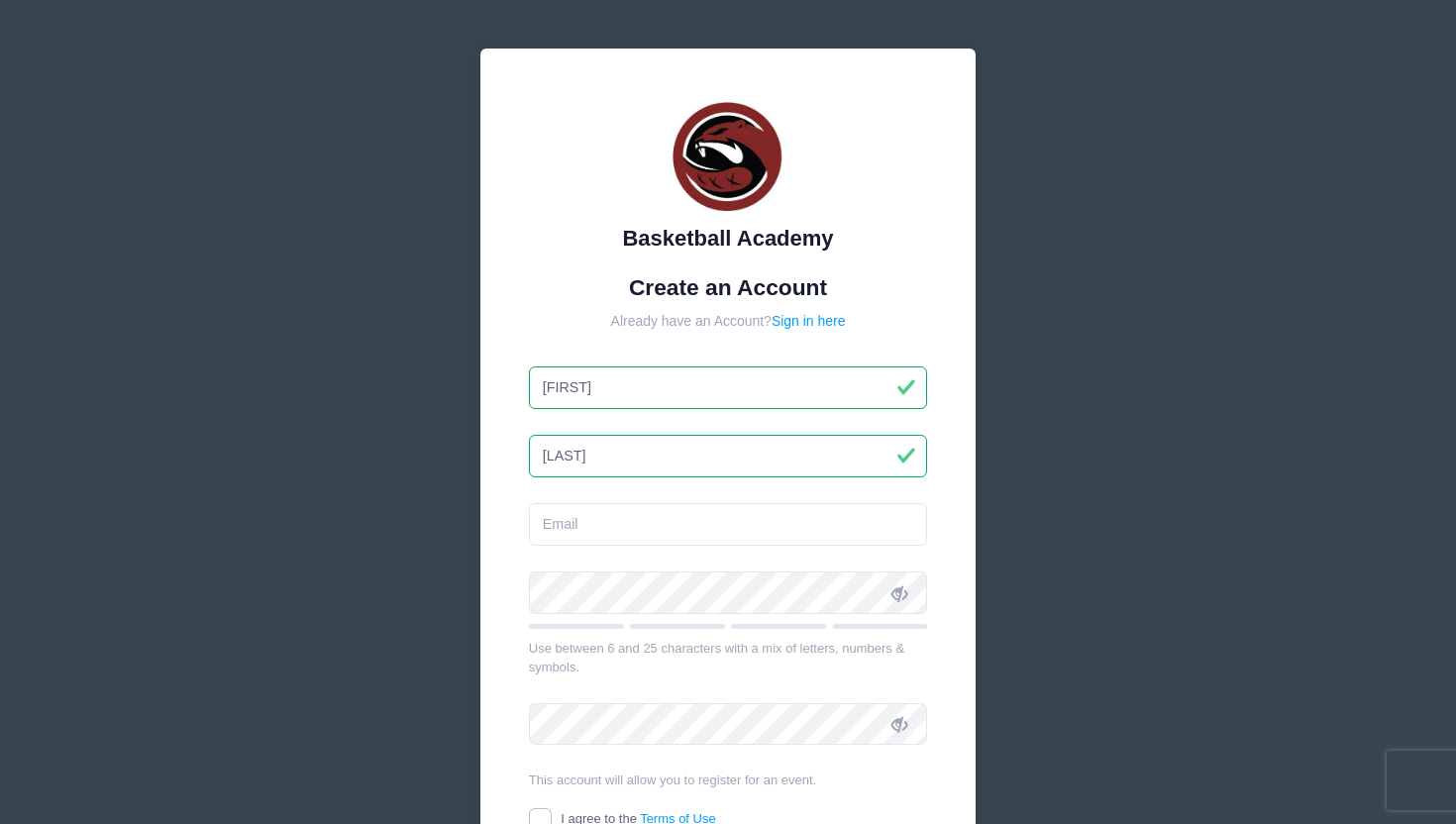 type on "[LAST]" 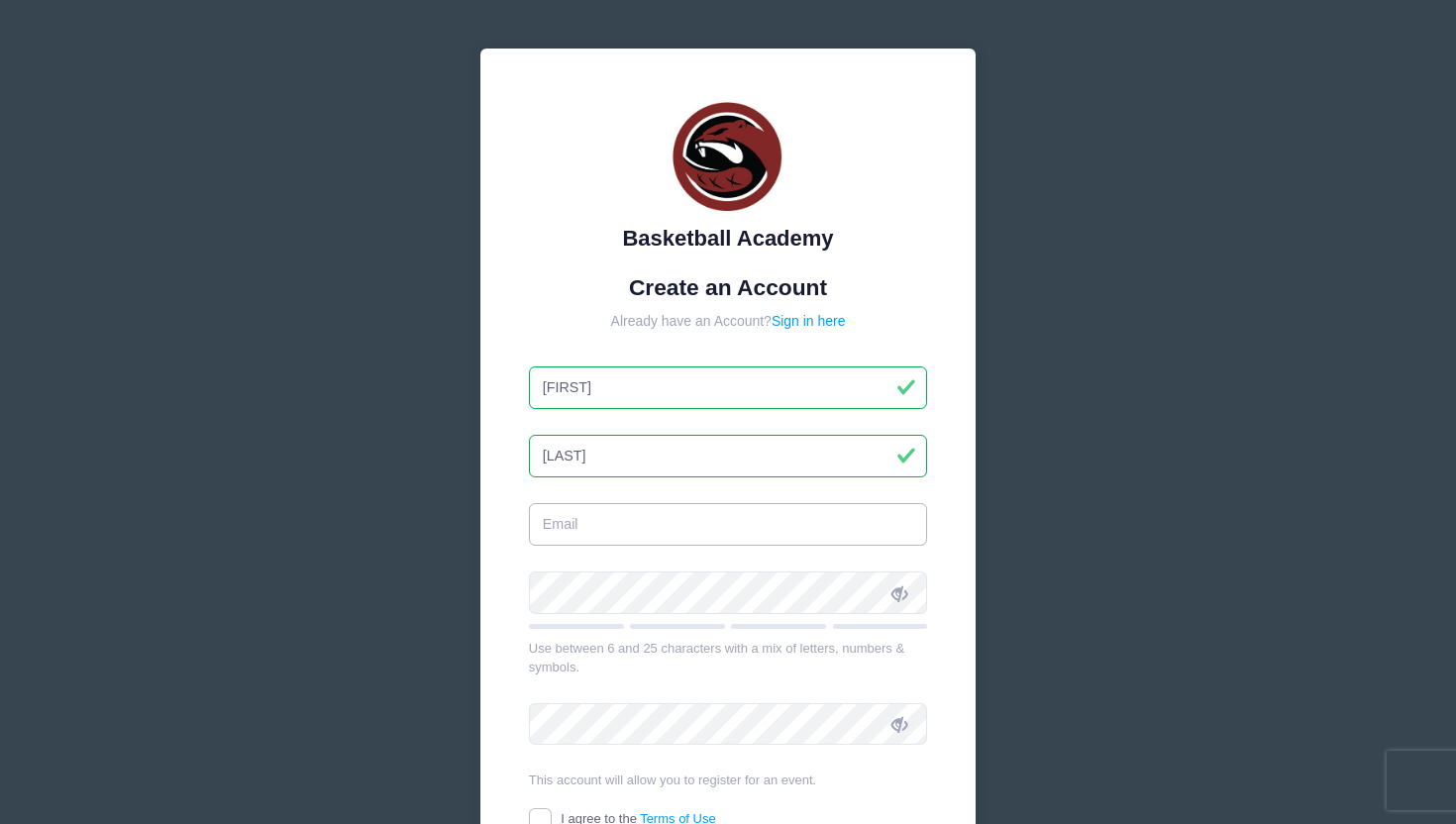 click at bounding box center [728, 524] 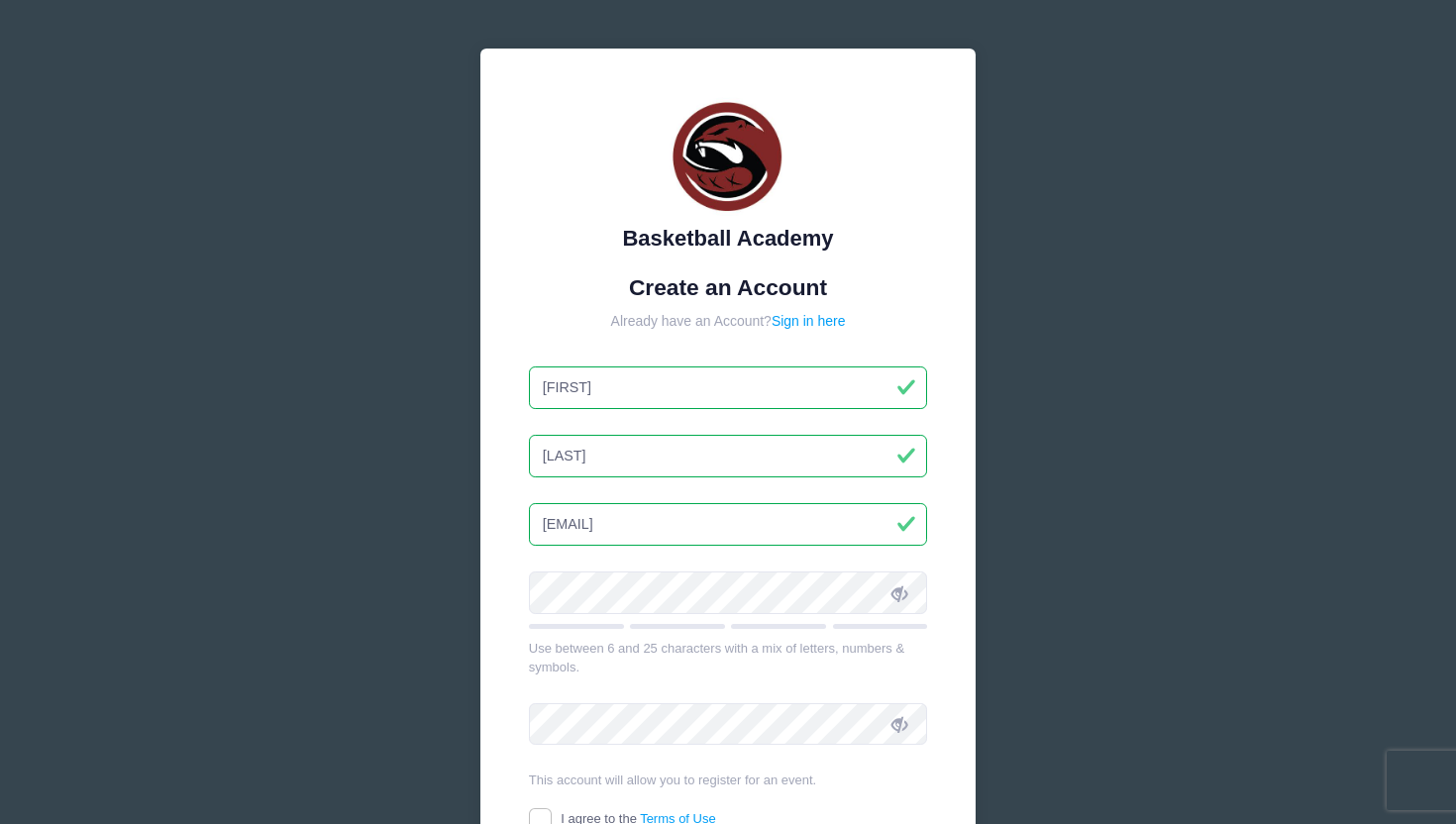 type on "[FIRST].[LAST]@[EXAMPLE.COM]" 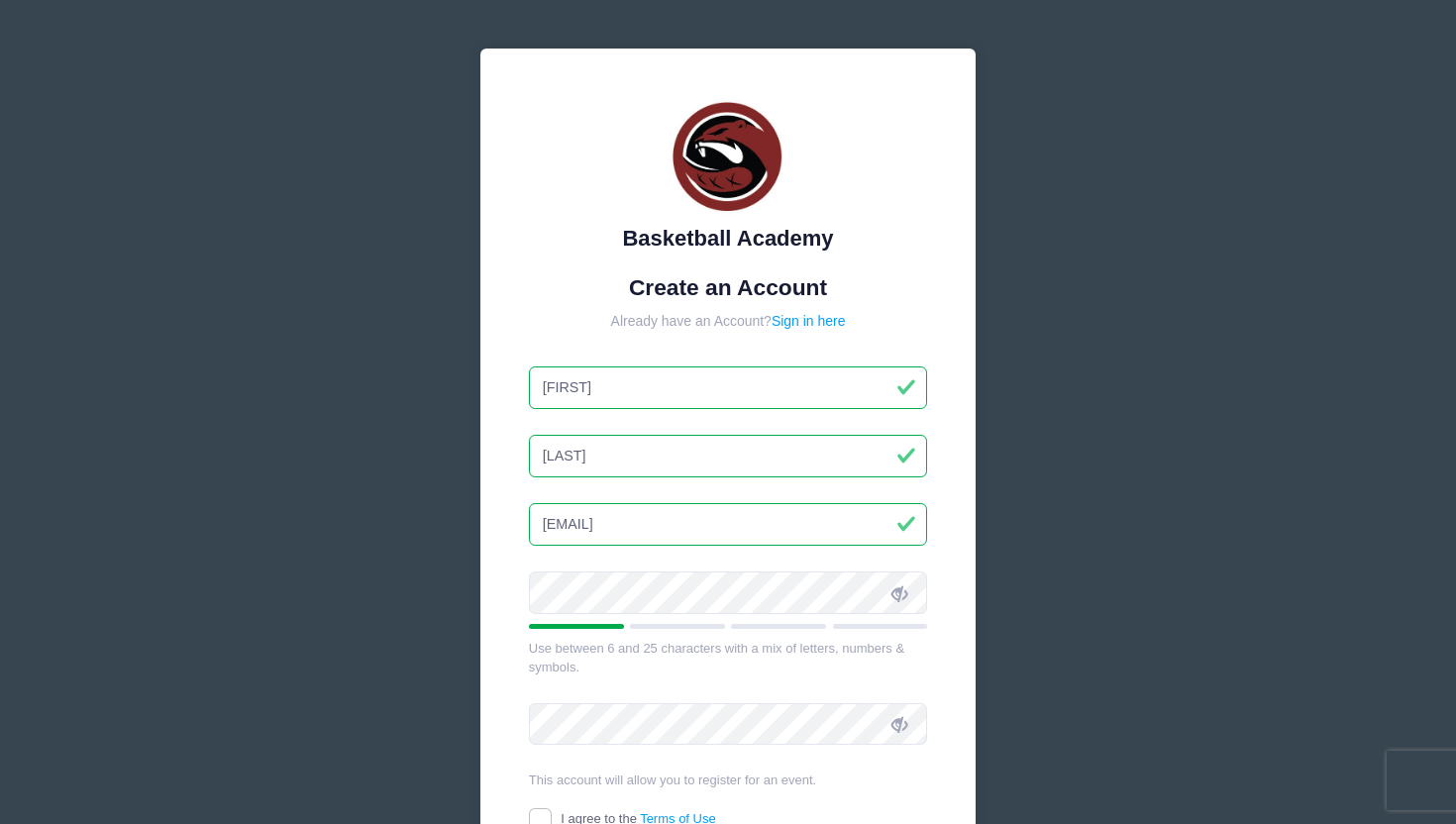 click at bounding box center [899, 593] 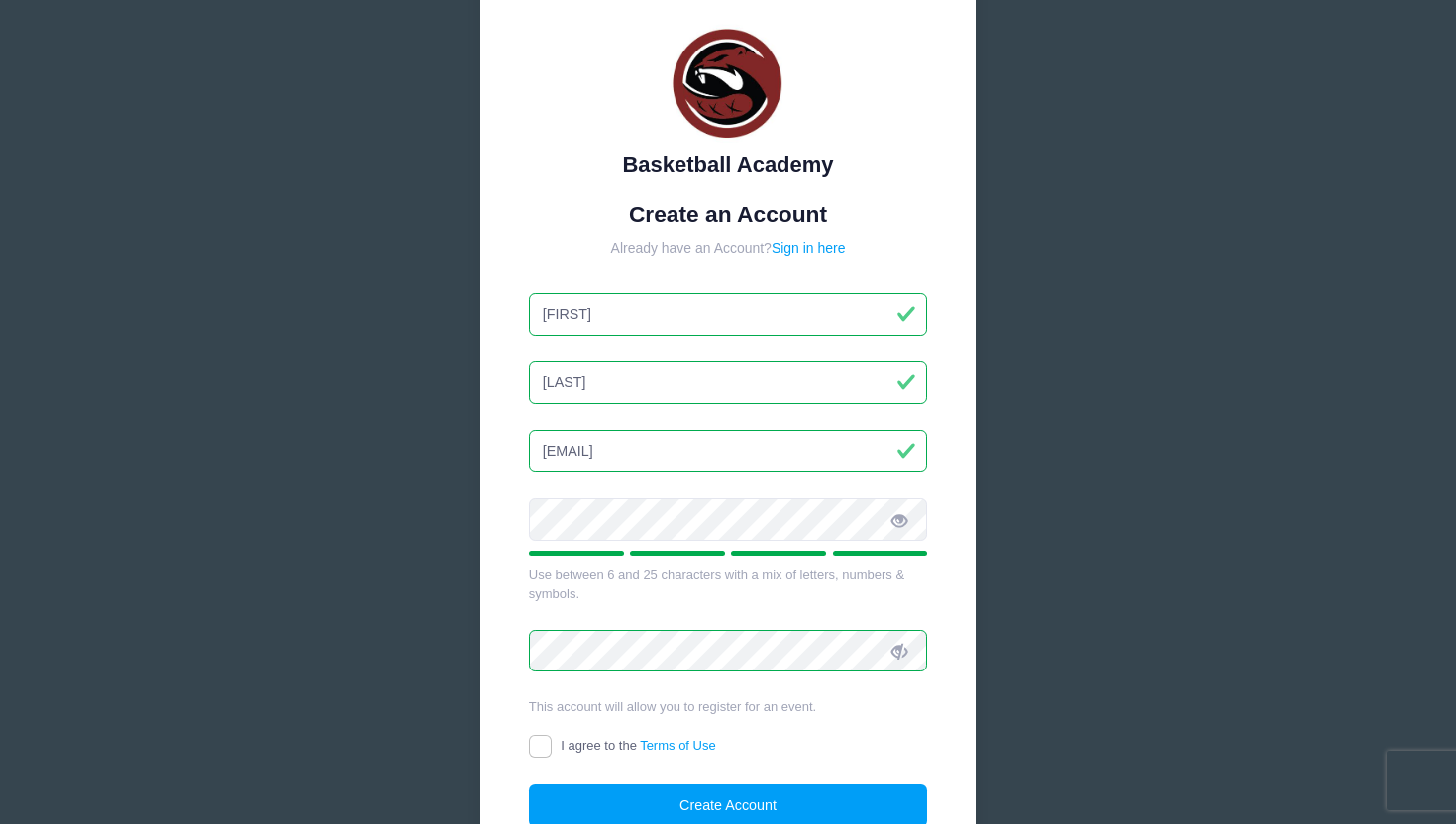 scroll, scrollTop: 79, scrollLeft: 0, axis: vertical 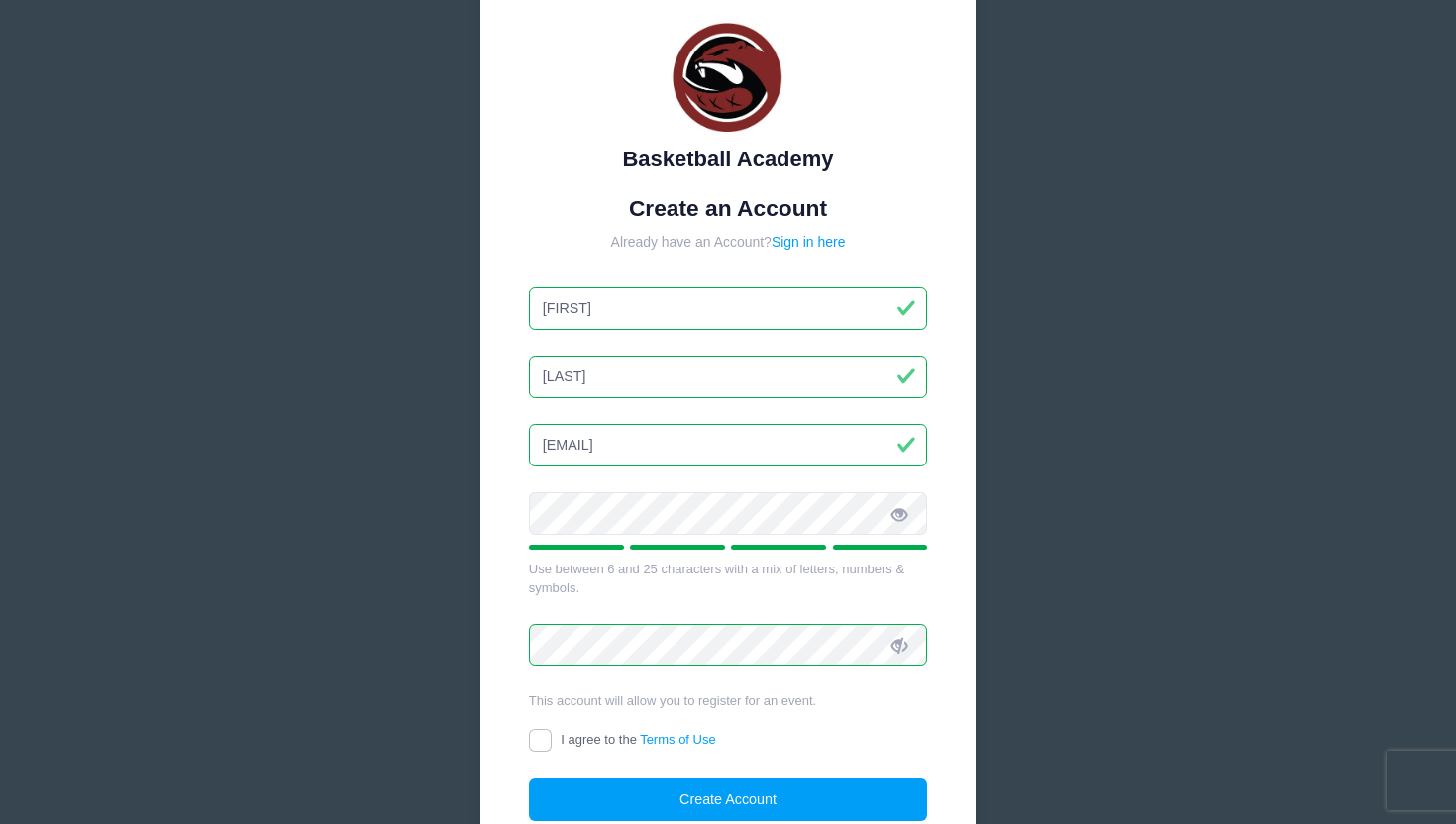 click on "Basketball Academy
Create an Account
Already have an Account?
Sign in here
Gideon
Akemi
Gideon.akemi@gmail.com" at bounding box center (728, 436) 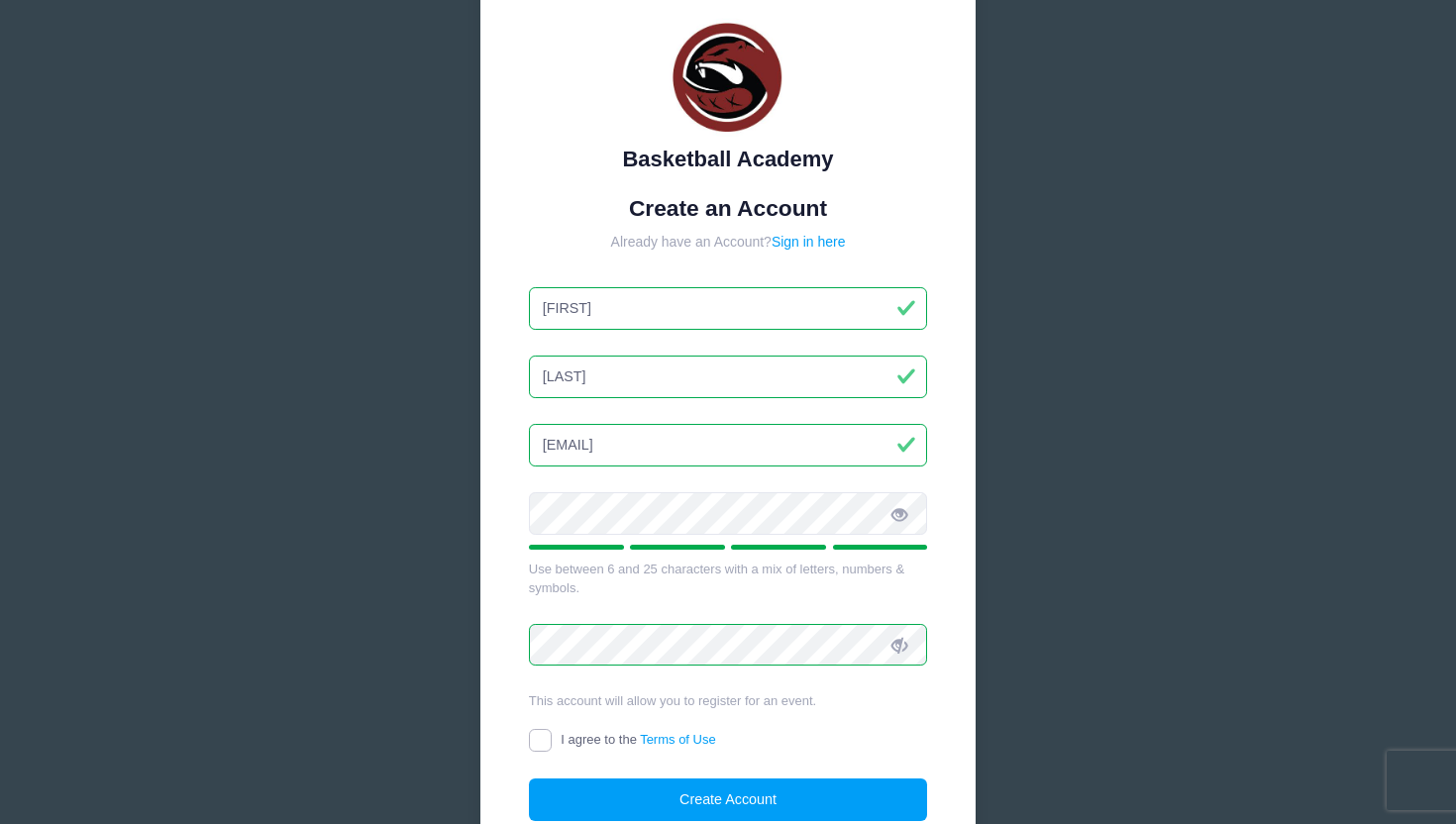 click on "I agree to the
Terms of Use" at bounding box center (540, 740) 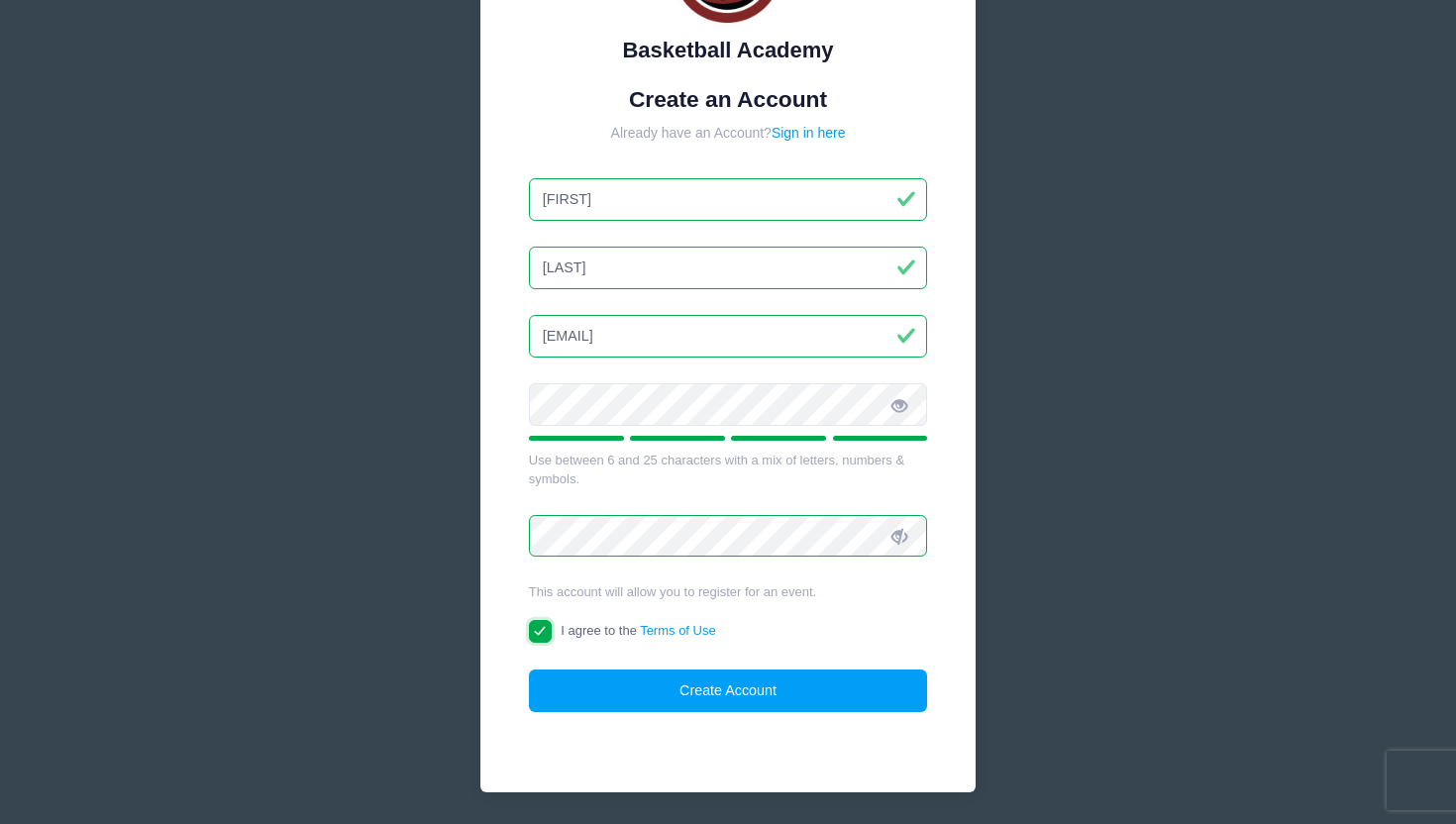 scroll, scrollTop: 254, scrollLeft: 0, axis: vertical 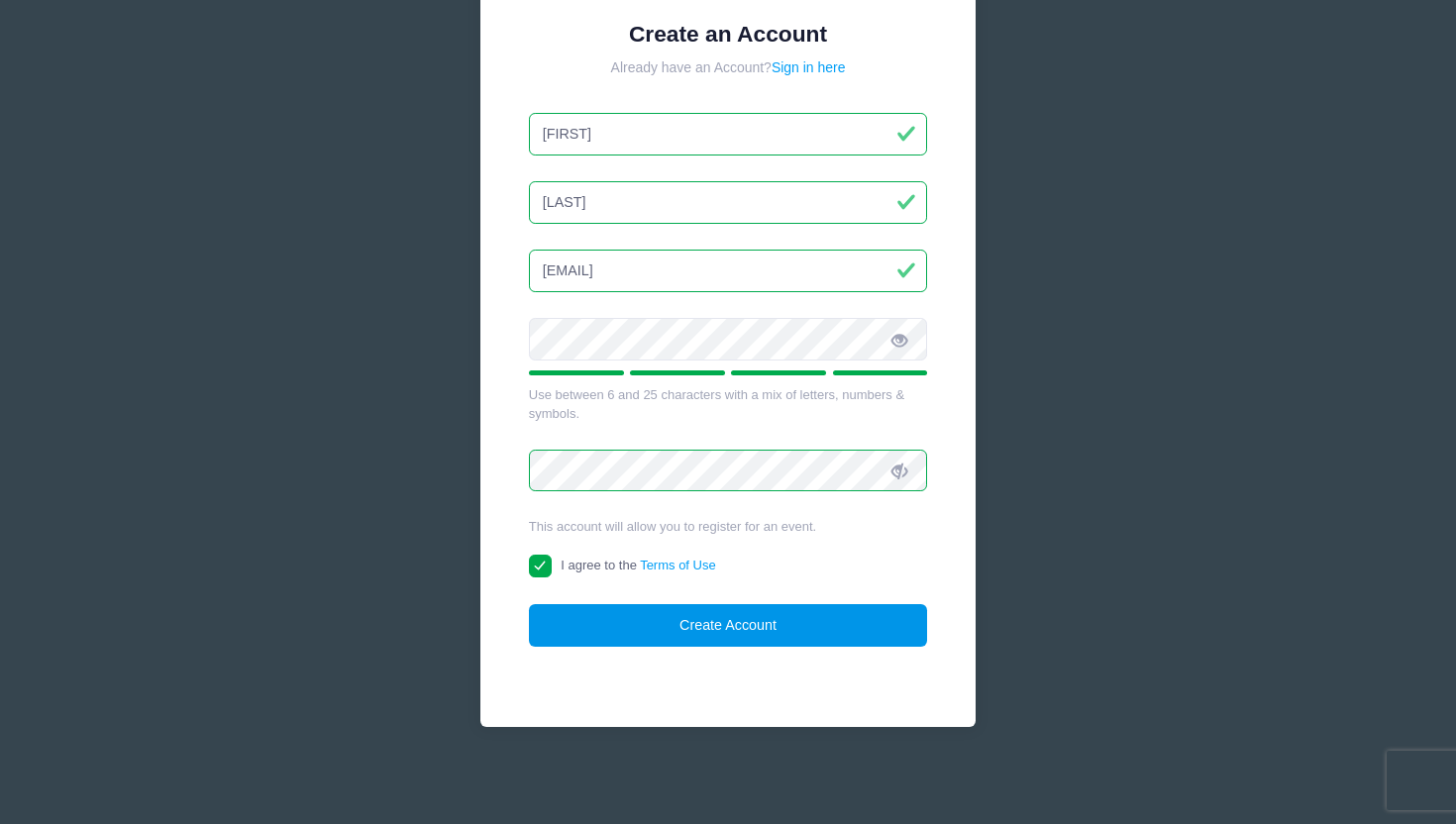 click on "Create Account" at bounding box center [728, 625] 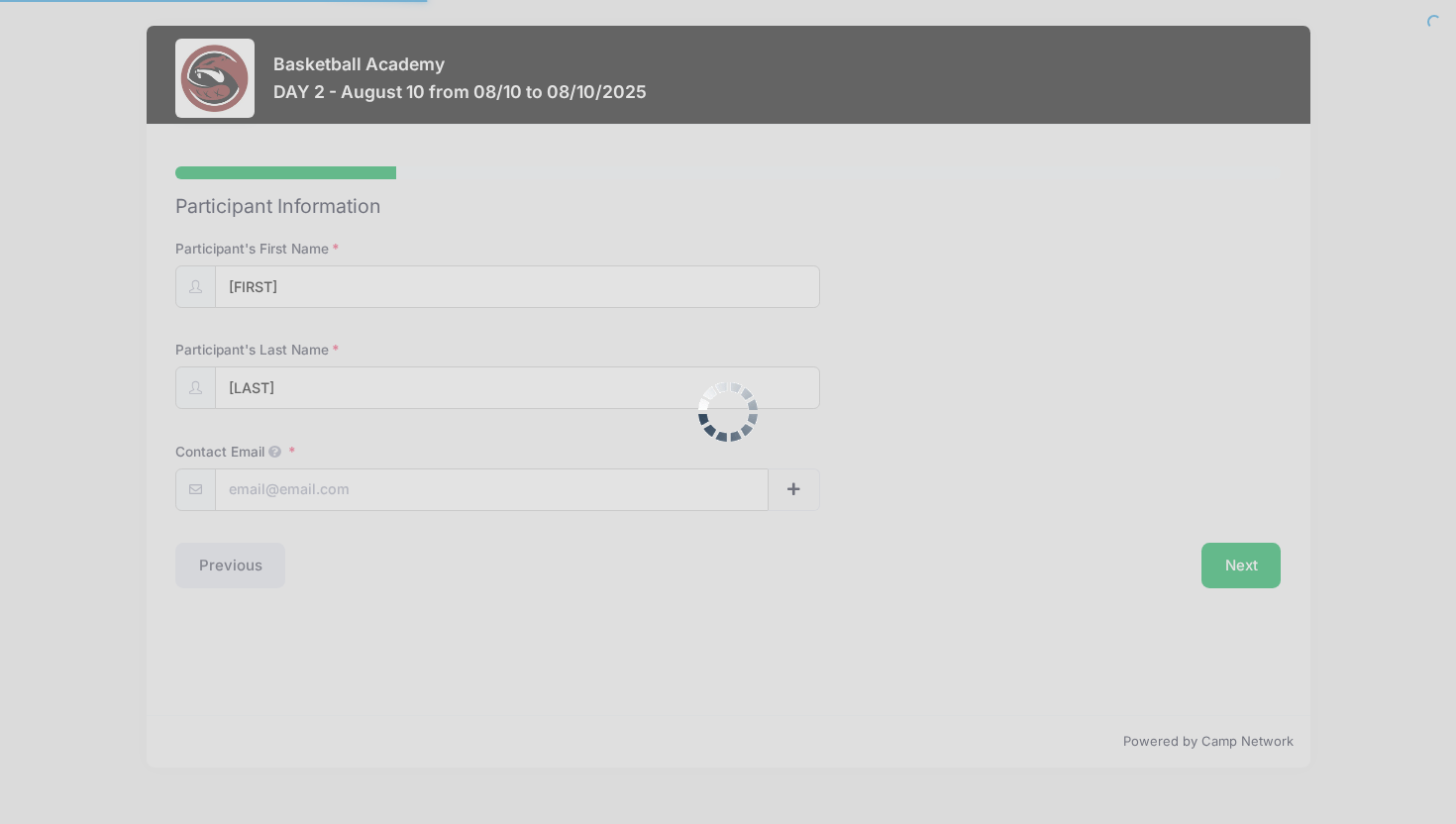 scroll, scrollTop: 0, scrollLeft: 0, axis: both 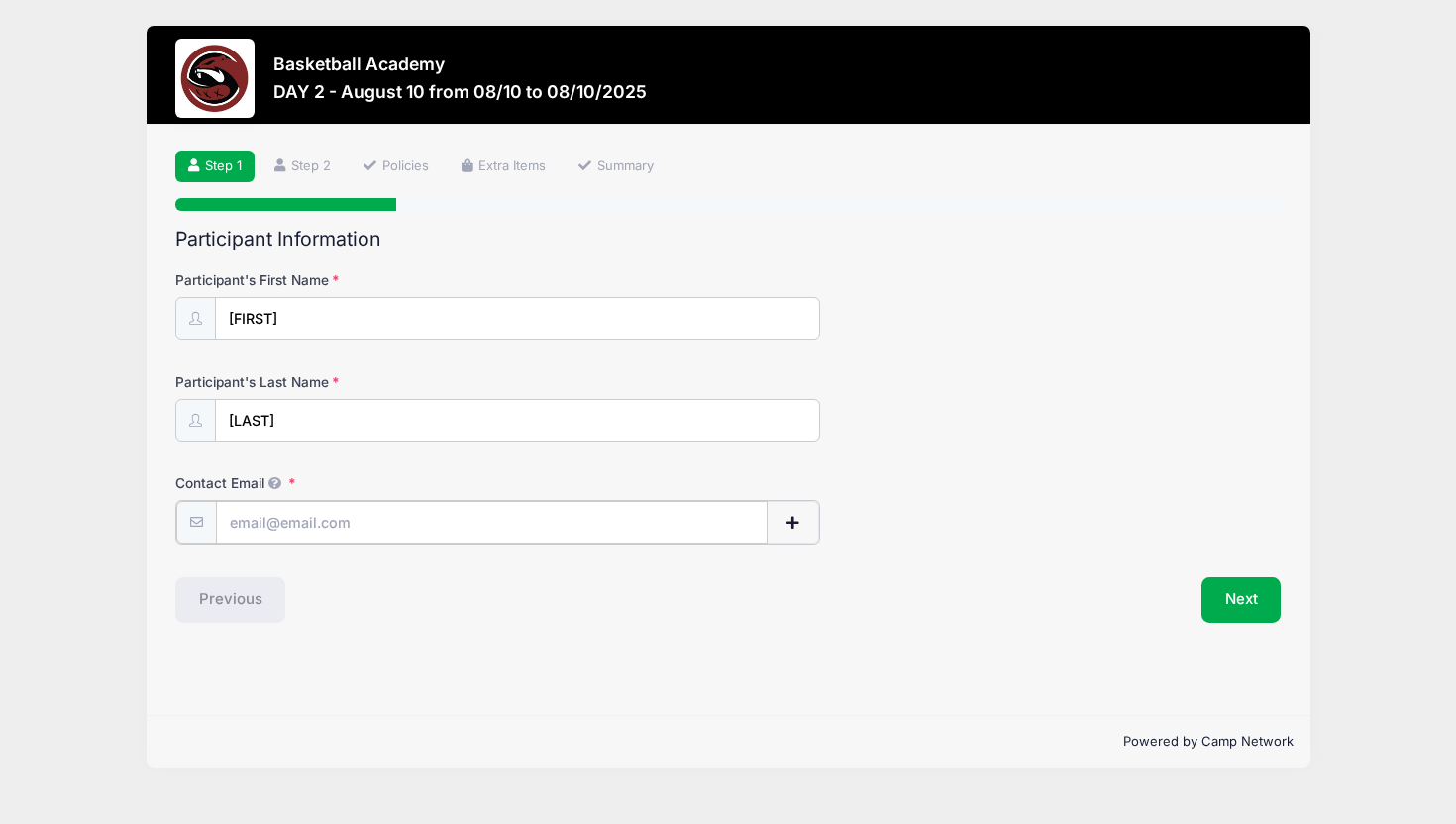 click on "Contact Email" at bounding box center (491, 522) 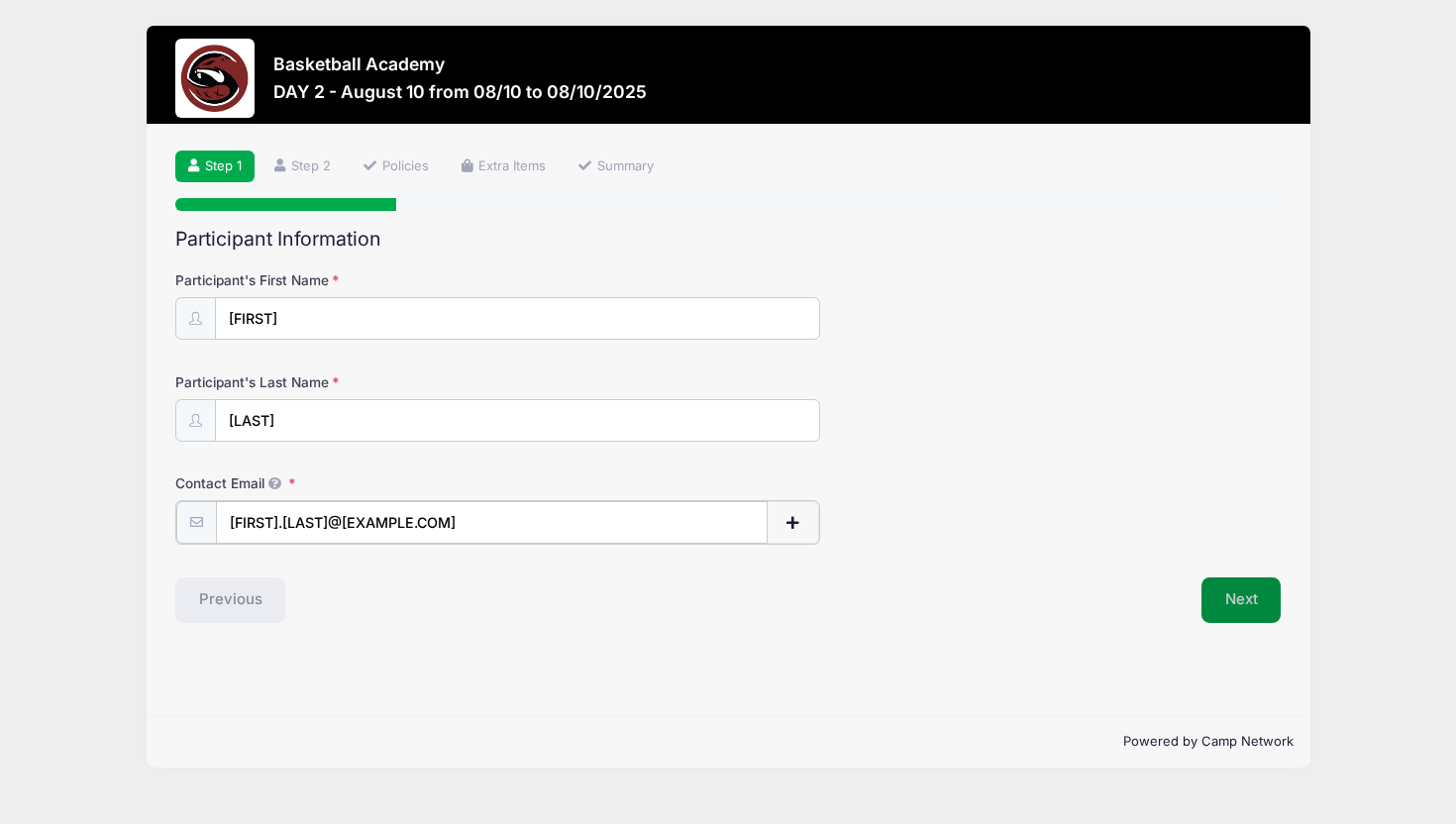 type on "[FIRST].[LAST]@[EXAMPLE.COM]" 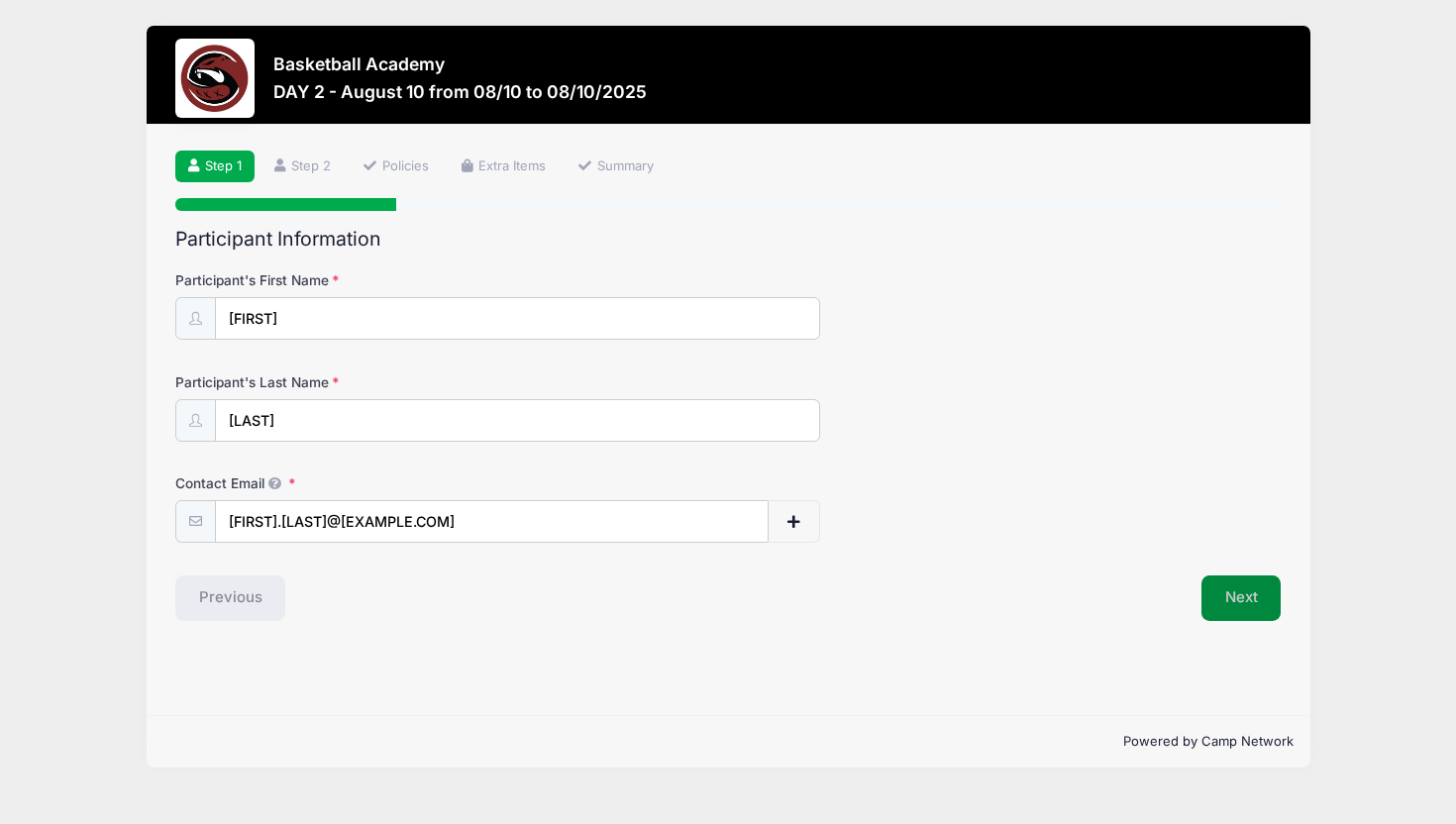 click on "Next" at bounding box center (1241, 598) 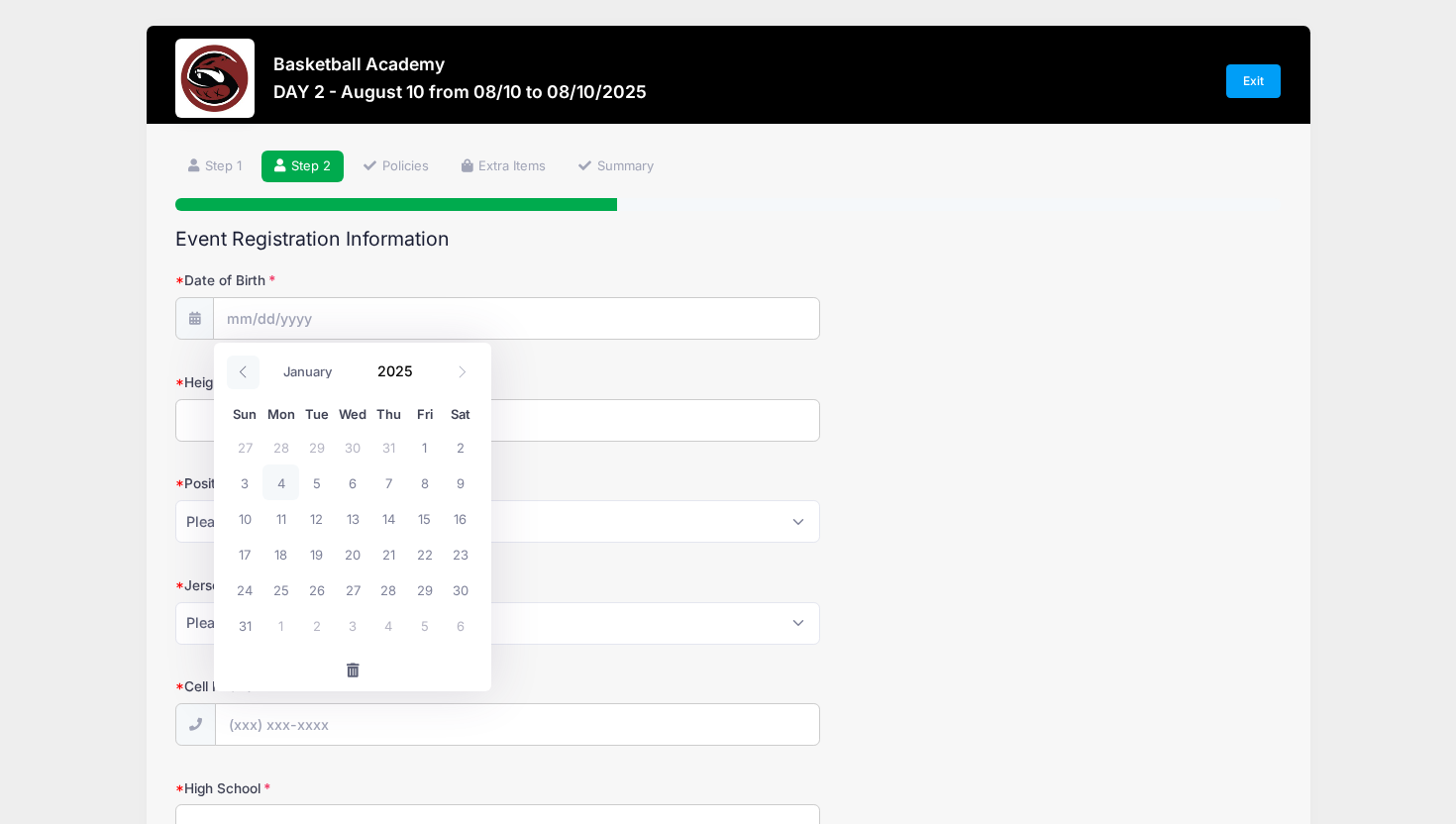 click at bounding box center (243, 372) 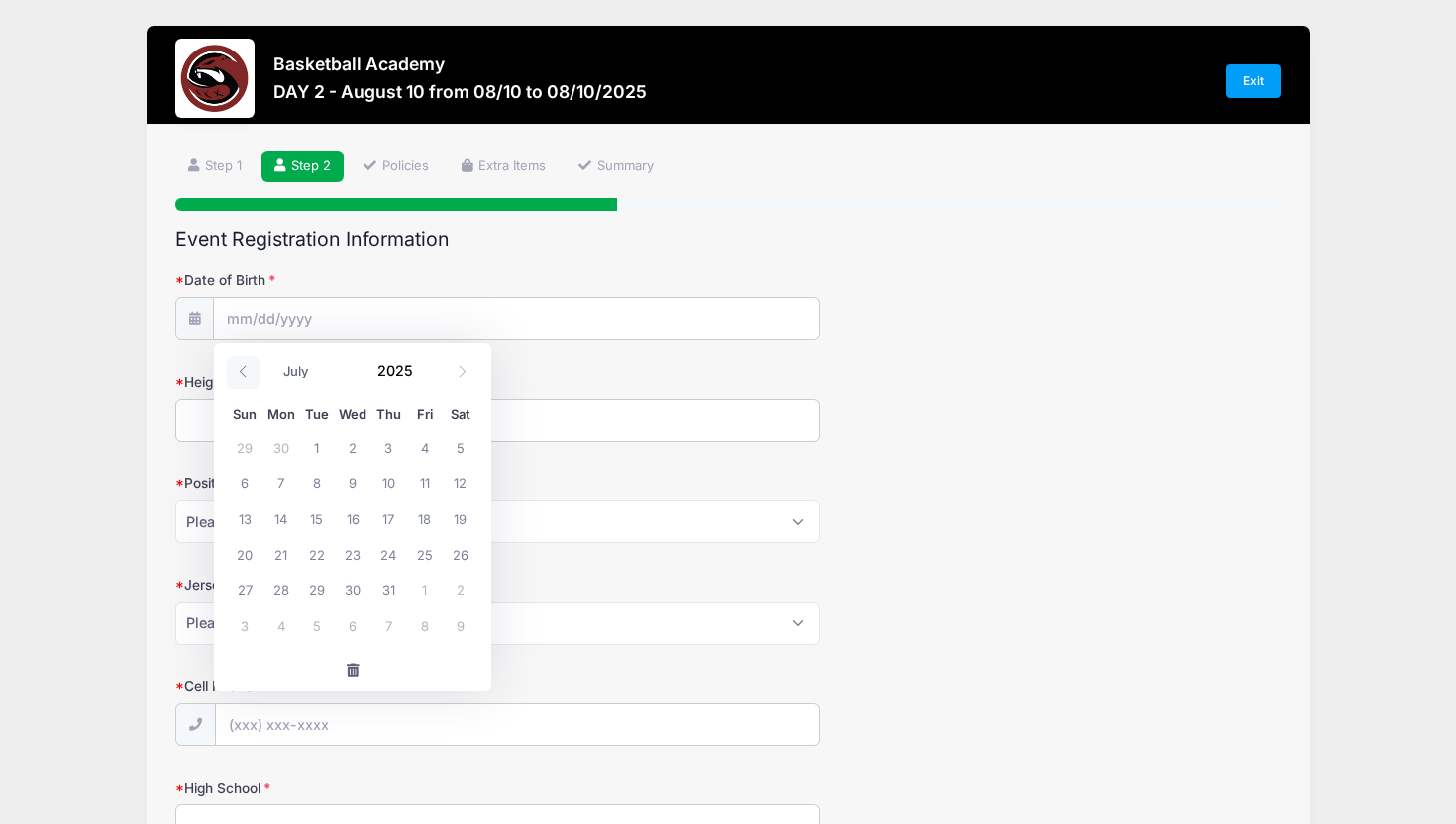 click at bounding box center (243, 372) 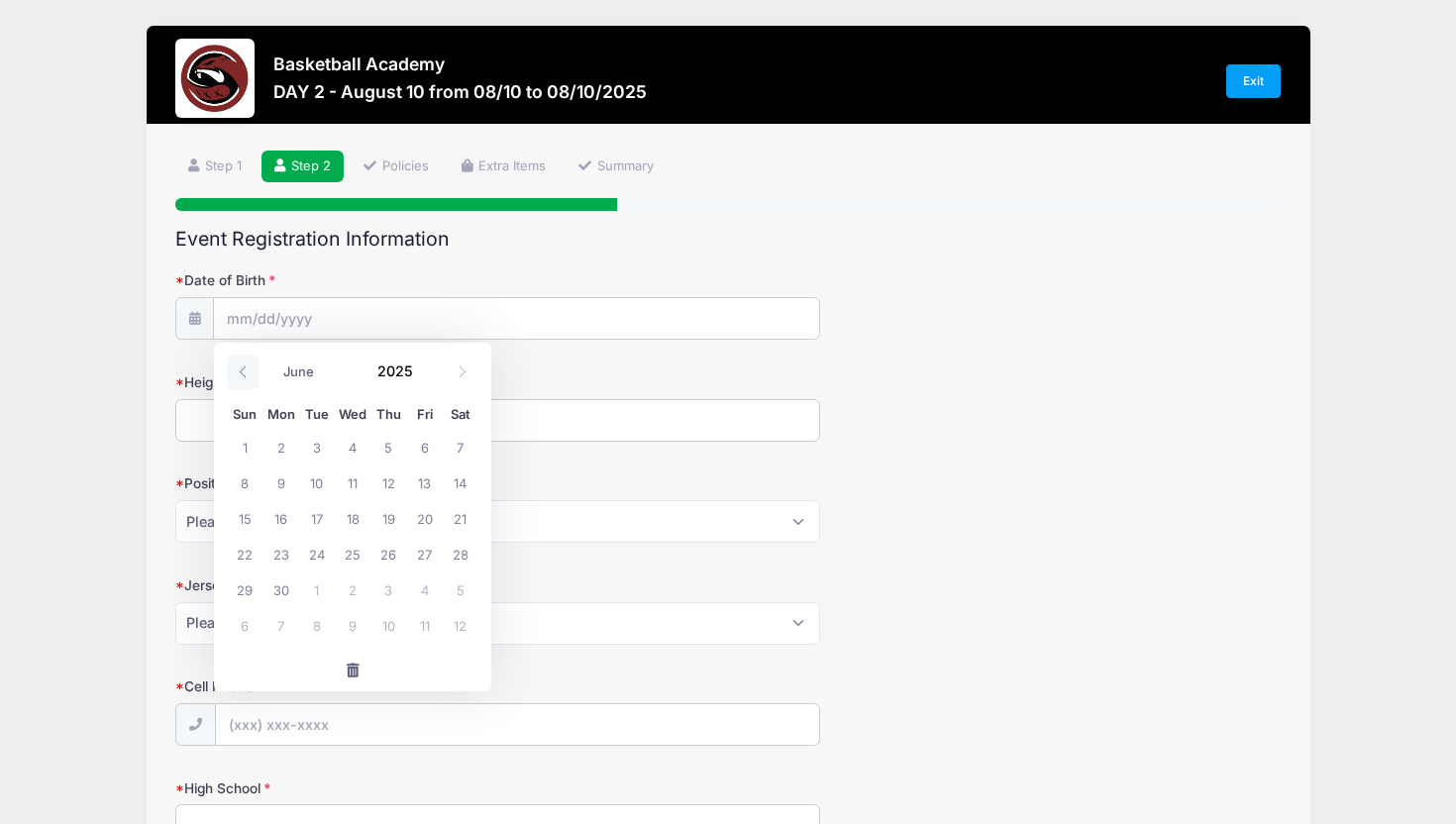 click at bounding box center (243, 372) 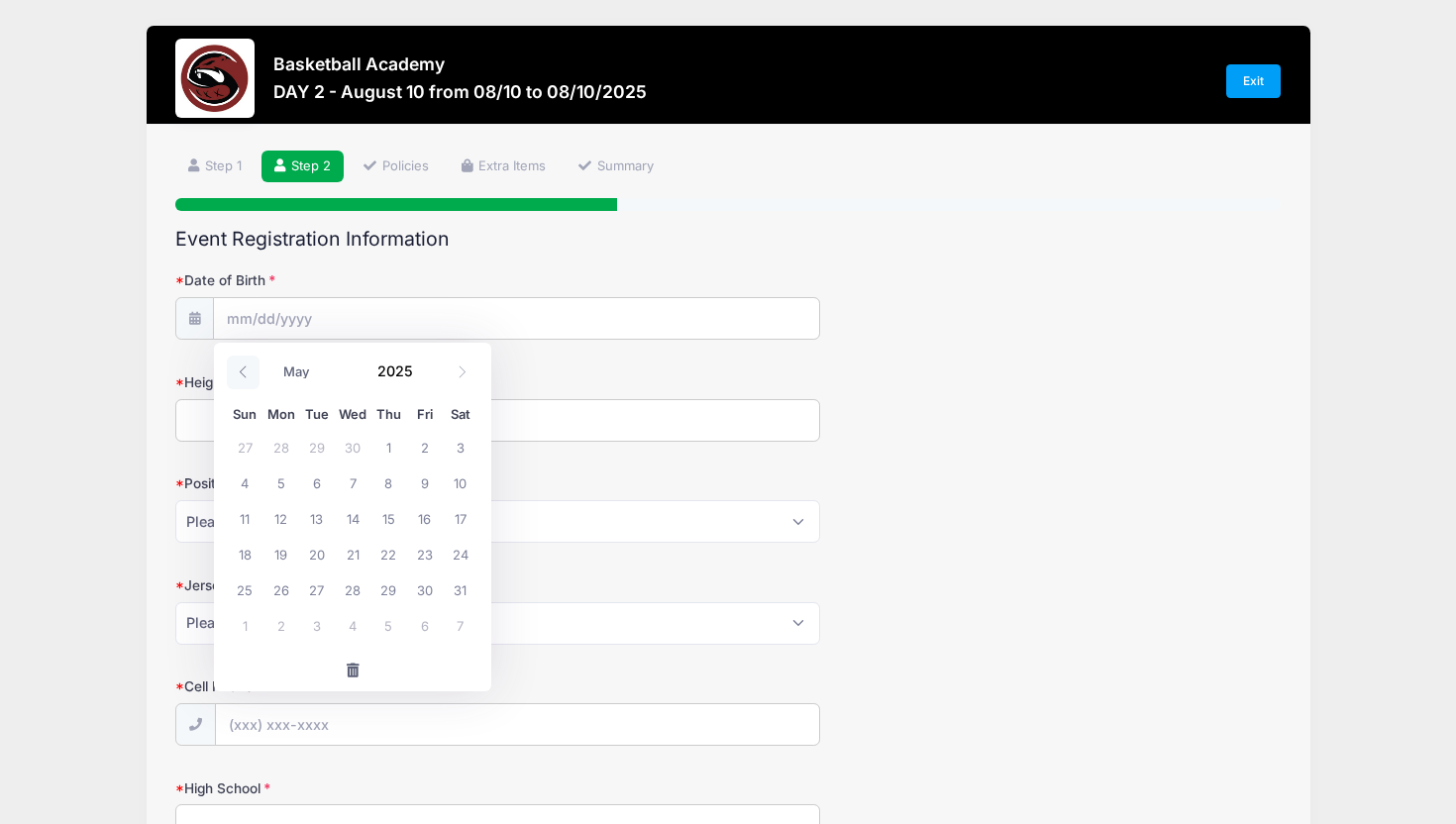 click at bounding box center [243, 372] 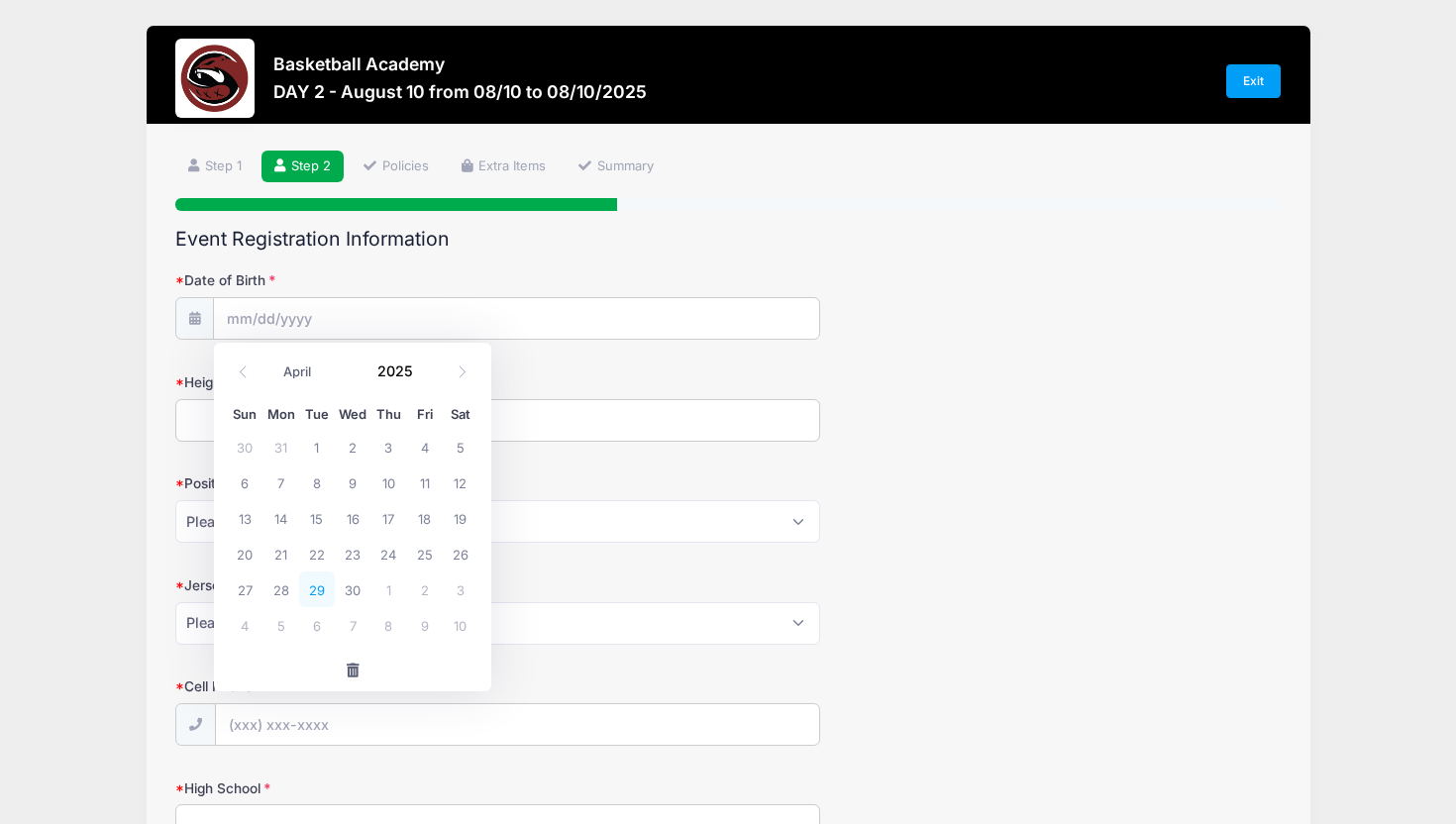 click on "29" at bounding box center [317, 589] 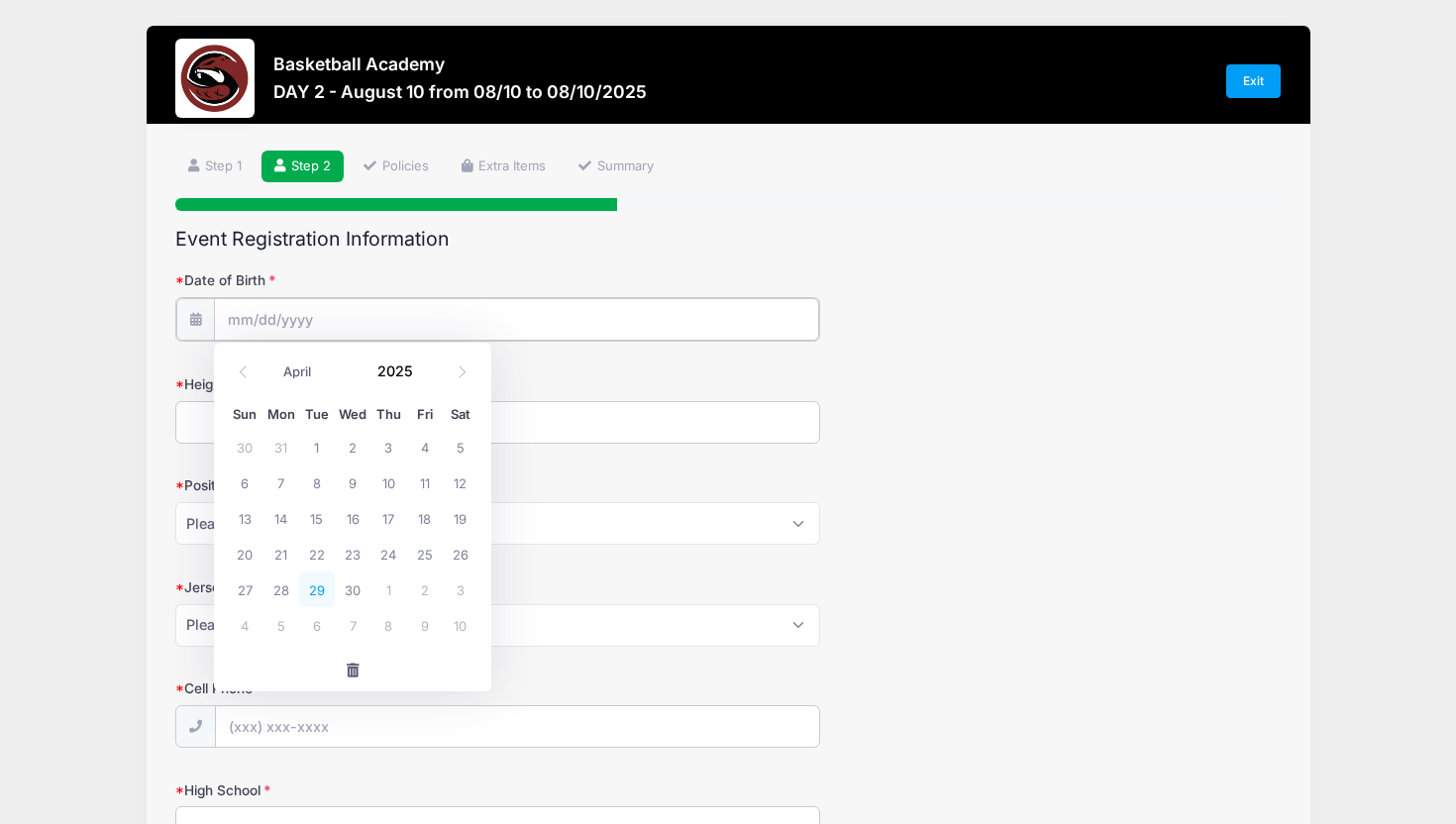 type on "[DATE]" 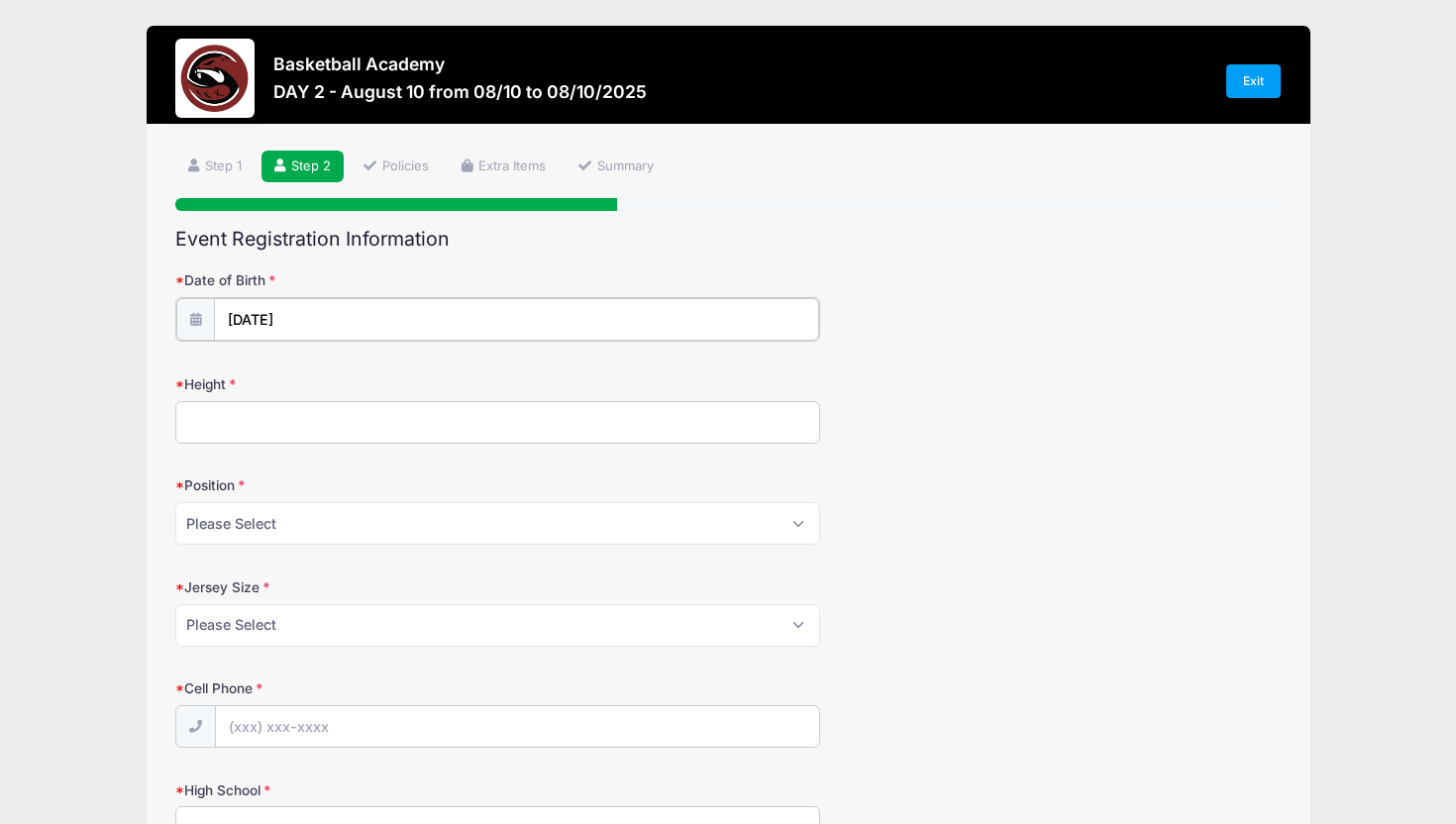 click on "[DATE]" at bounding box center [516, 319] 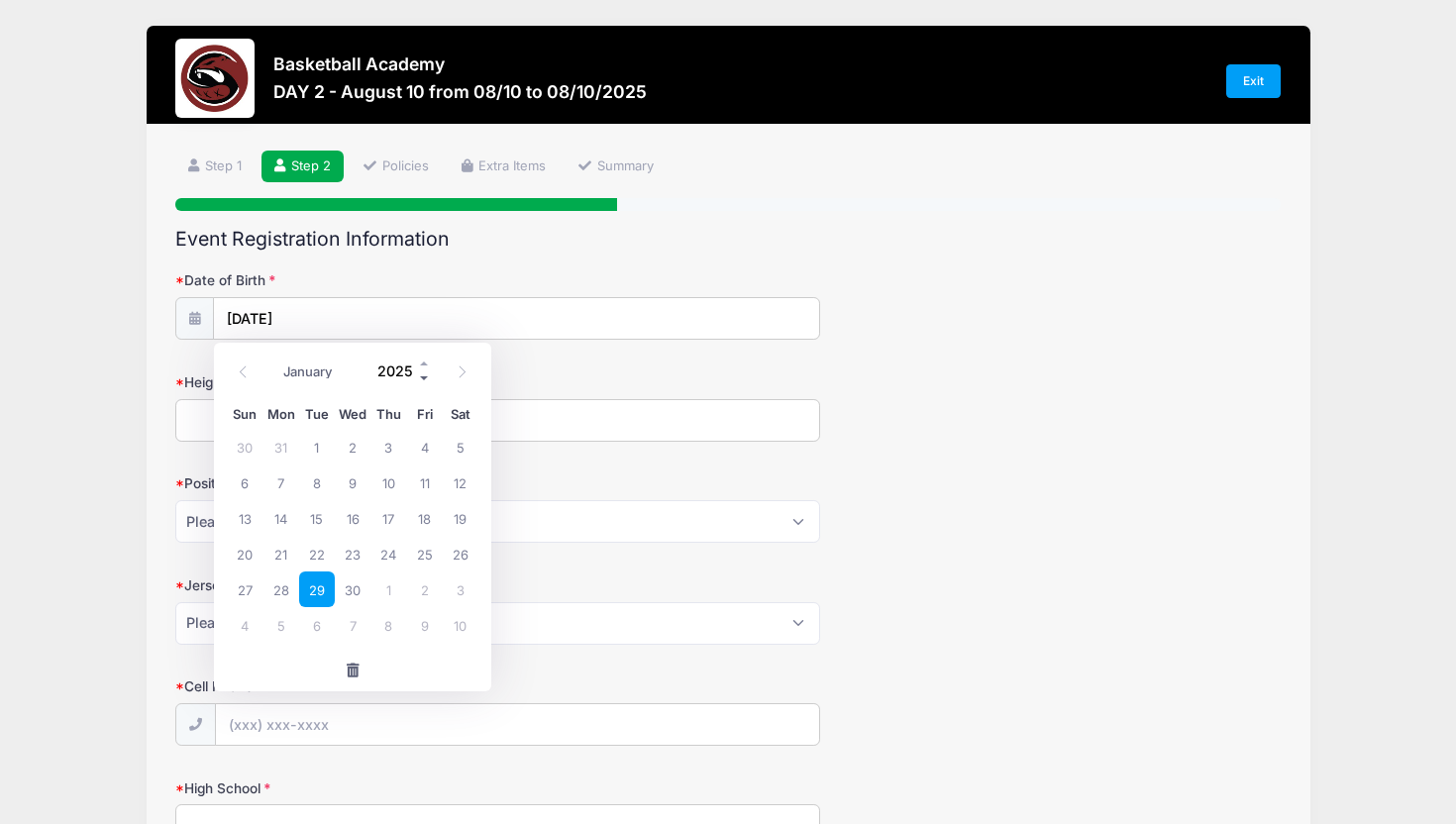 click at bounding box center (425, 378) 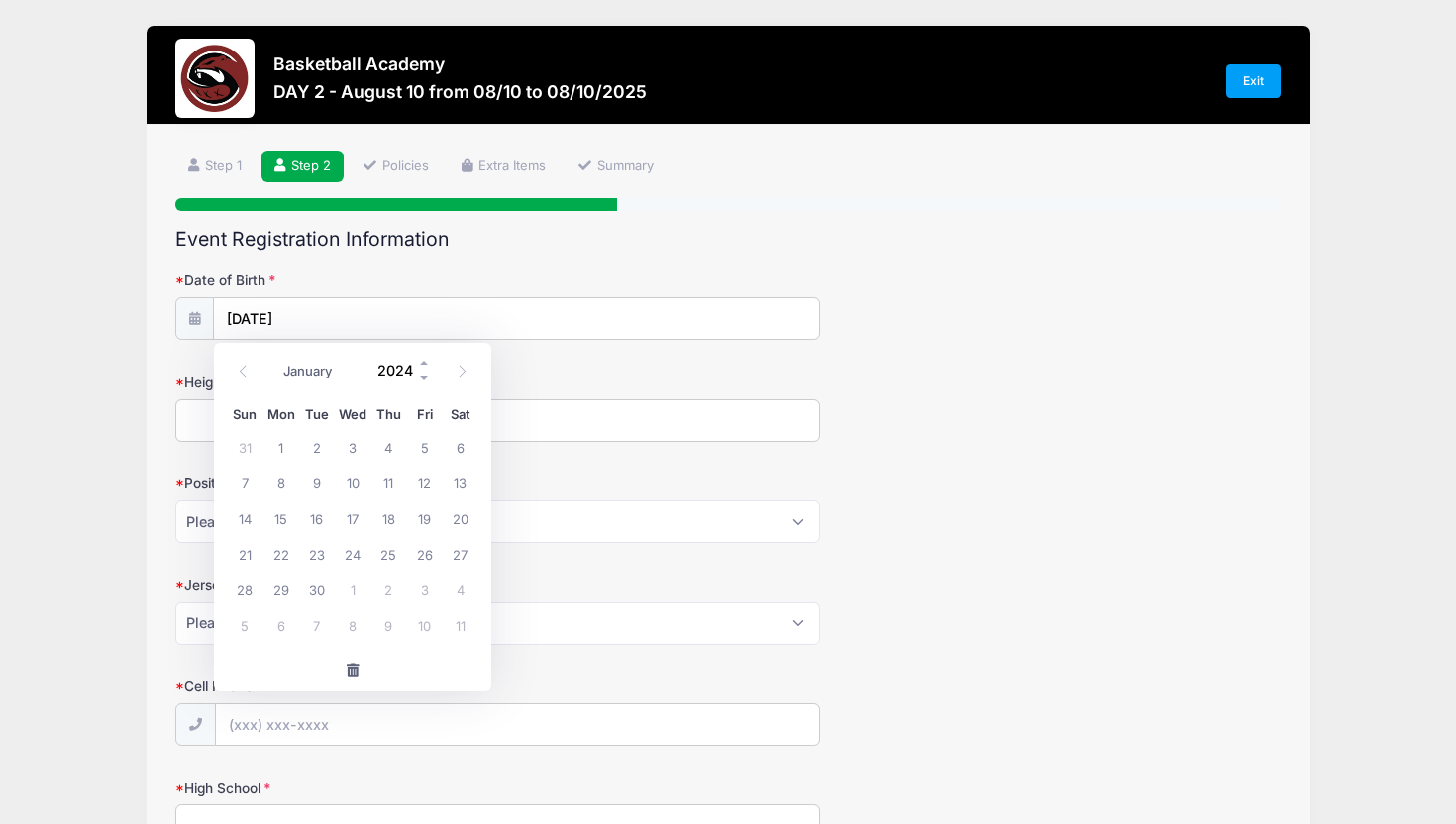 click on "2024" at bounding box center (399, 371) 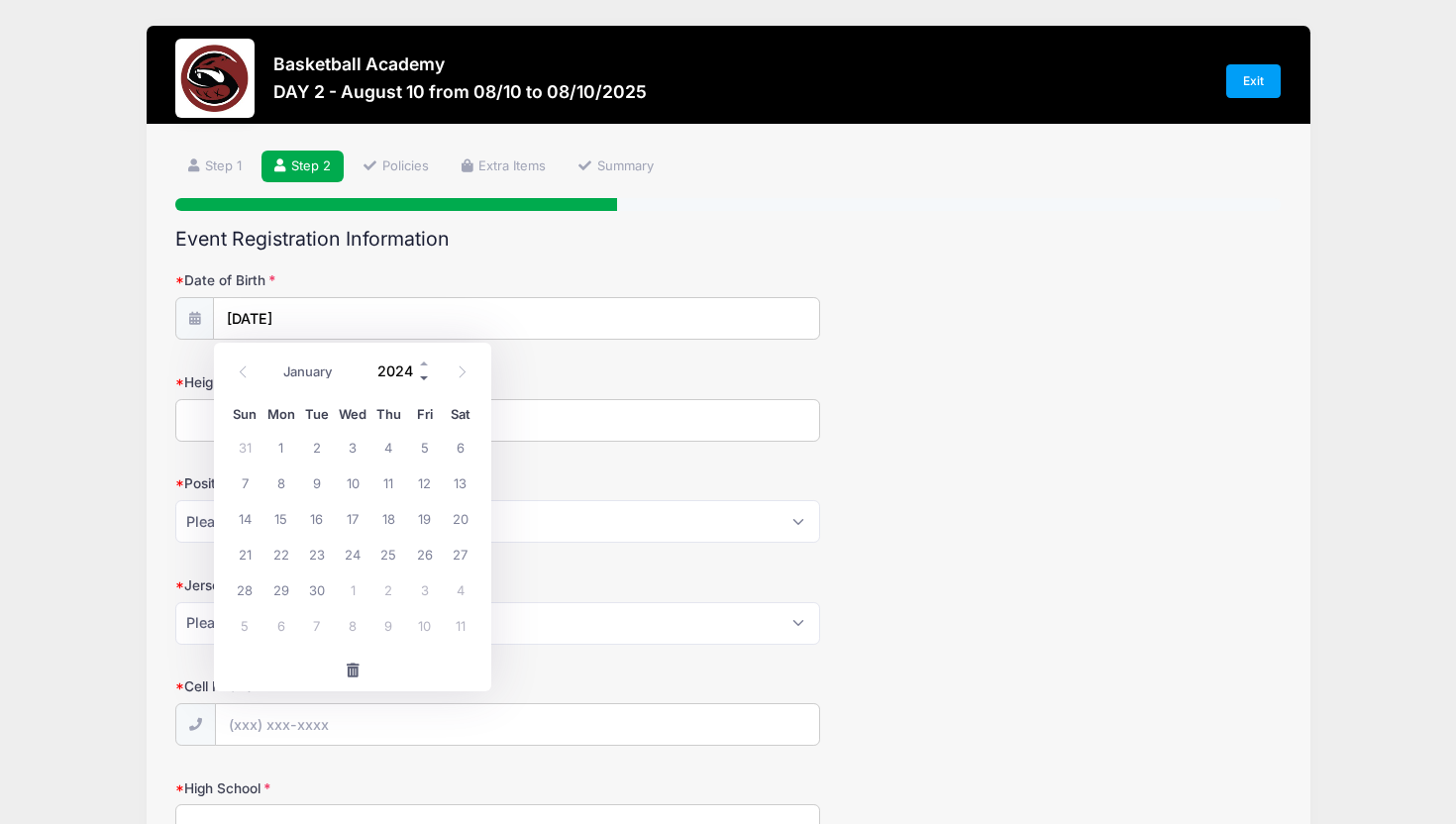 click at bounding box center [425, 378] 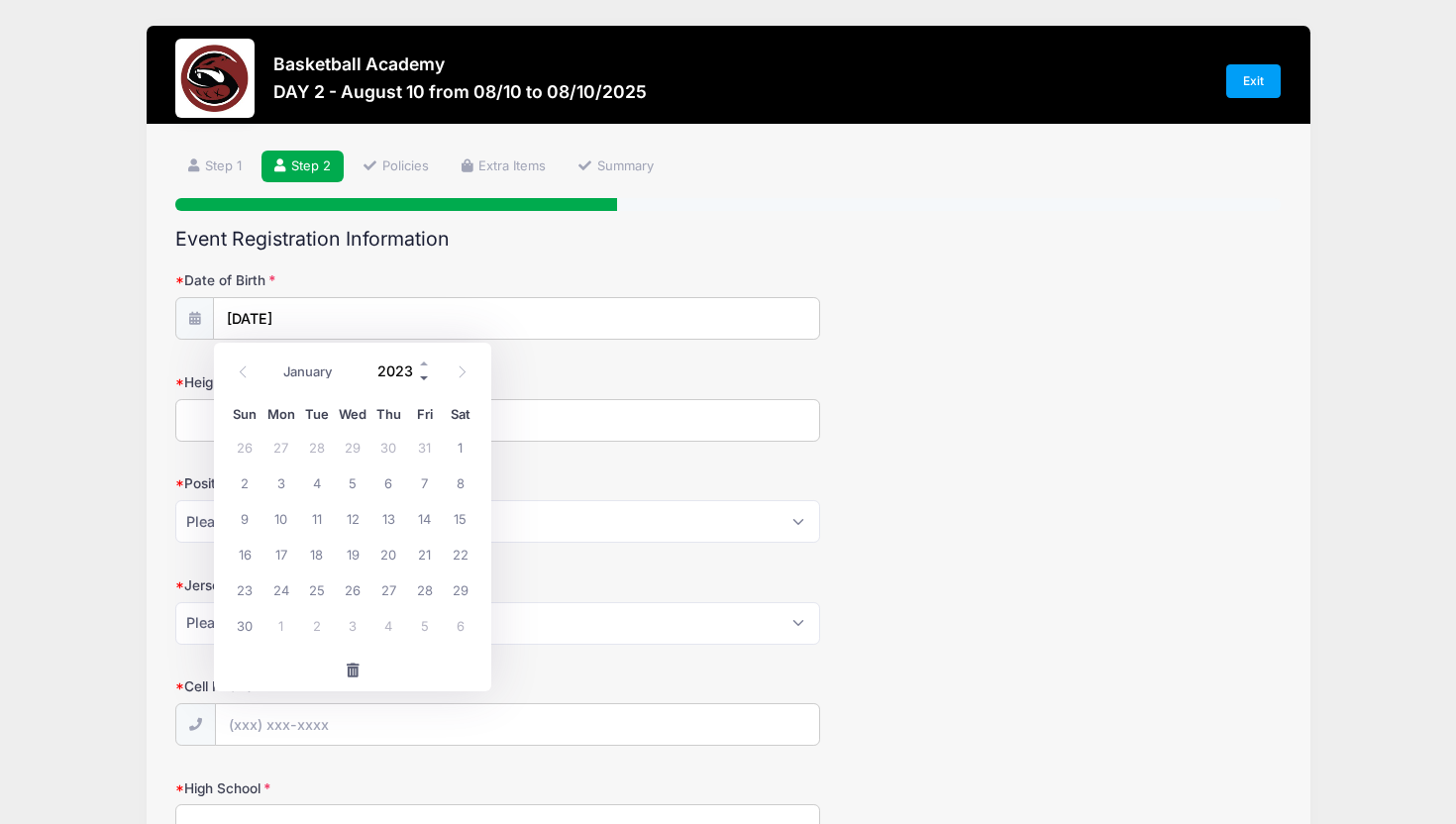 click at bounding box center [425, 378] 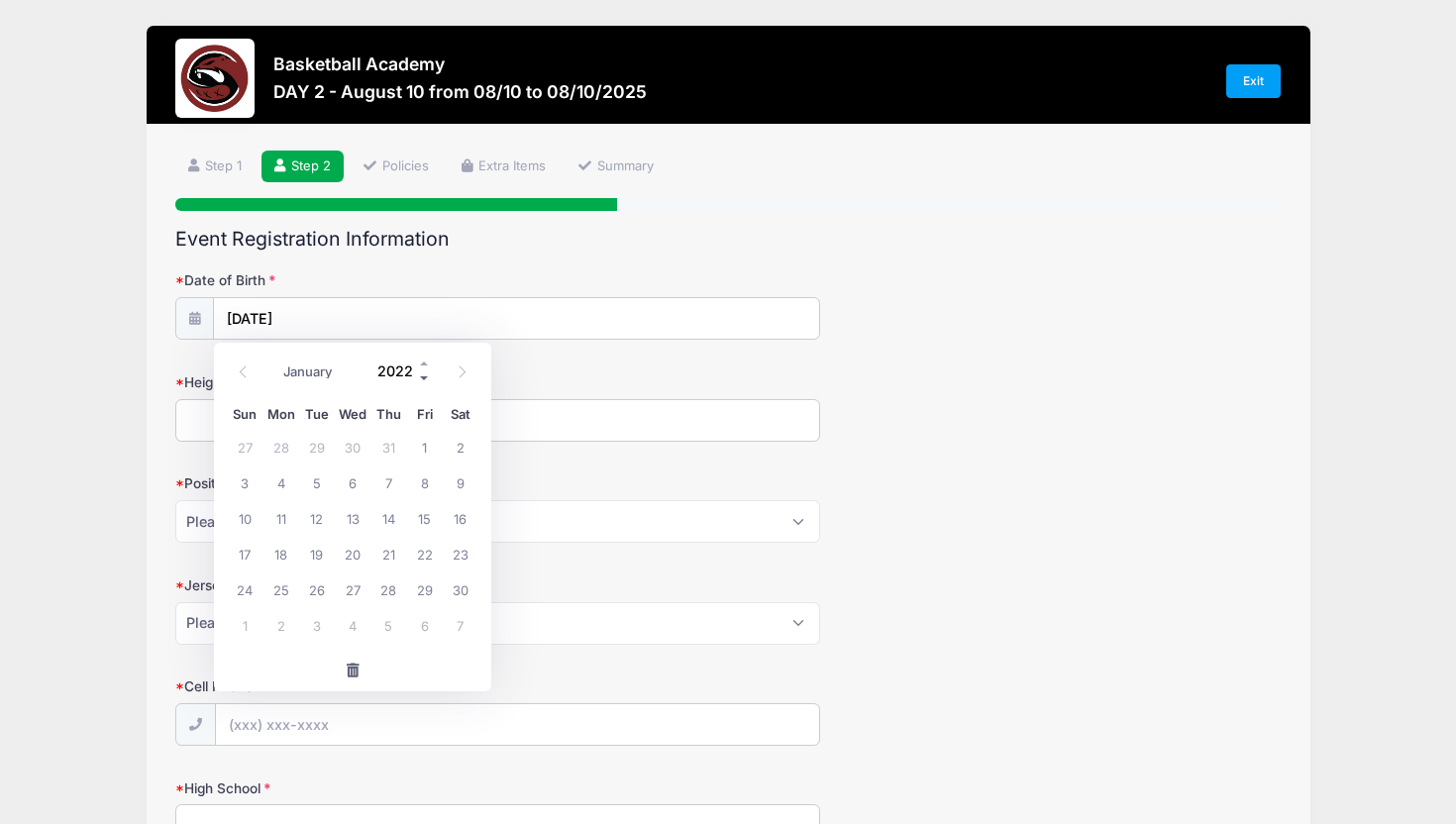 click at bounding box center [425, 378] 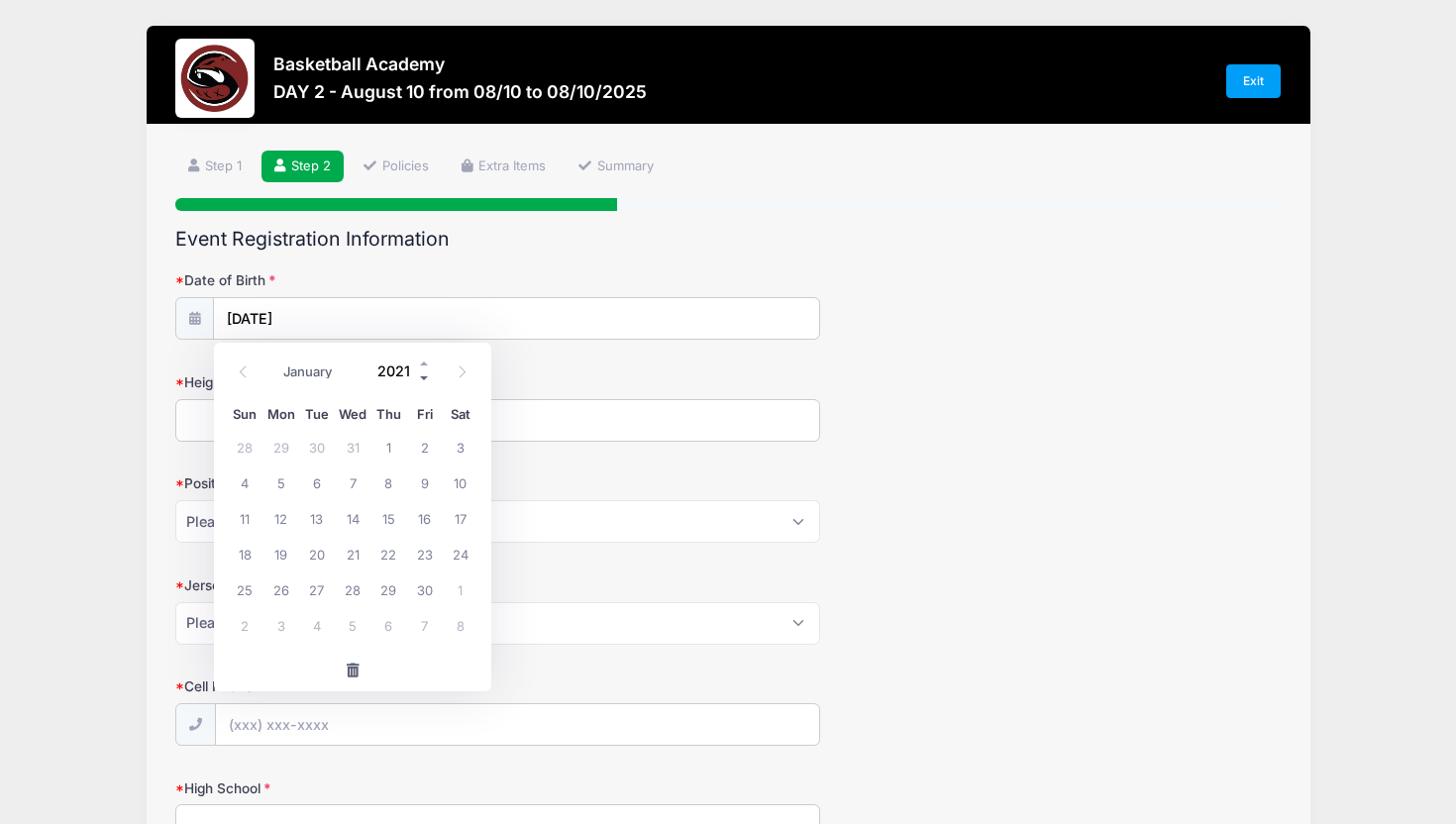 click at bounding box center [425, 378] 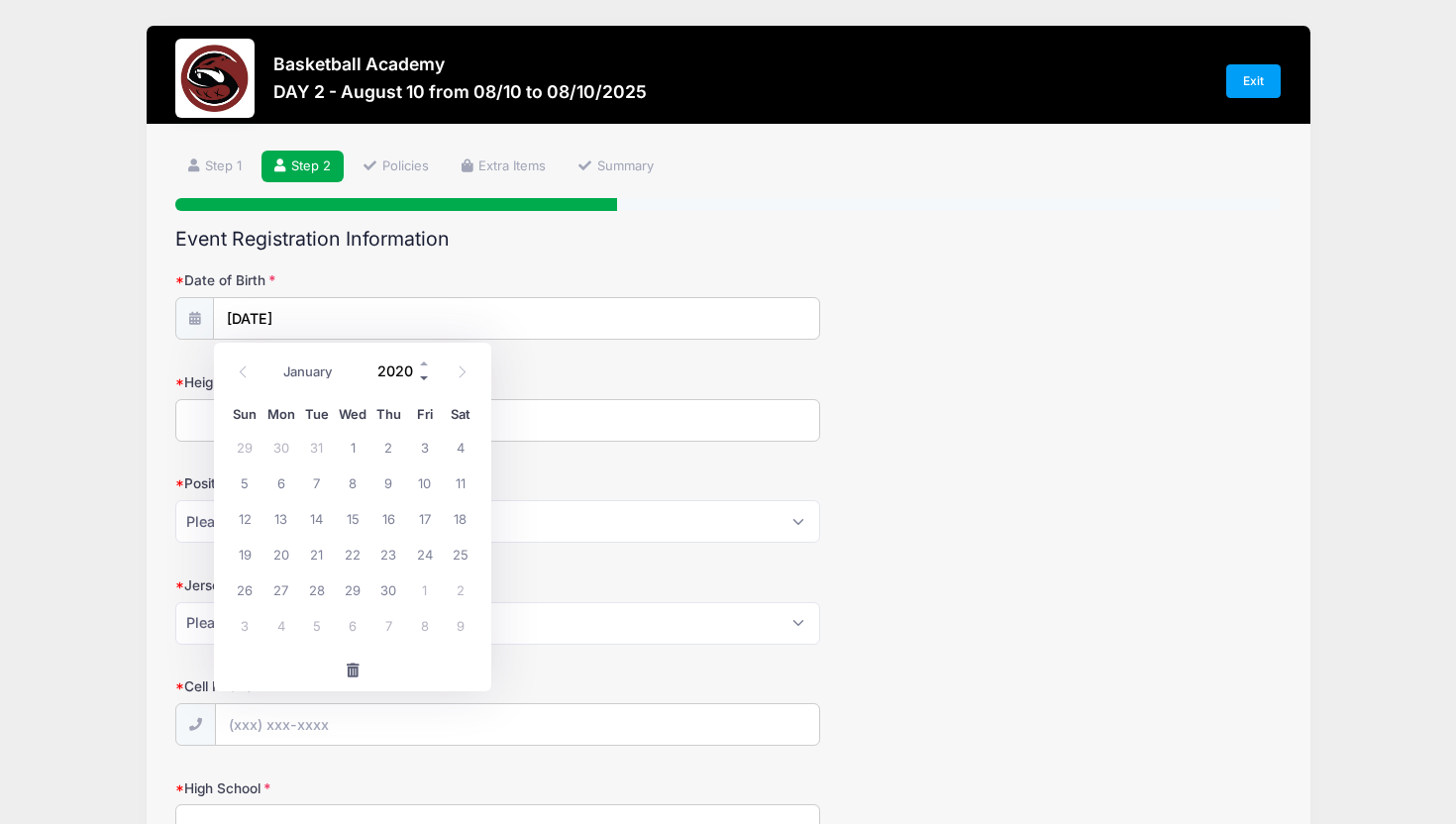click at bounding box center (425, 378) 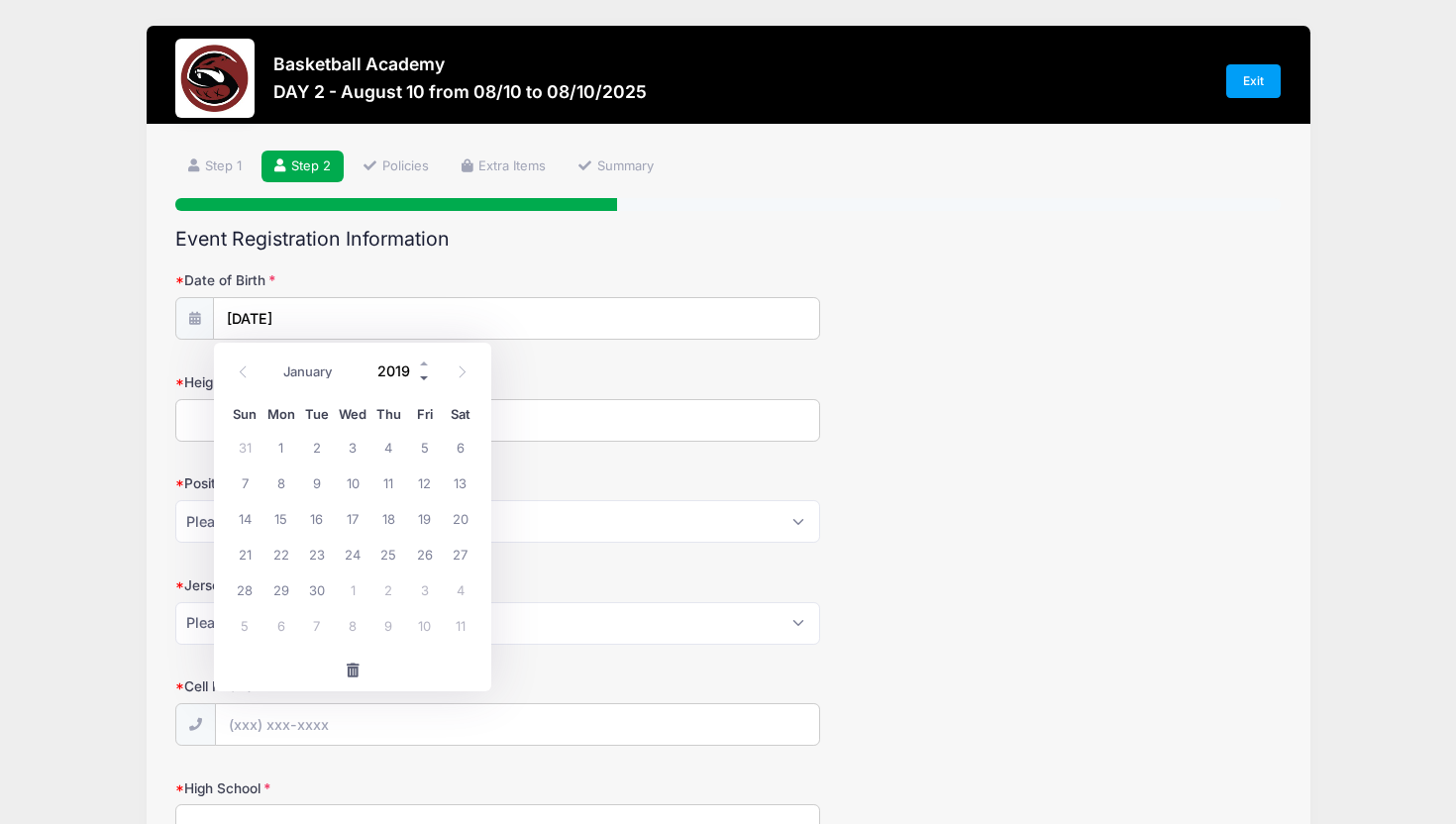 click at bounding box center [425, 378] 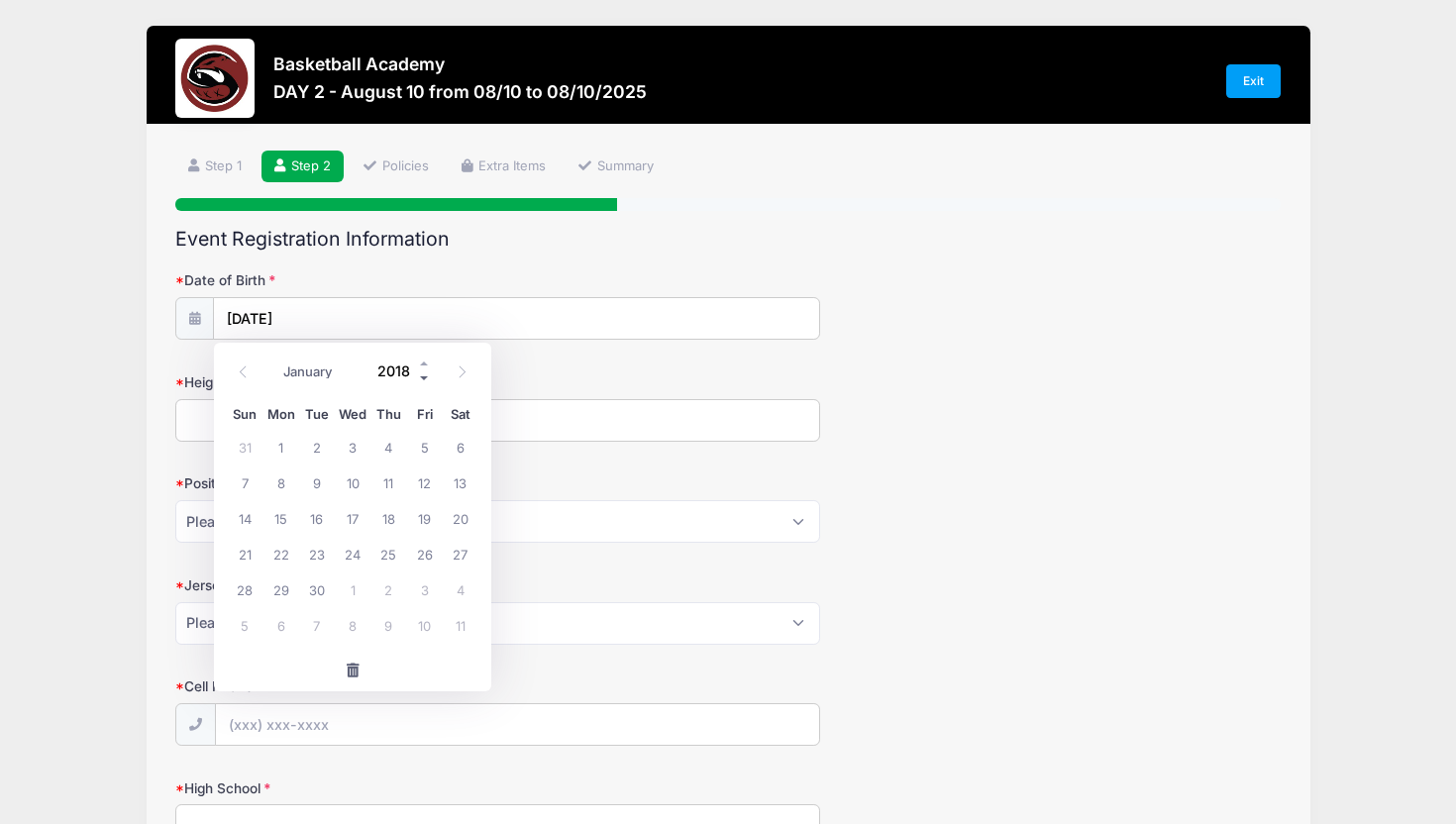 click at bounding box center (425, 378) 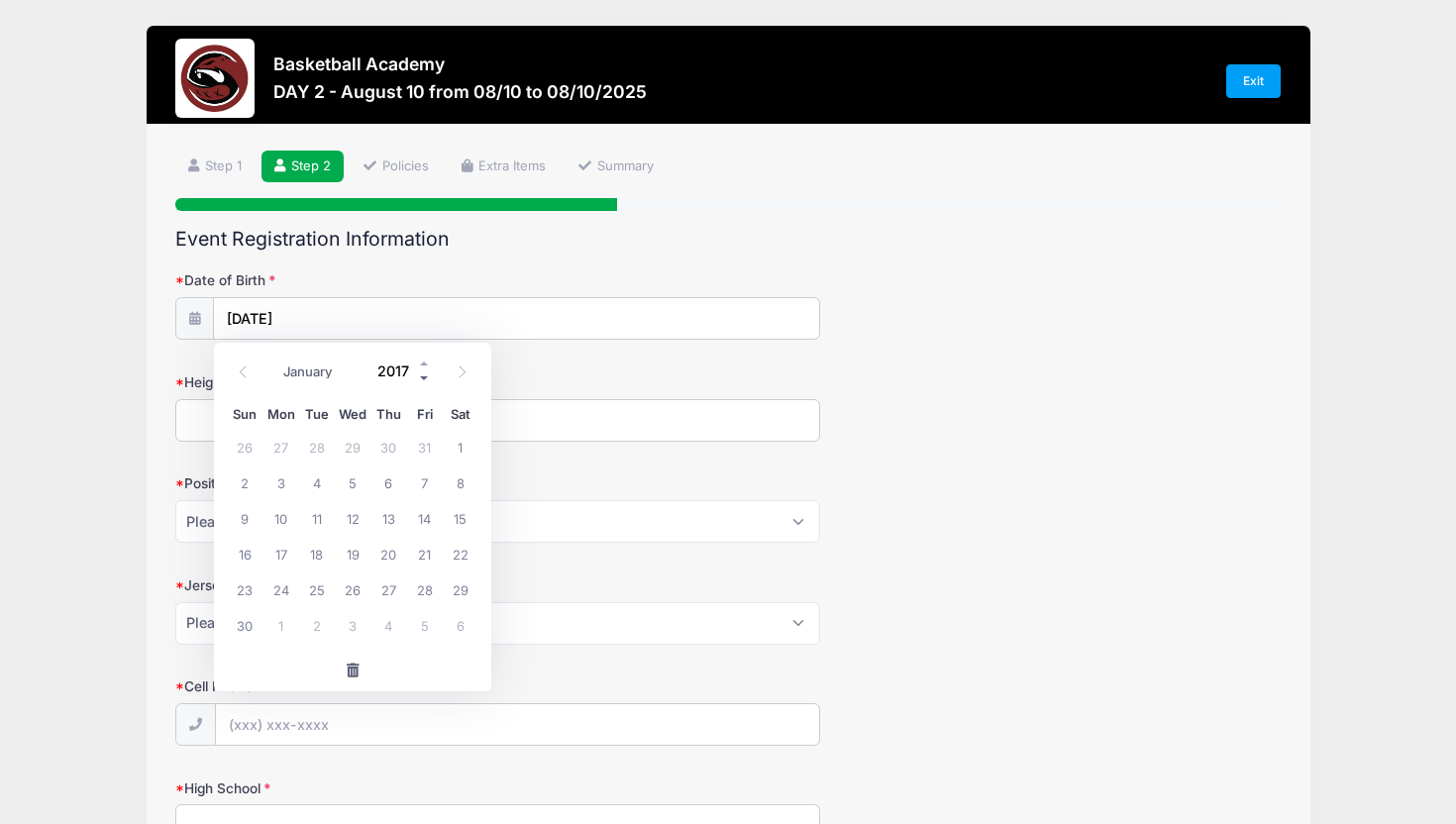 click at bounding box center (425, 378) 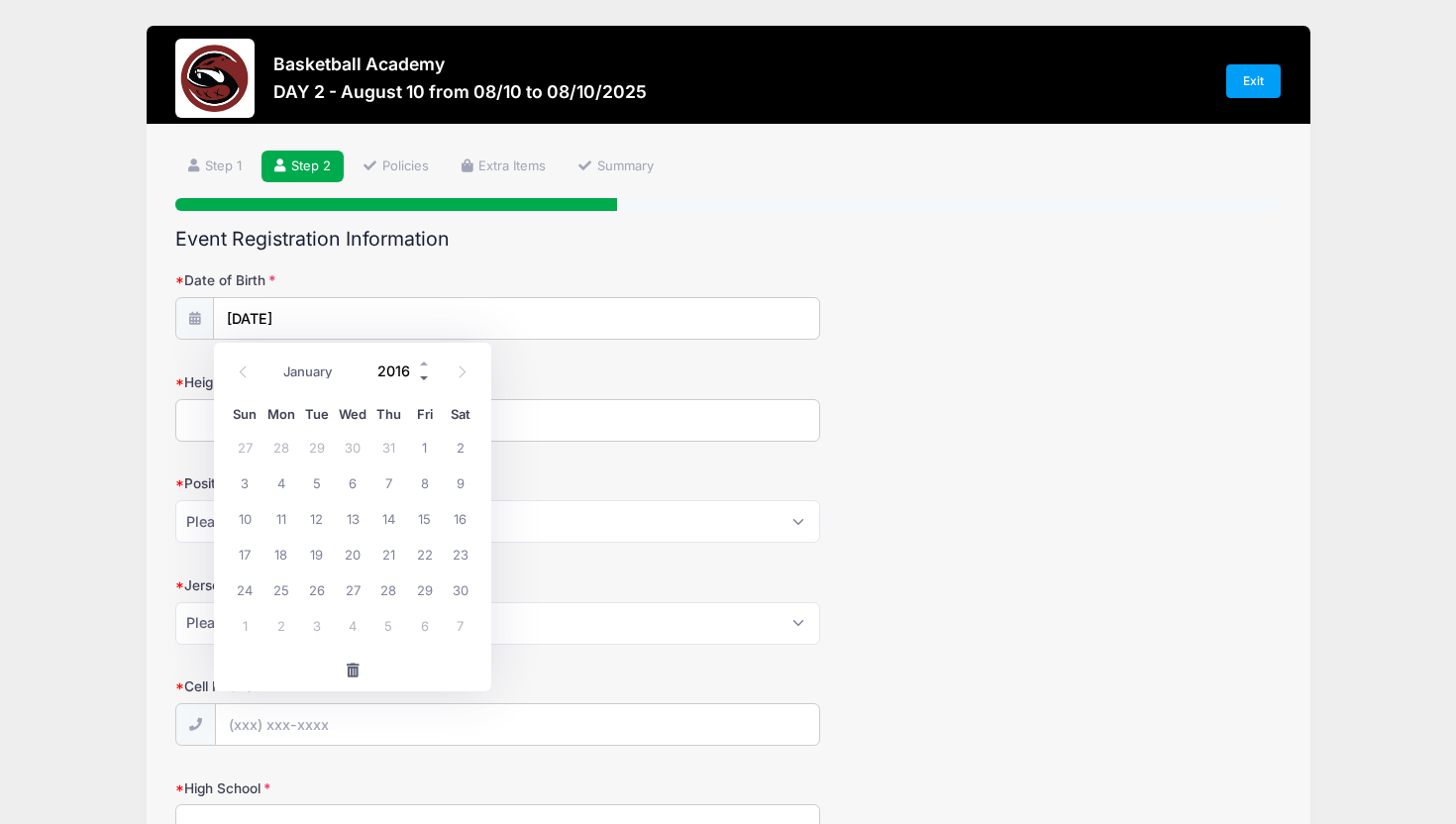 click at bounding box center [425, 378] 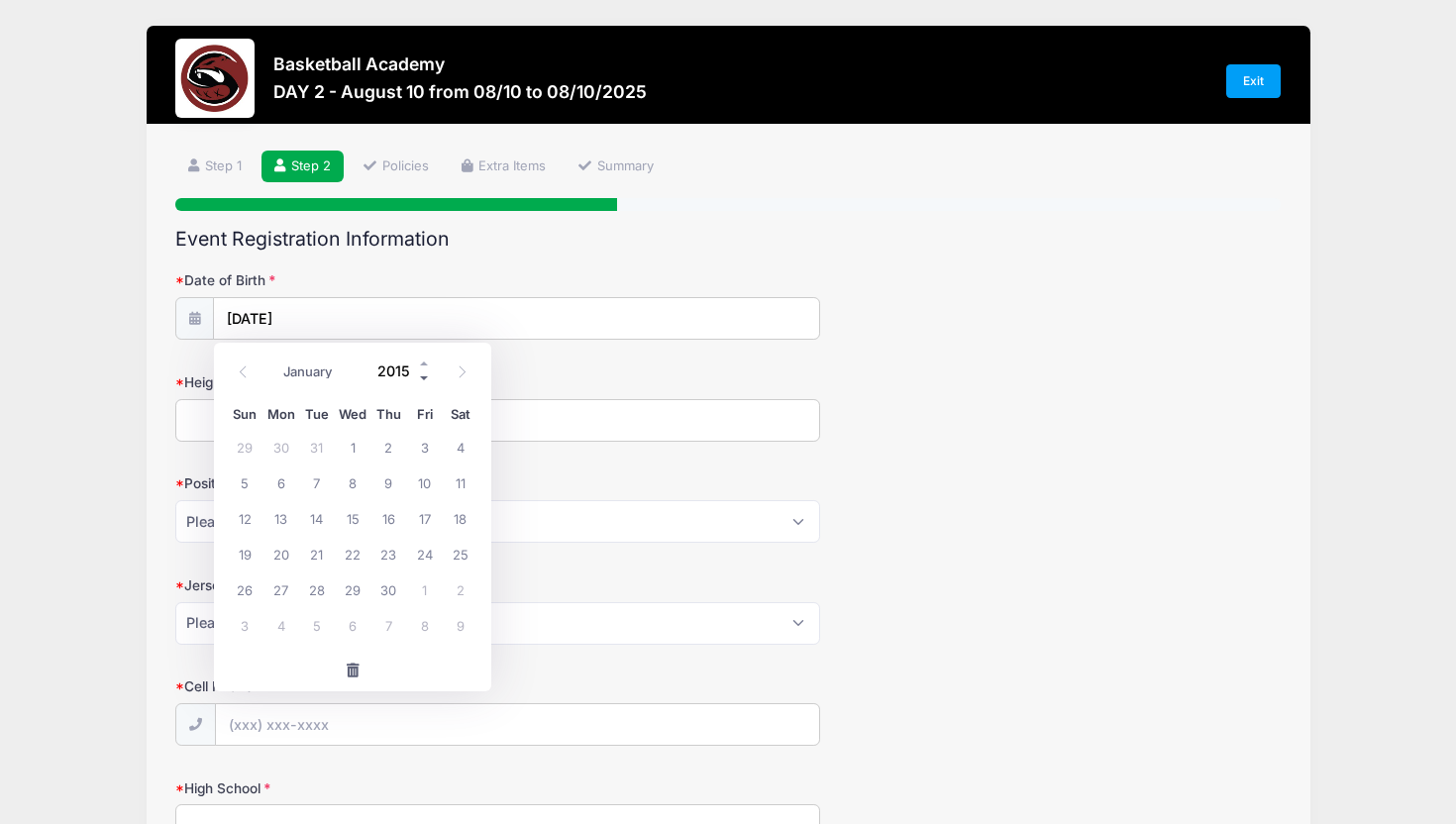 click at bounding box center [425, 378] 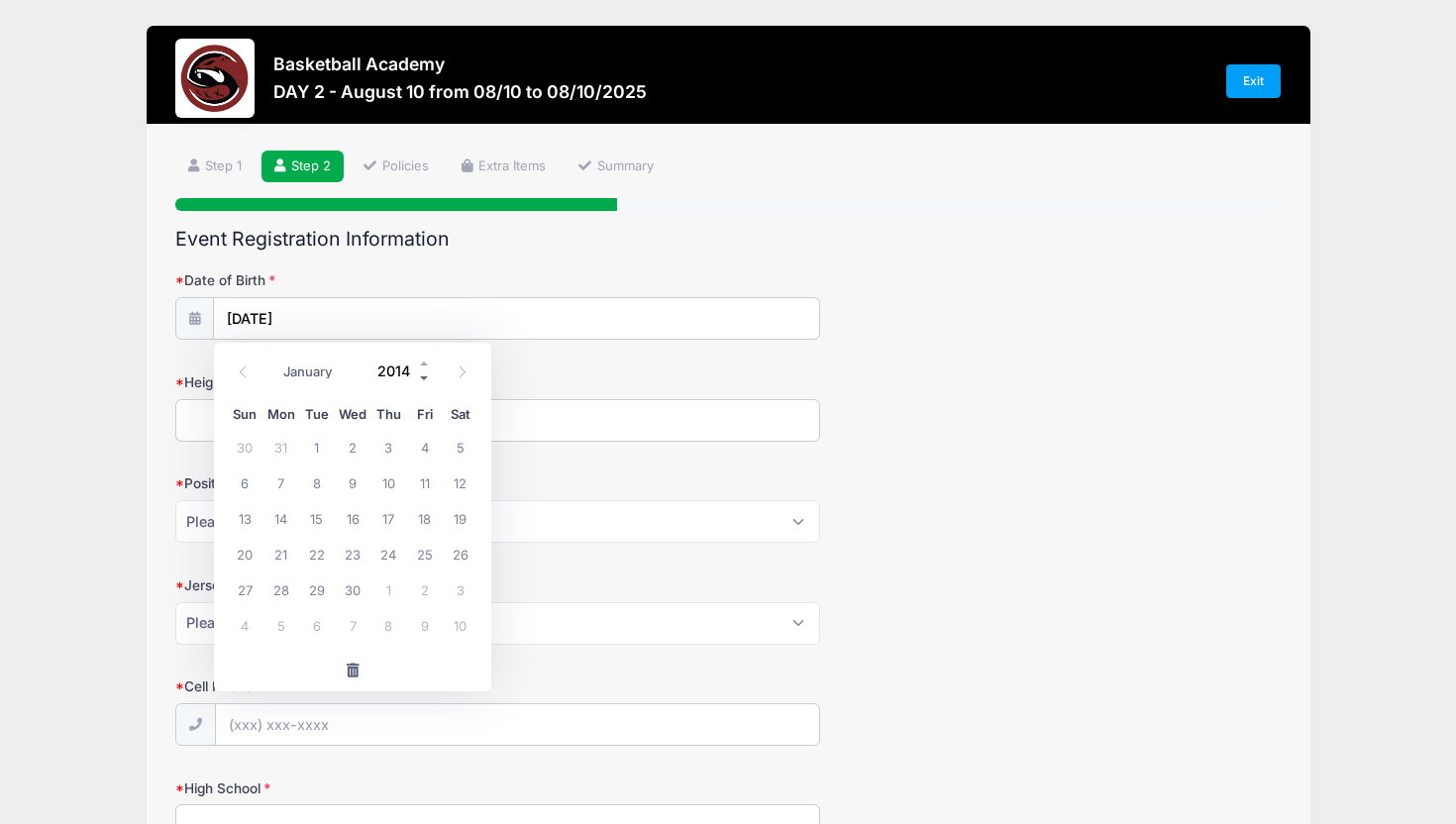 click at bounding box center [425, 378] 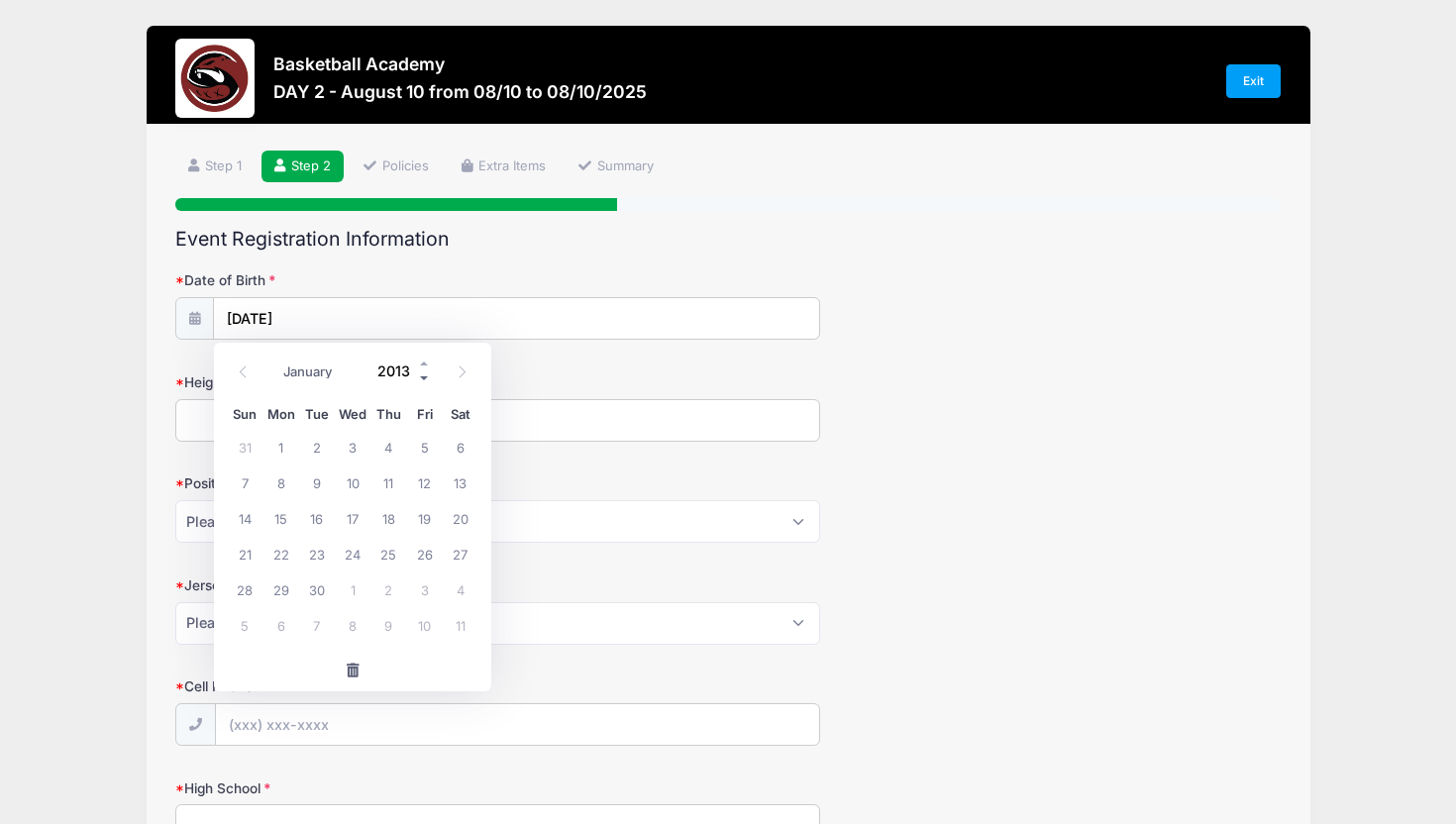 click at bounding box center (425, 378) 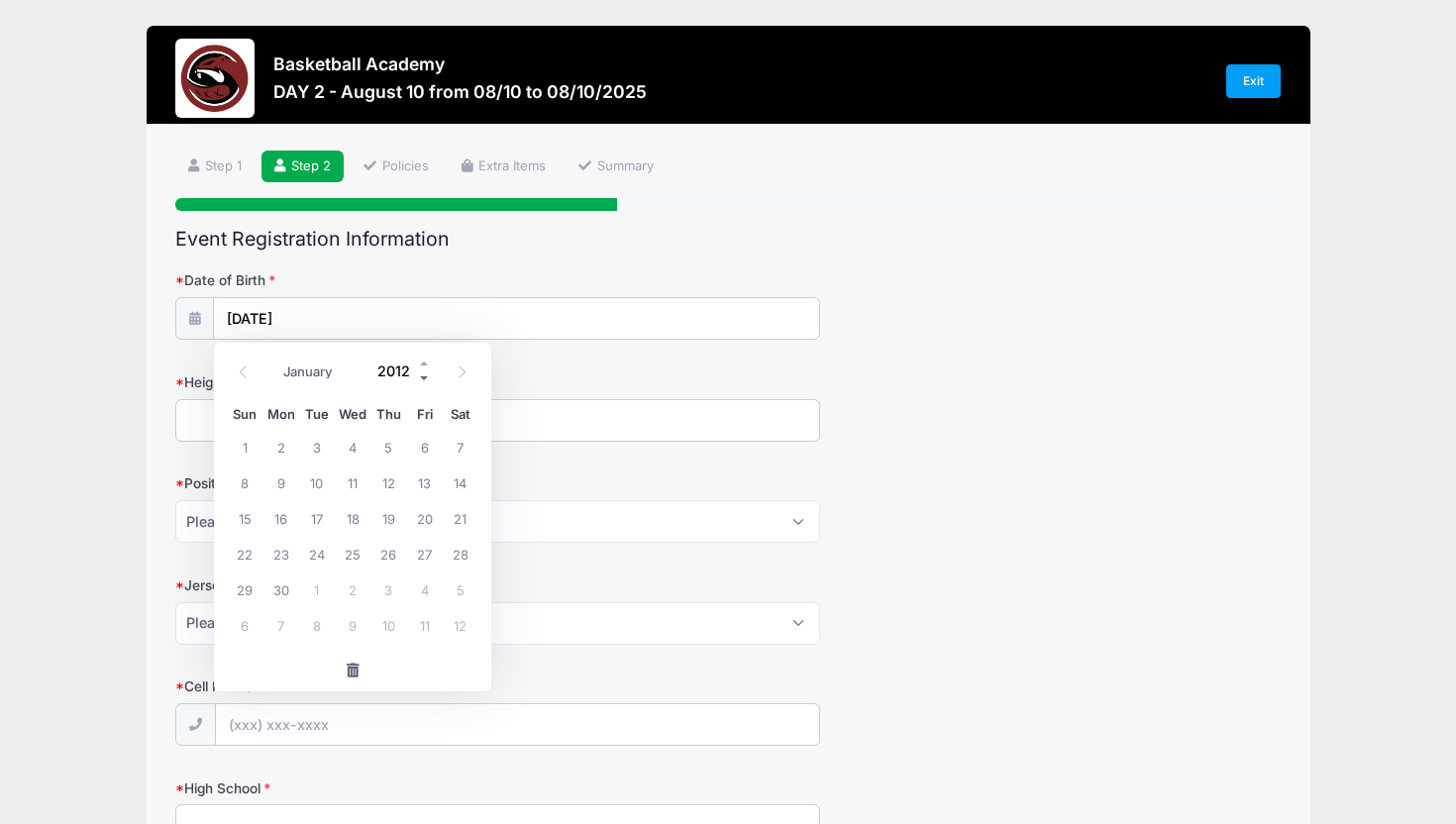 click at bounding box center [425, 378] 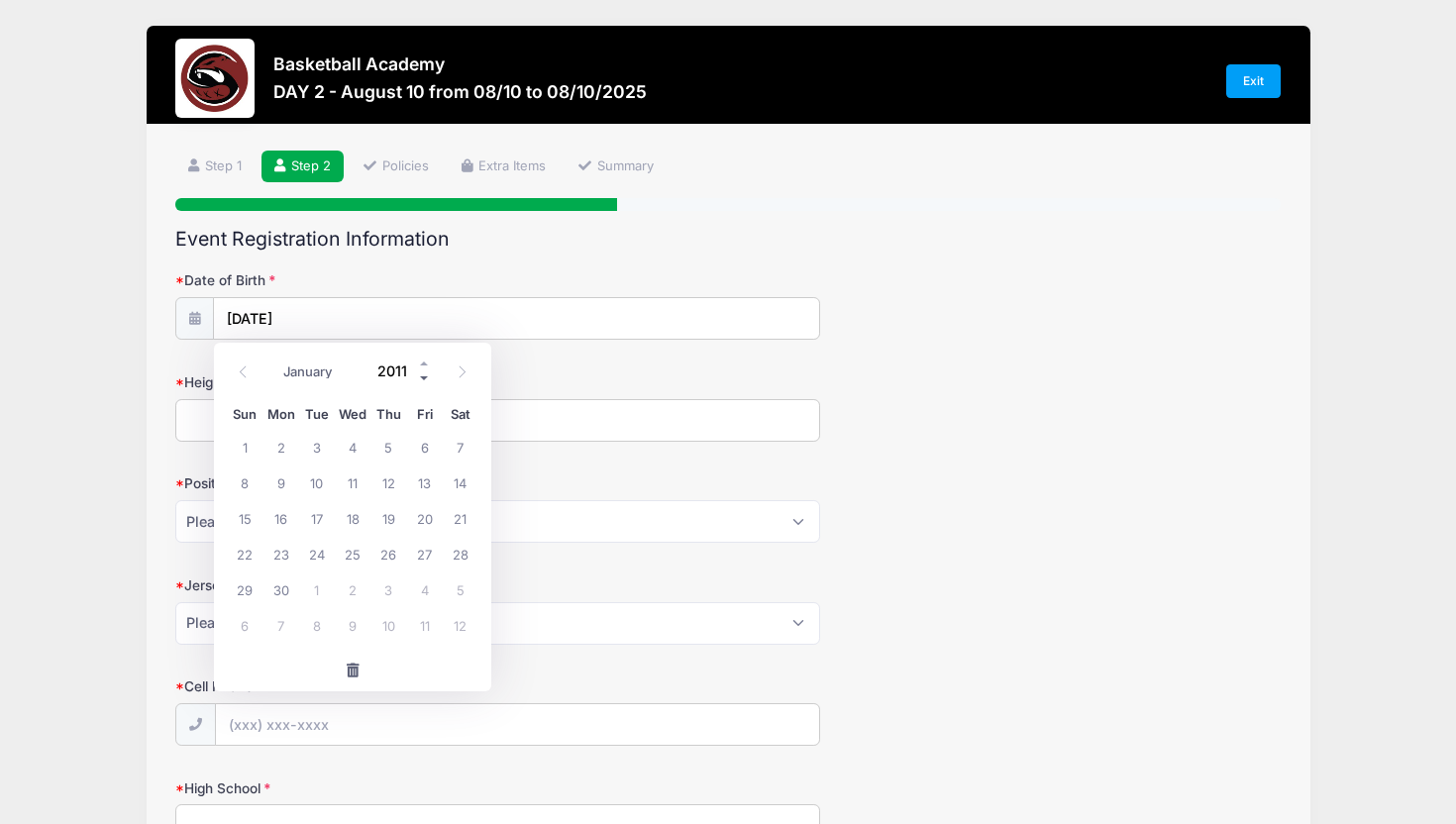 click at bounding box center (425, 378) 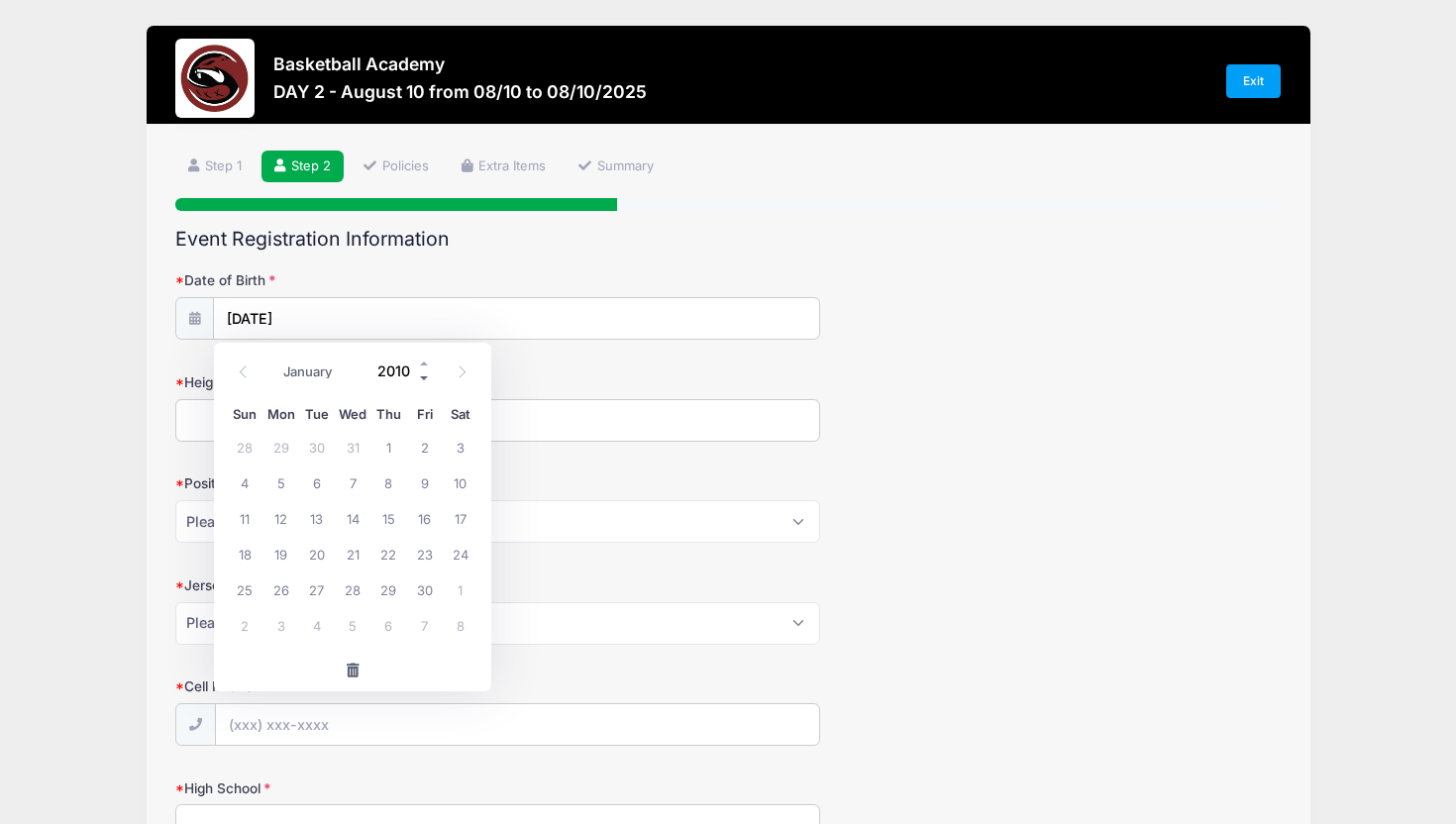 click at bounding box center [425, 378] 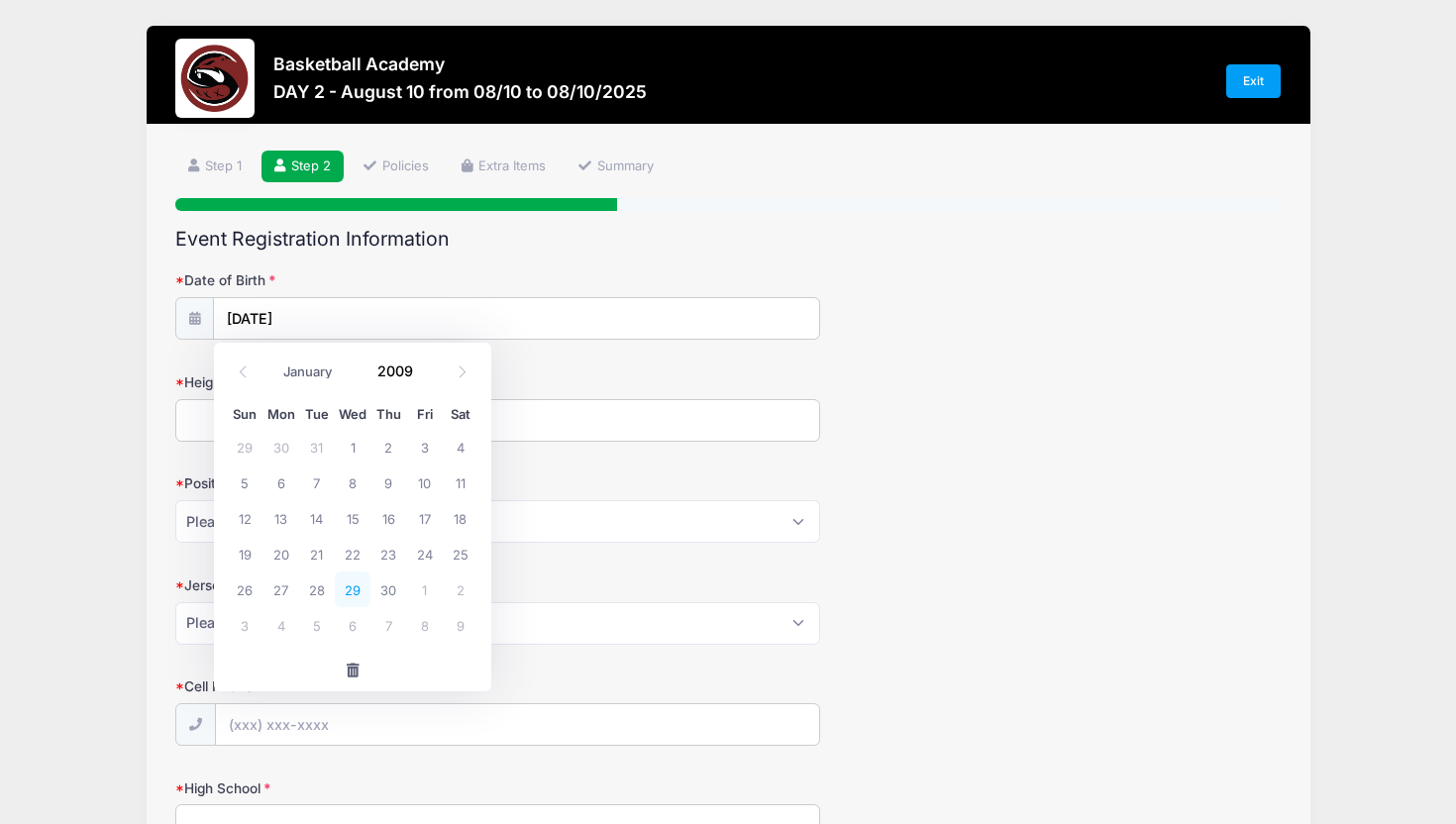 click on "29" at bounding box center [353, 589] 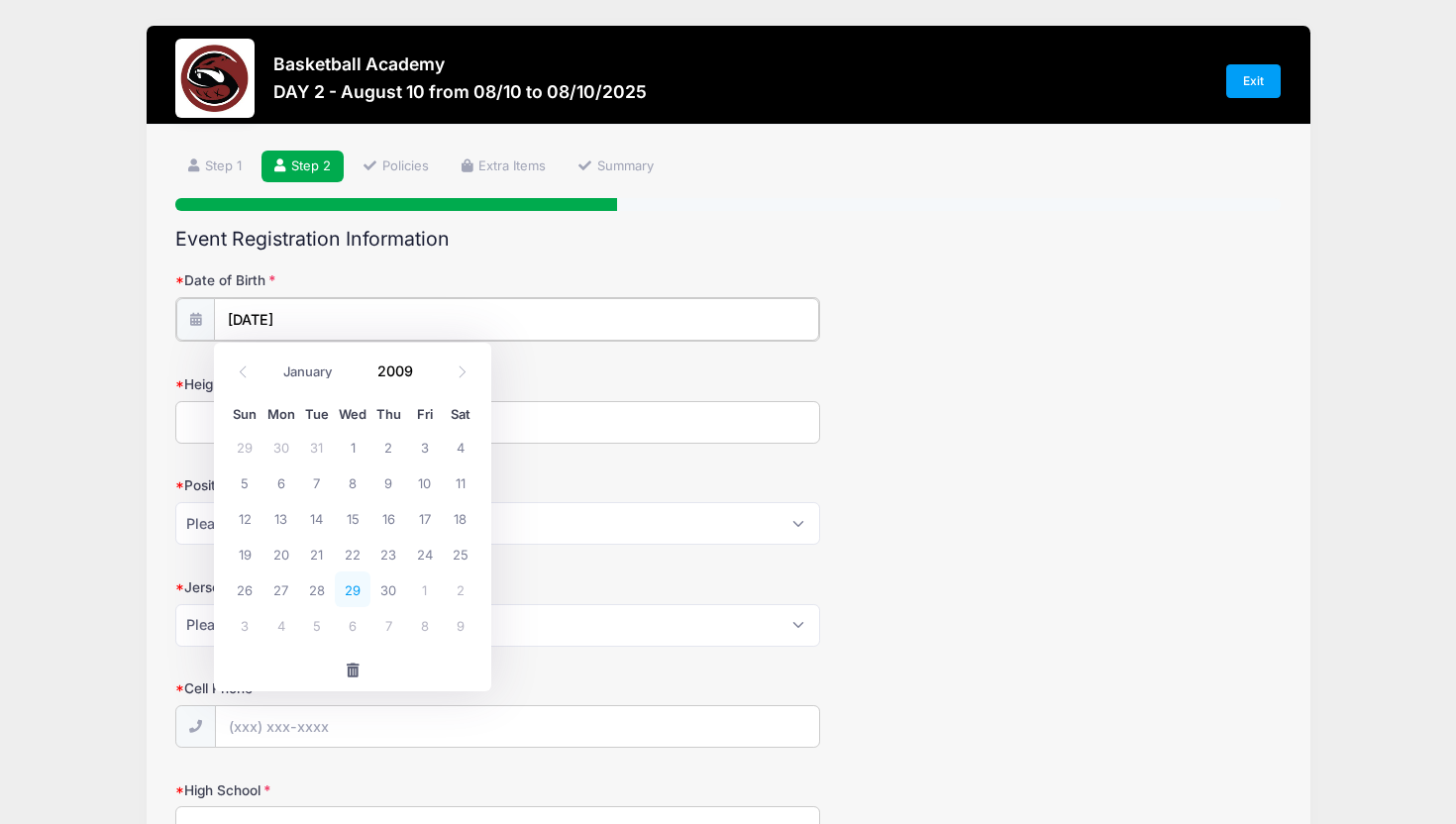 type on "[DATE]" 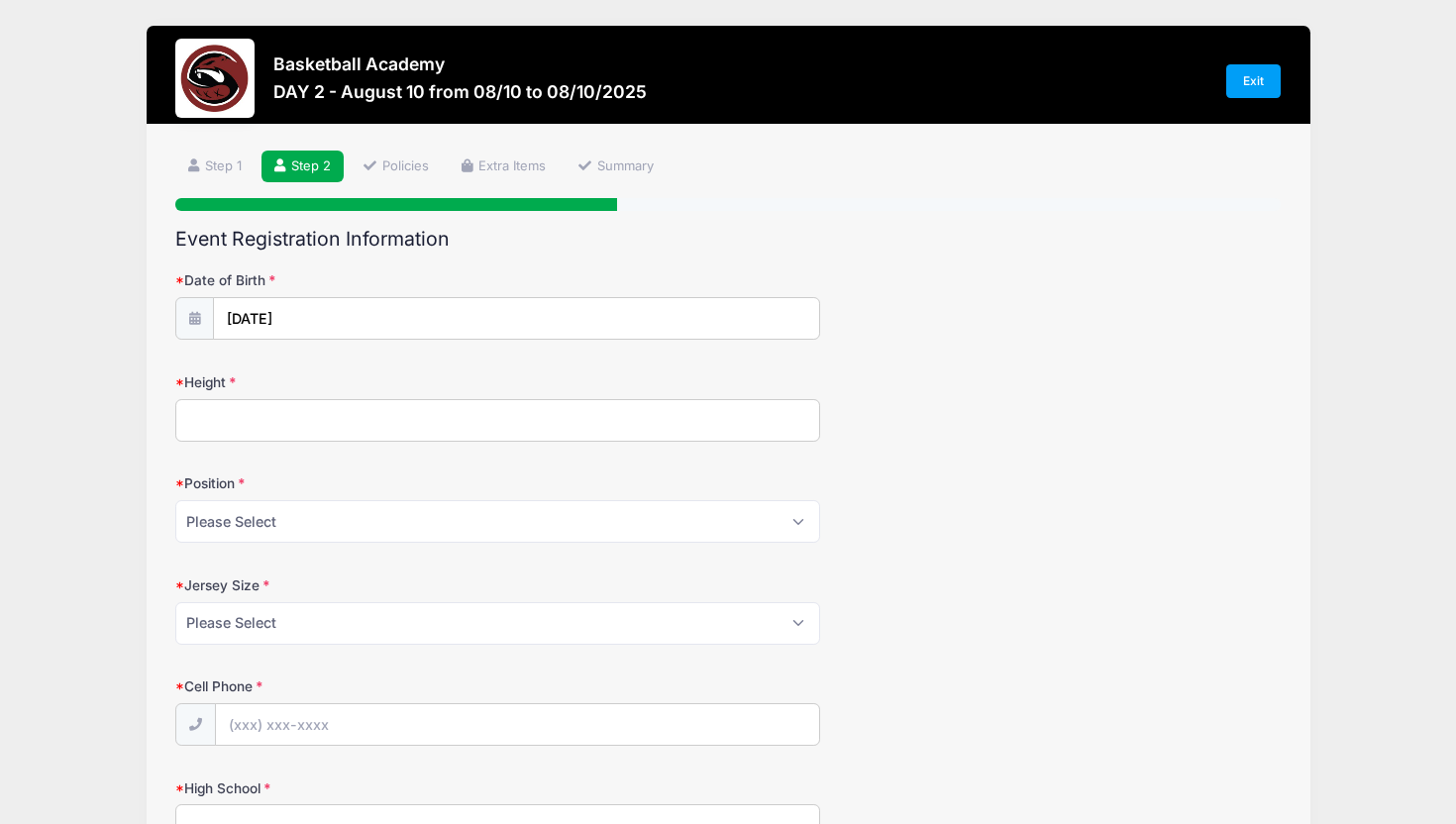 click on "Height" at bounding box center [497, 420] 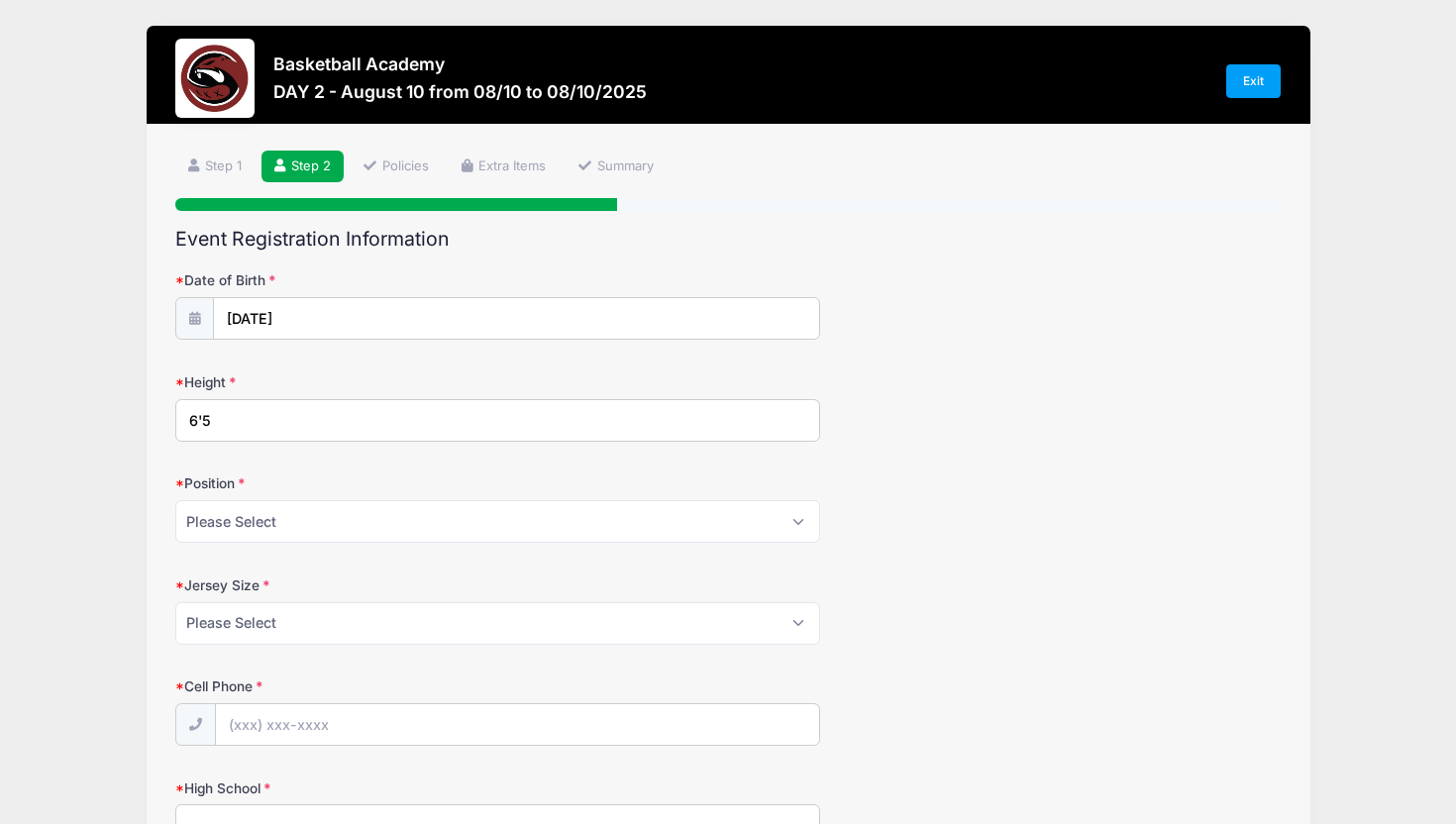 type on "6'5" 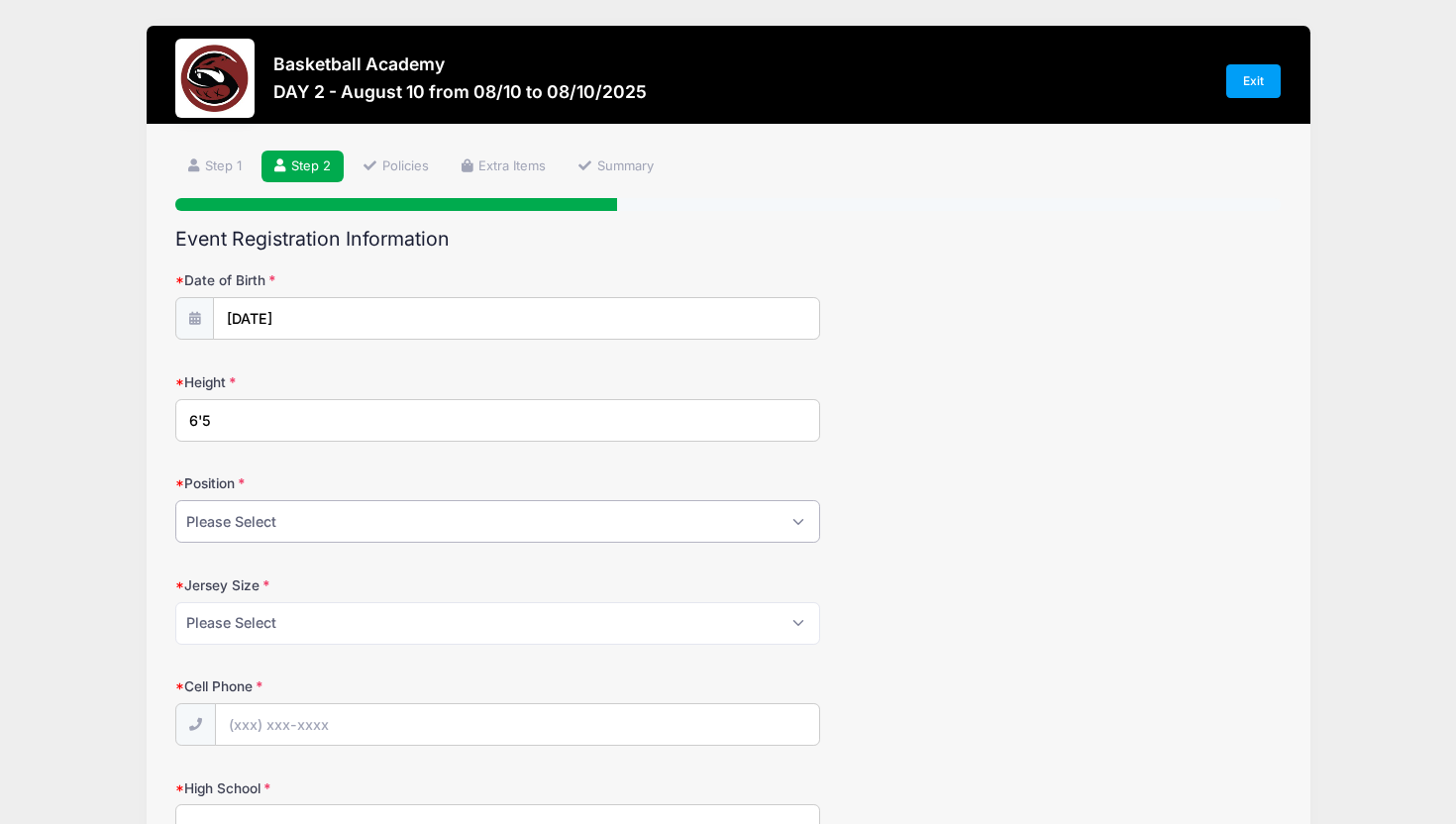 click on "Please Select PG
SG
SF
PF
C" at bounding box center [497, 521] 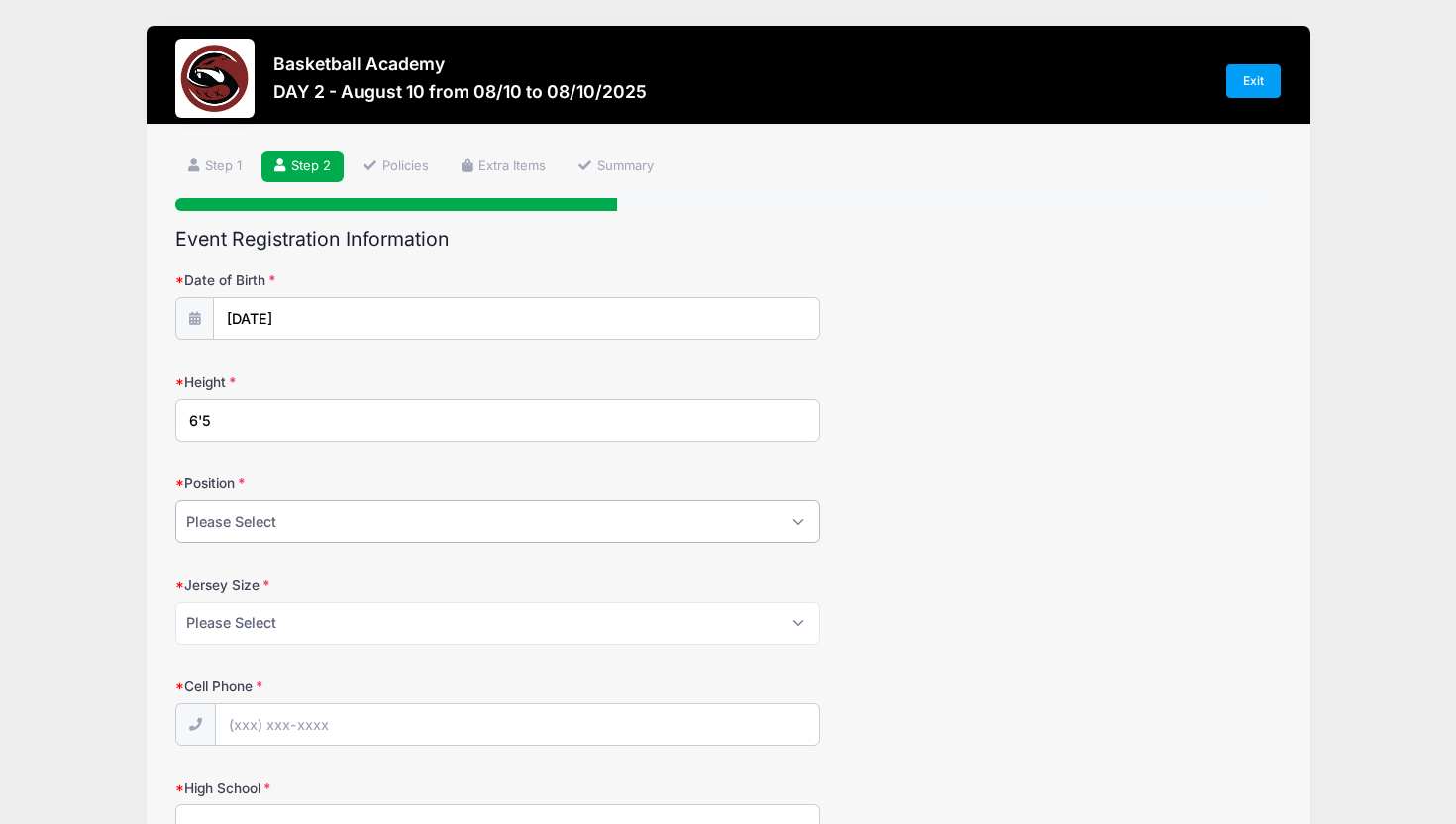 select on "SF" 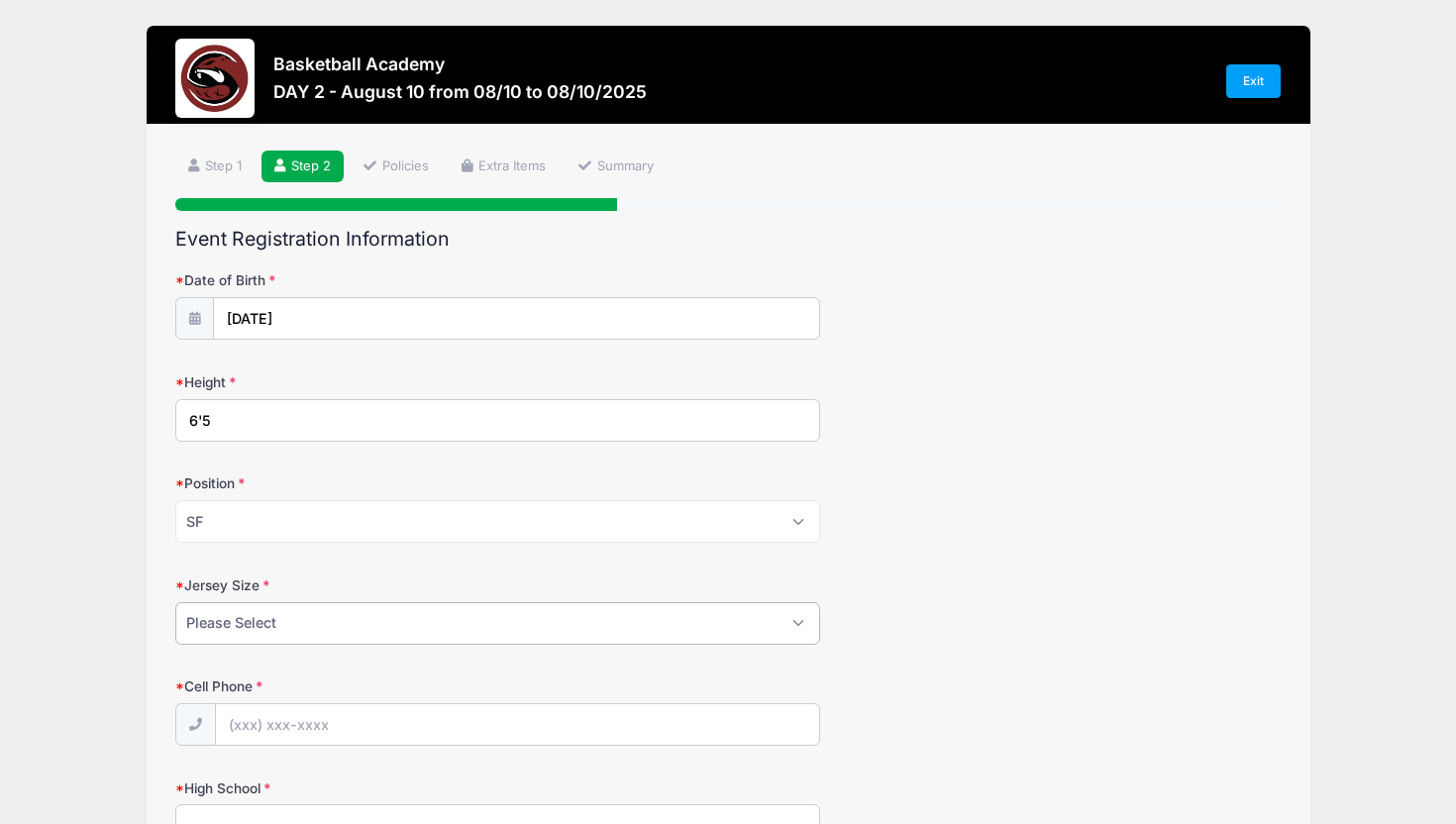 click on "Please Select Small
Medium
Large
XL
XXL" at bounding box center [497, 623] 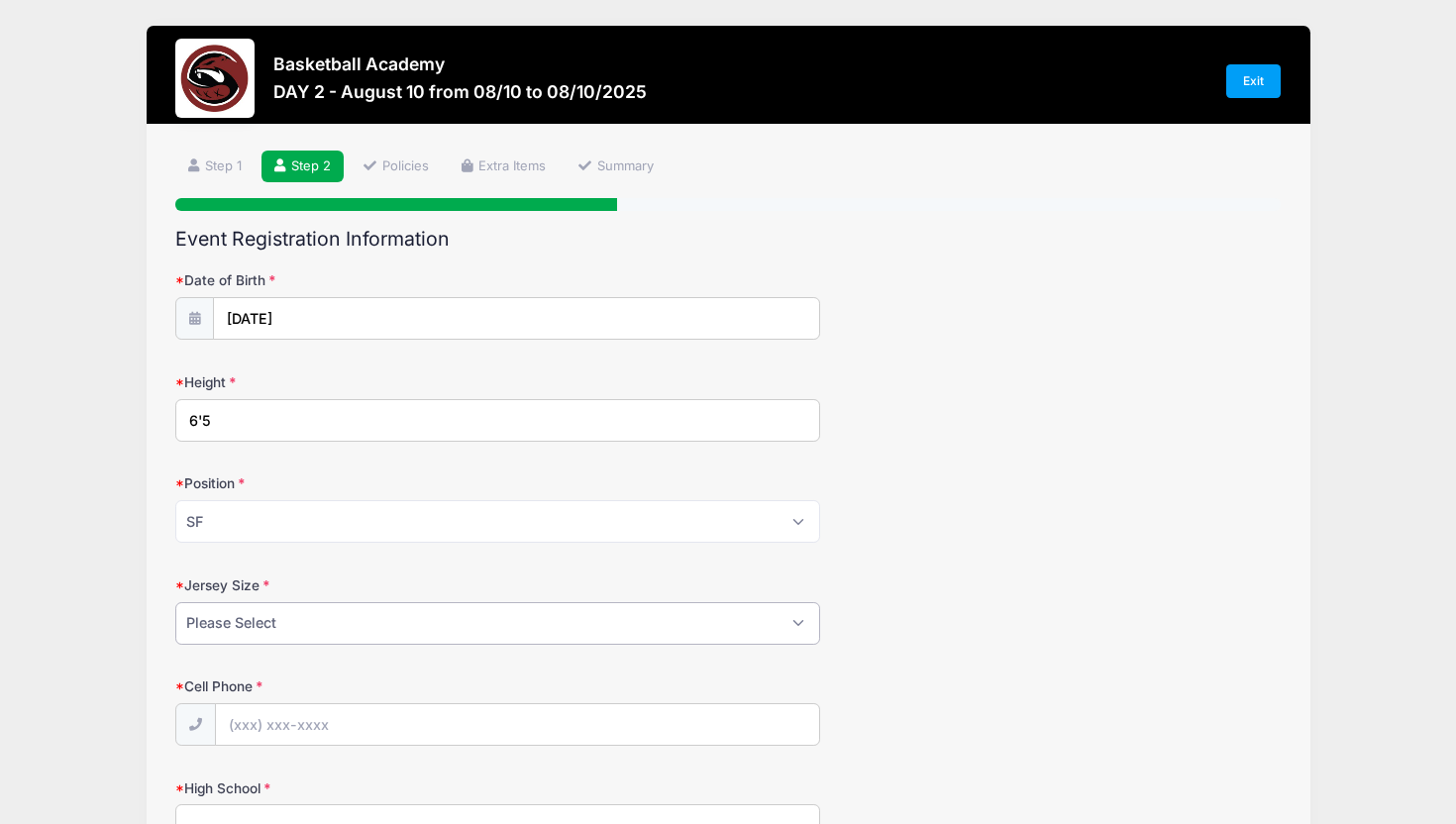 select on "Large" 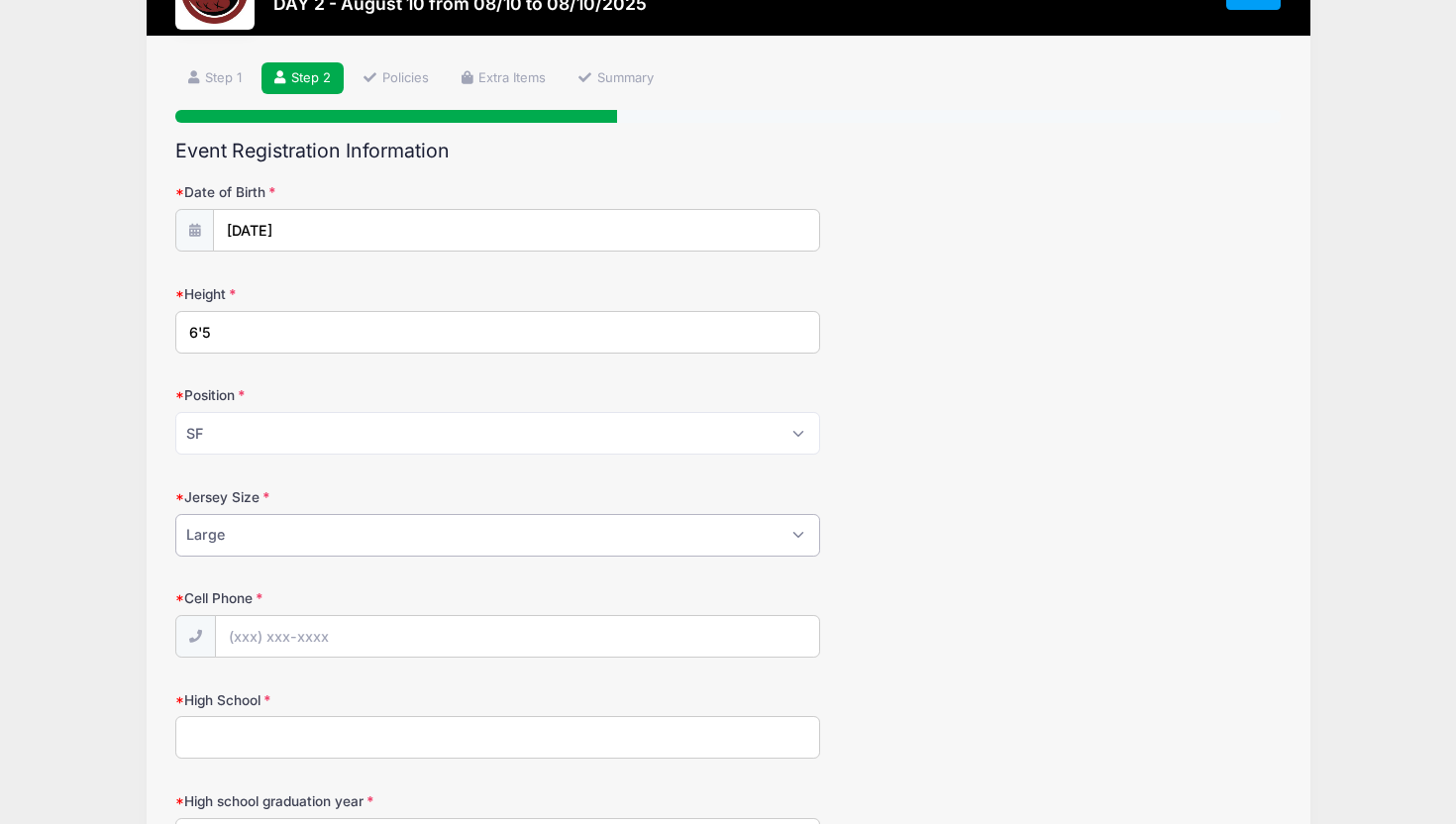 scroll, scrollTop: 209, scrollLeft: 0, axis: vertical 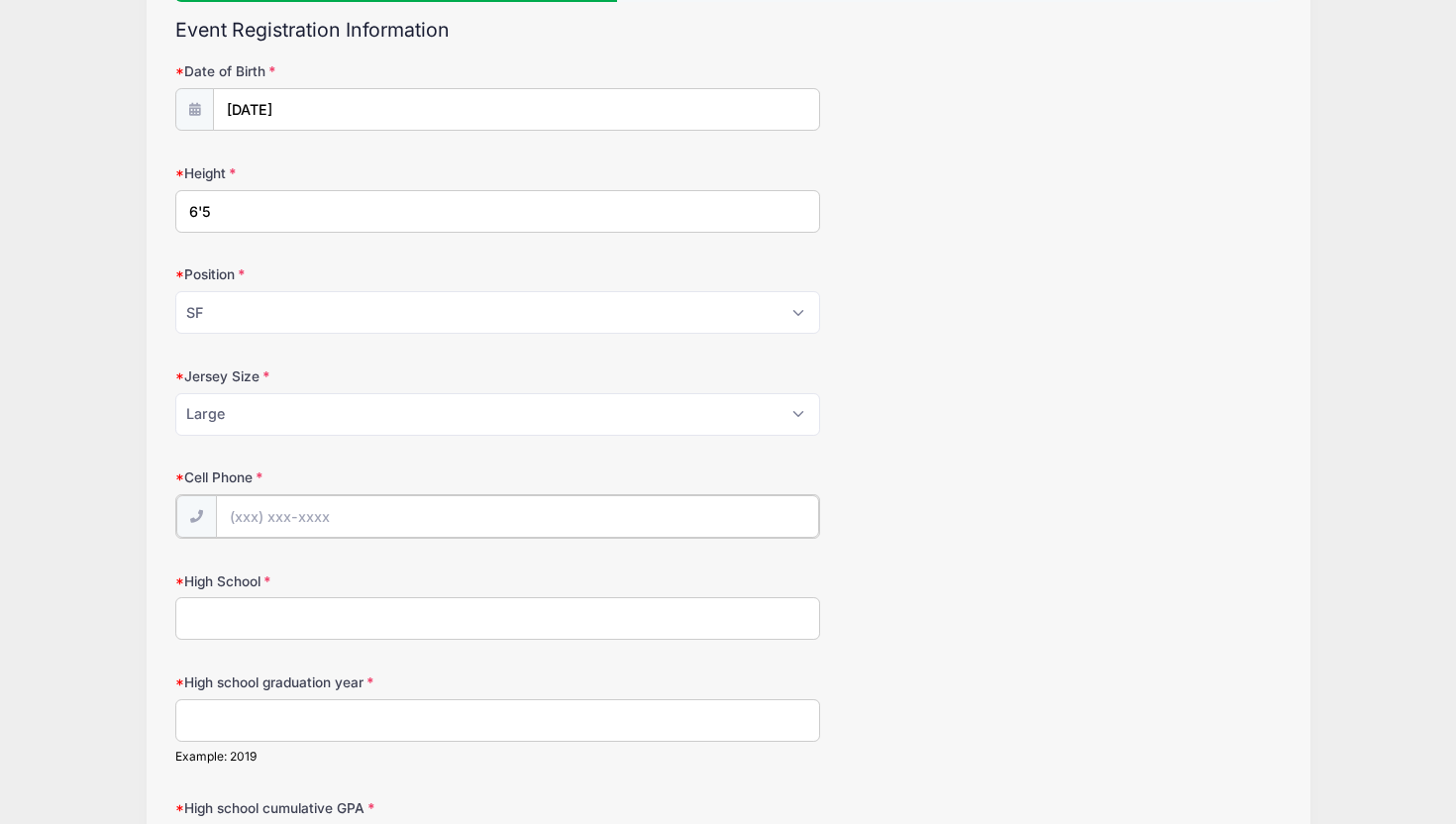 click on "Cell Phone" at bounding box center [517, 516] 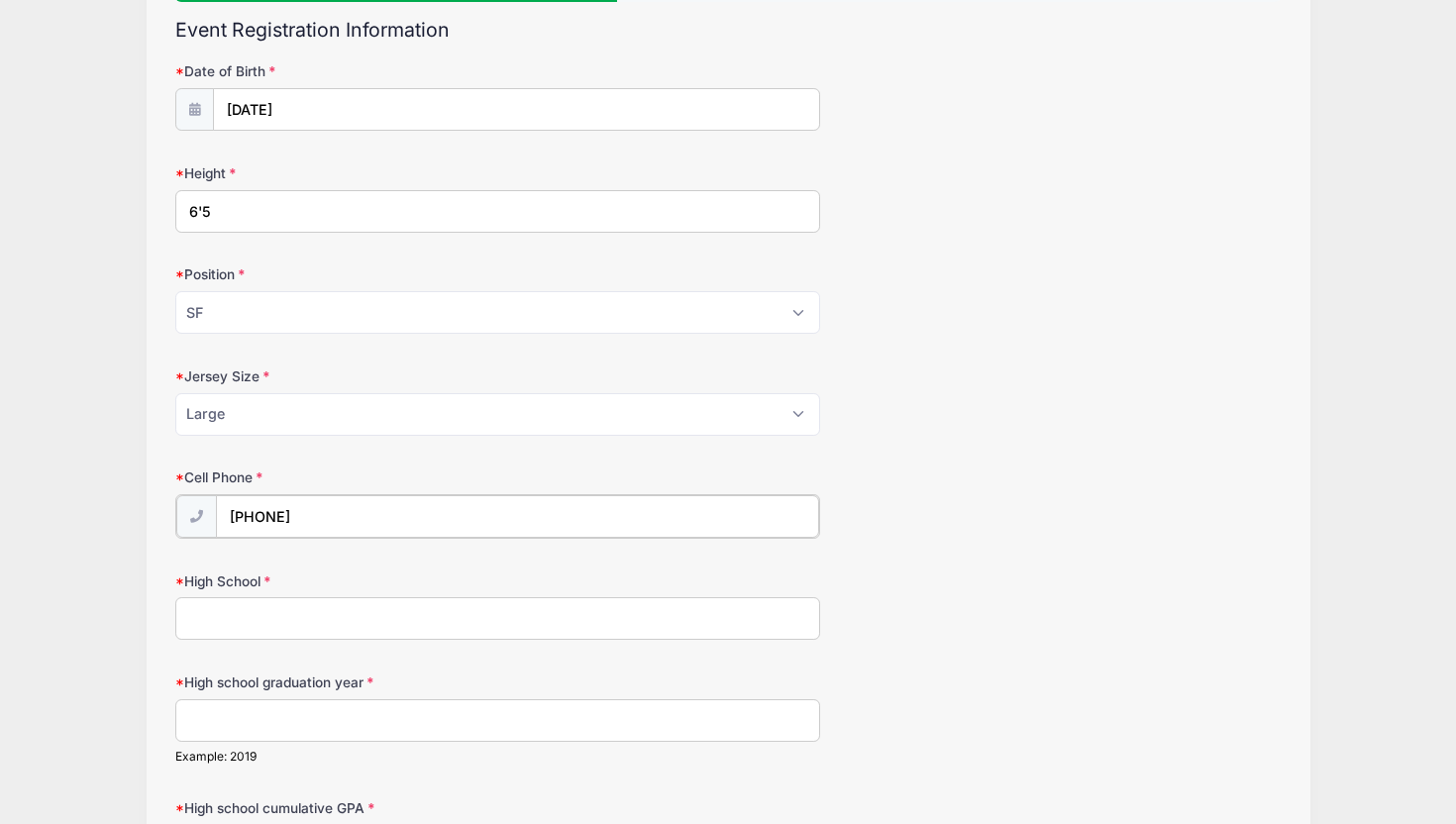 type on "[PHONE]" 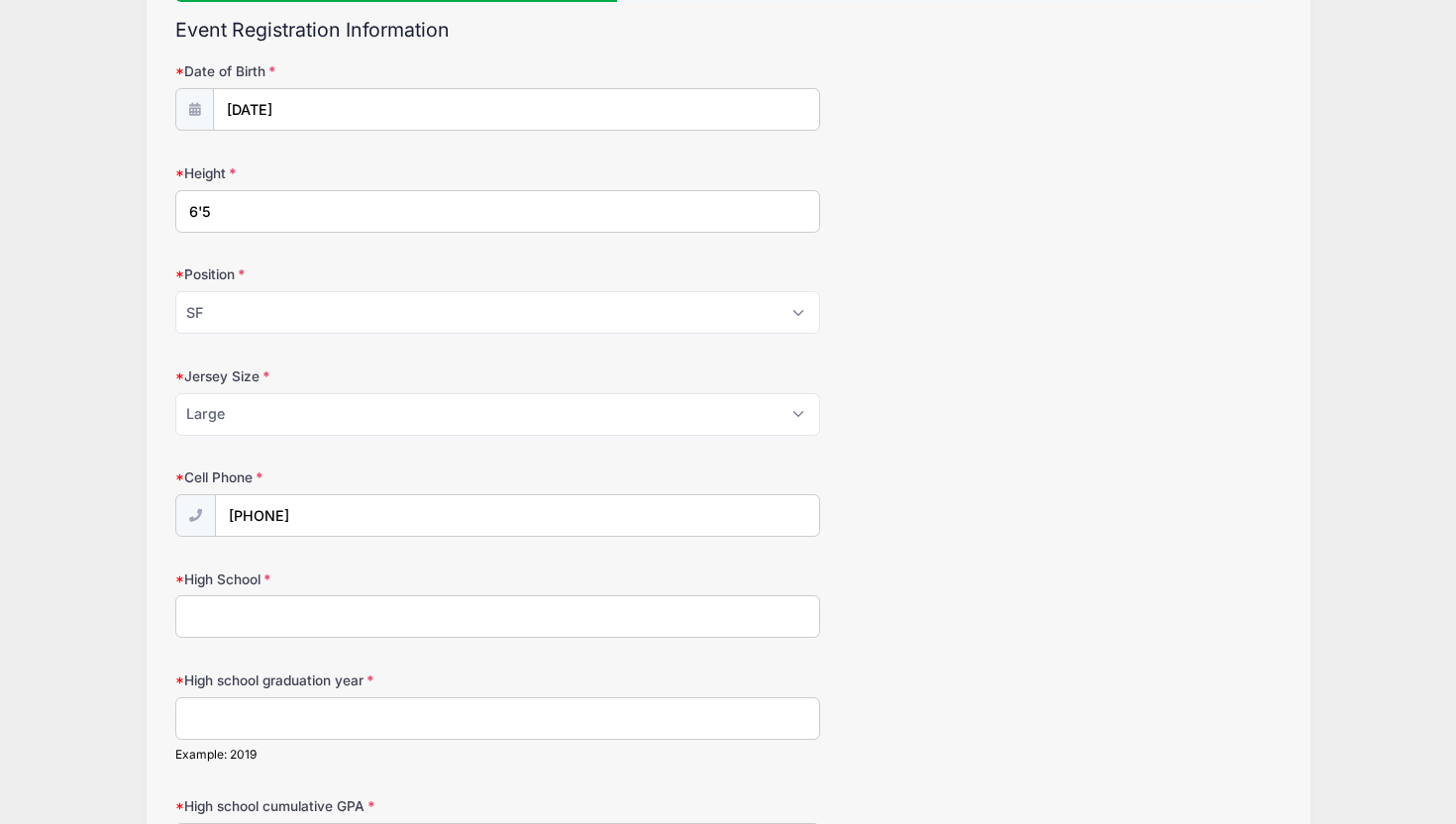 click on "High School" at bounding box center (497, 616) 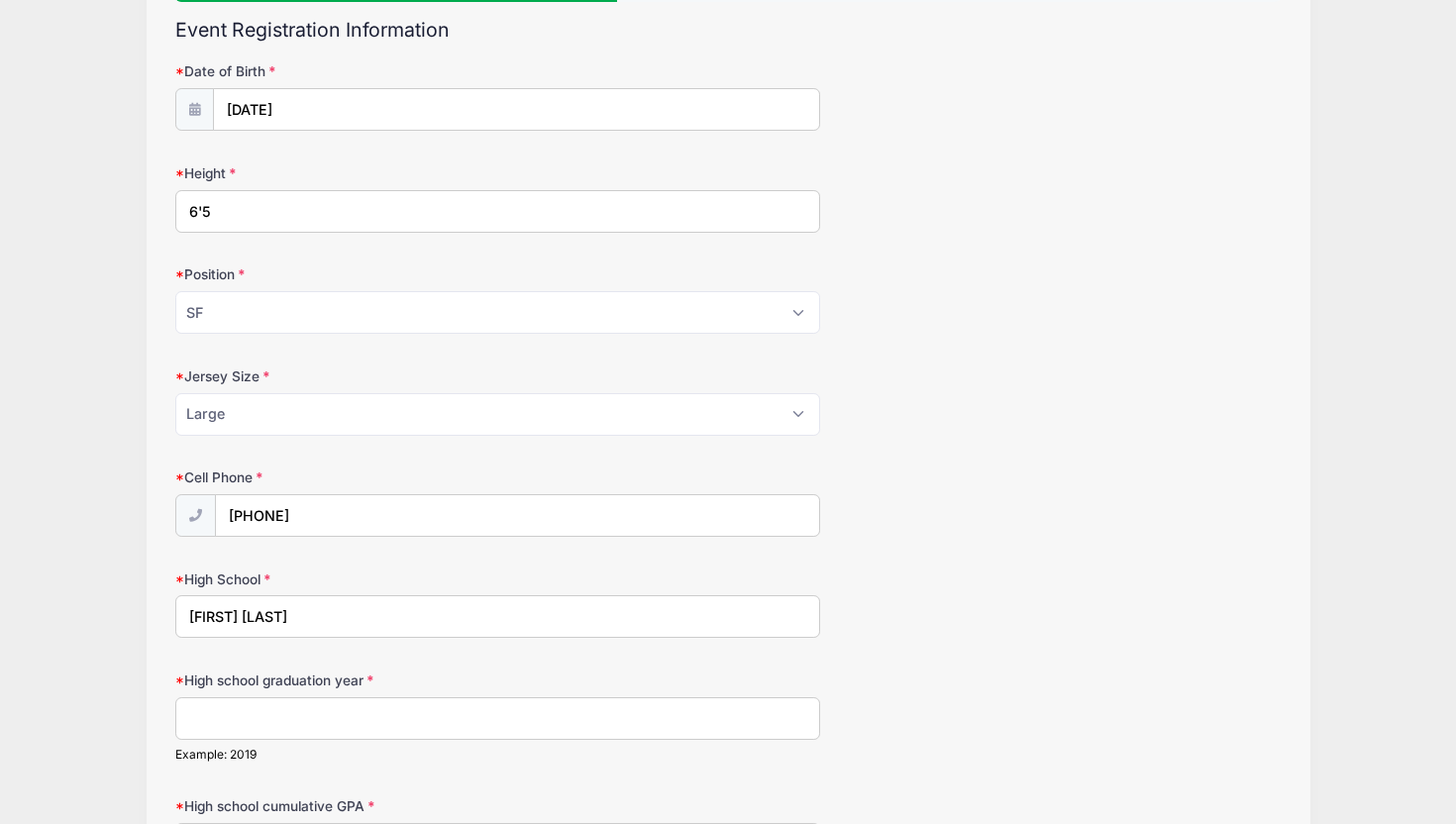 click on "[FIRST] [LAST]" at bounding box center (497, 616) 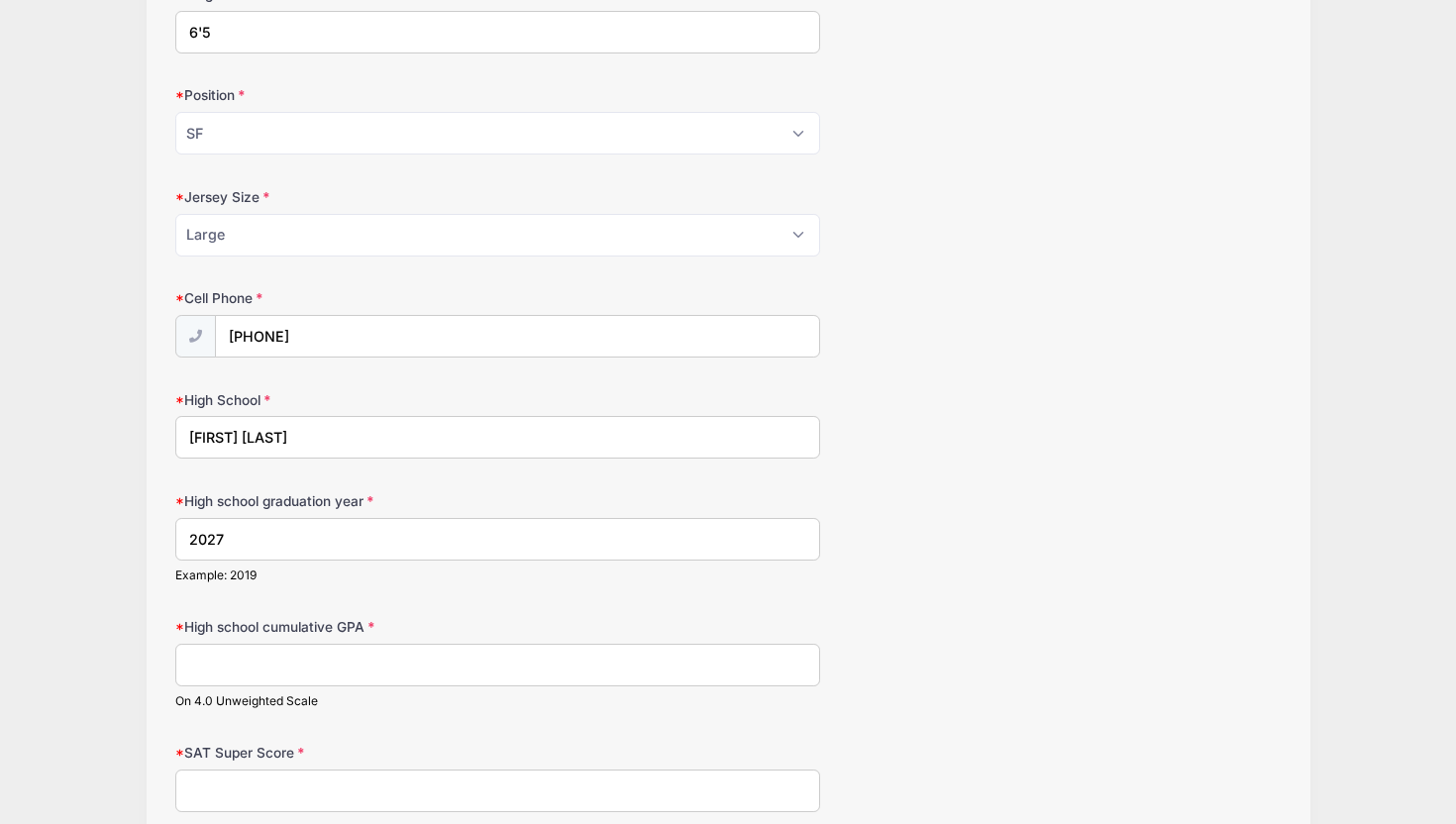 scroll, scrollTop: 403, scrollLeft: 0, axis: vertical 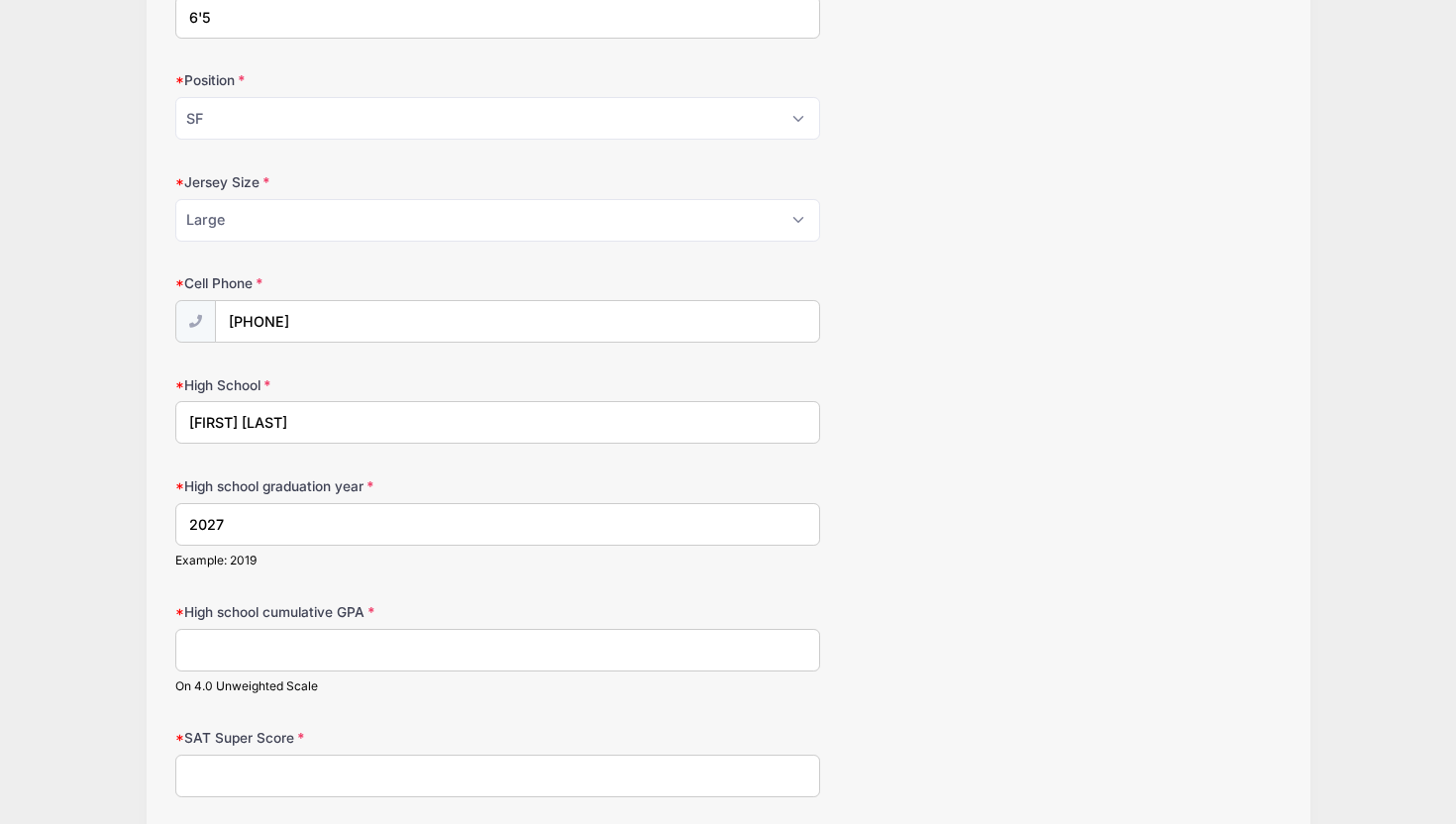 type on "2027" 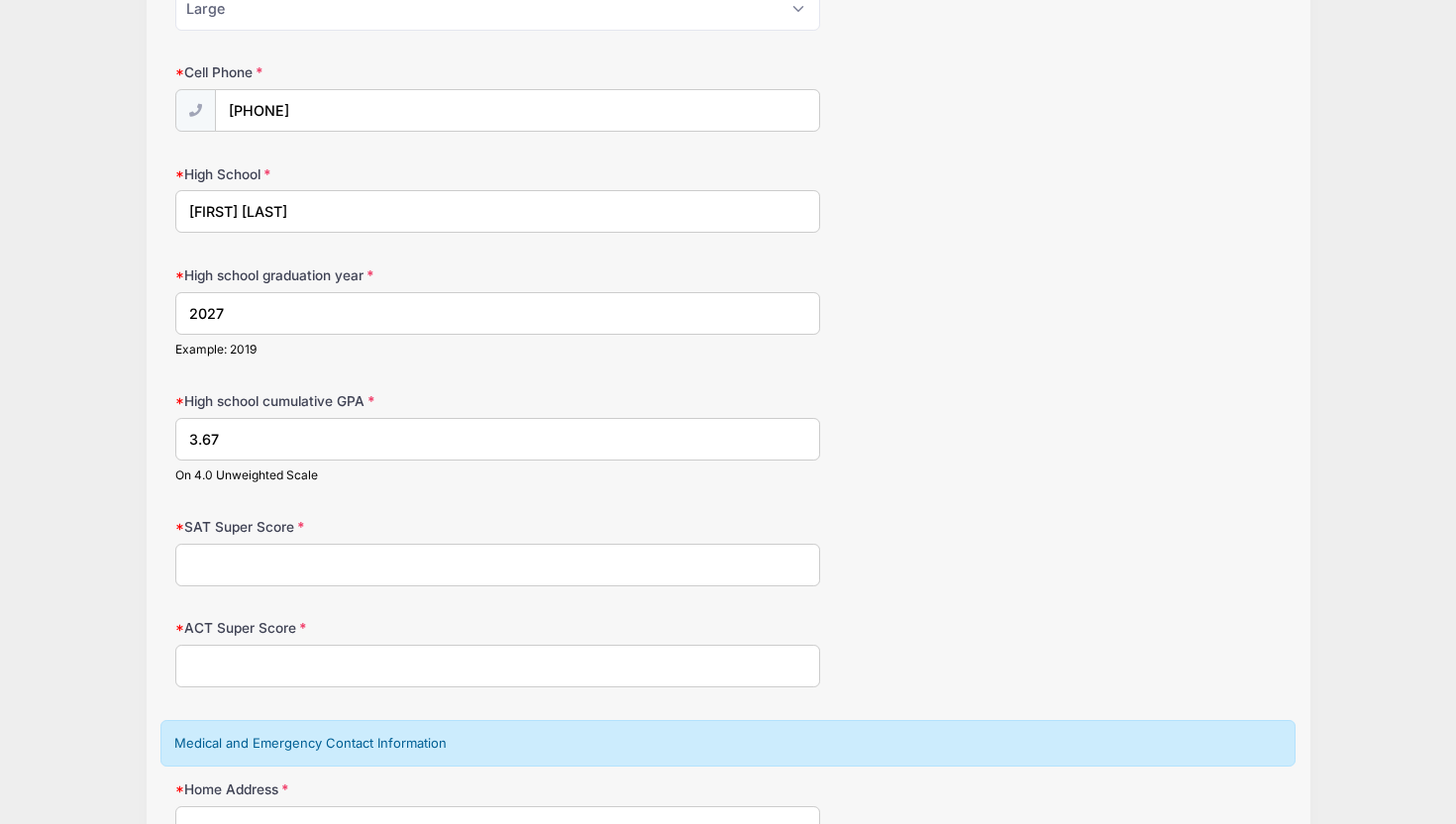 scroll, scrollTop: 619, scrollLeft: 0, axis: vertical 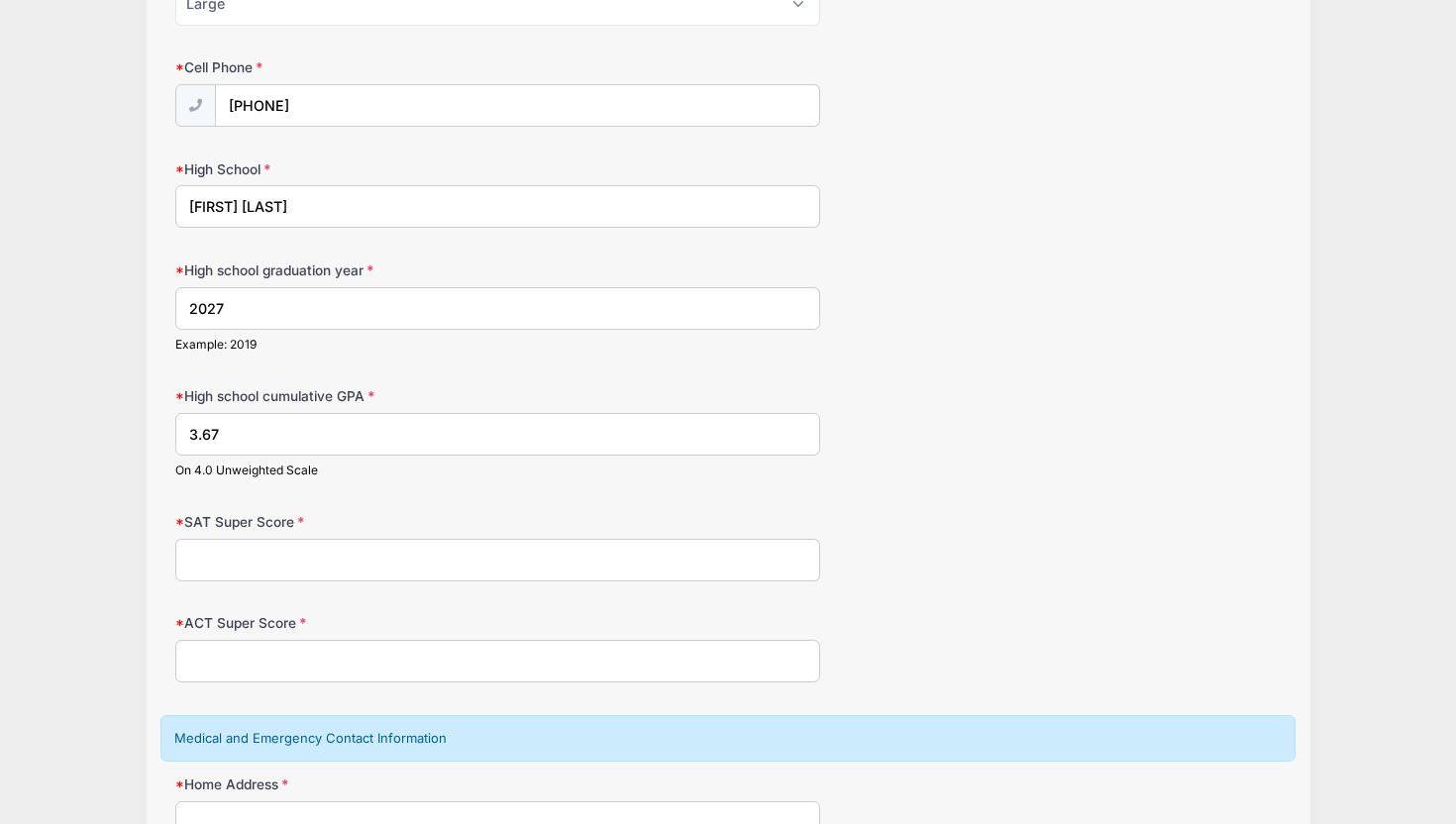 type on "3.67" 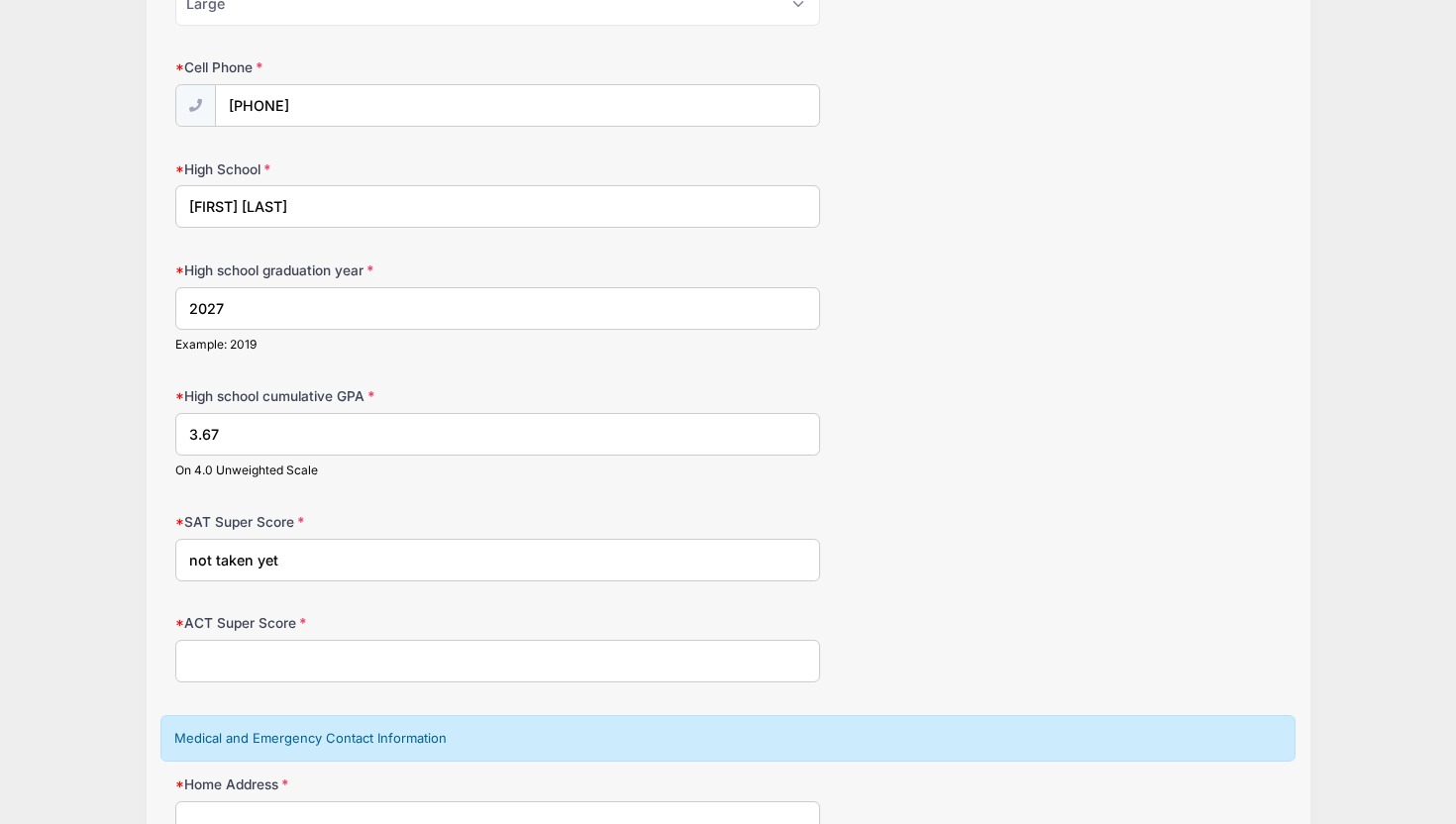 type on "not taken yet" 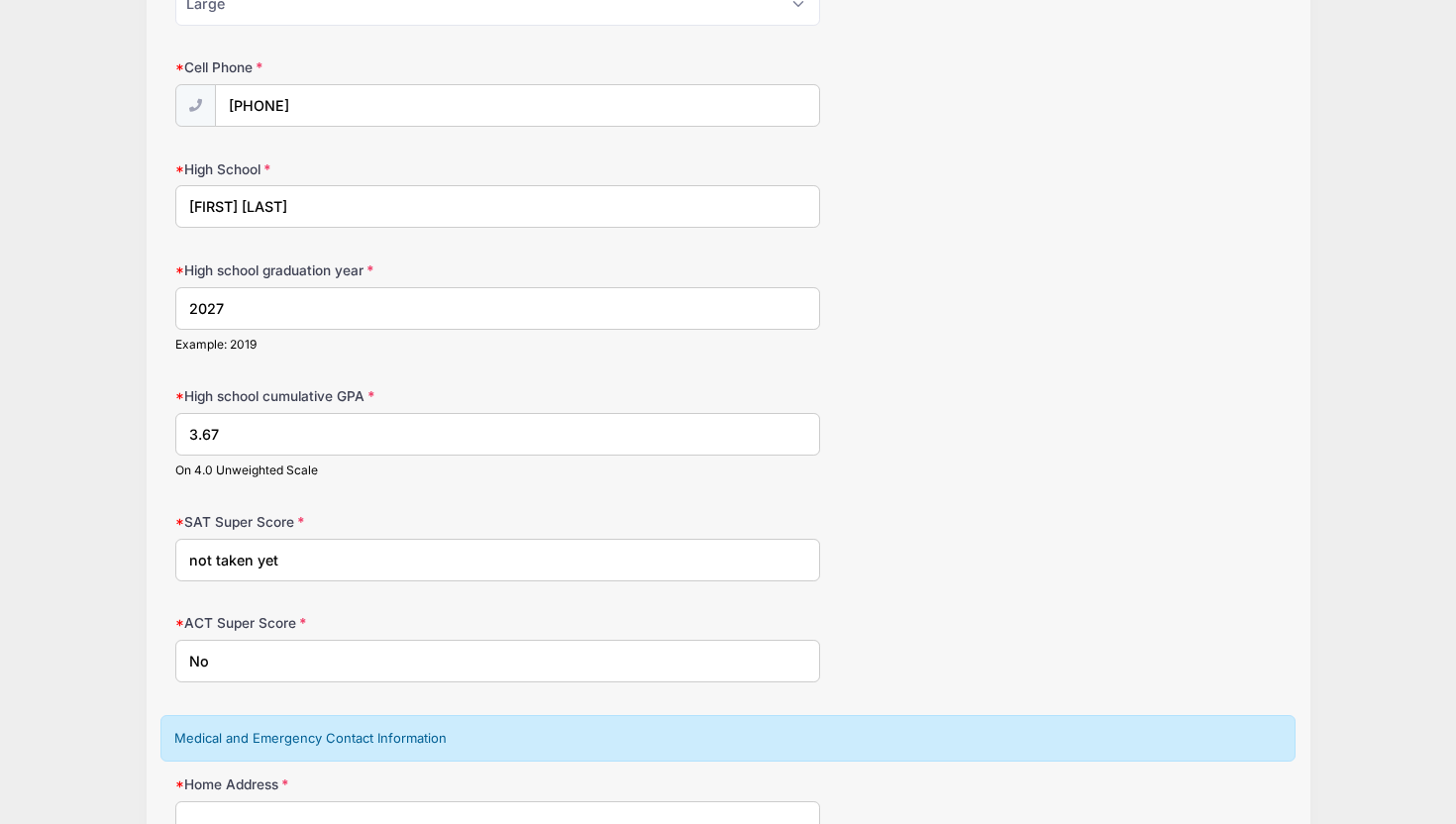 type on "N" 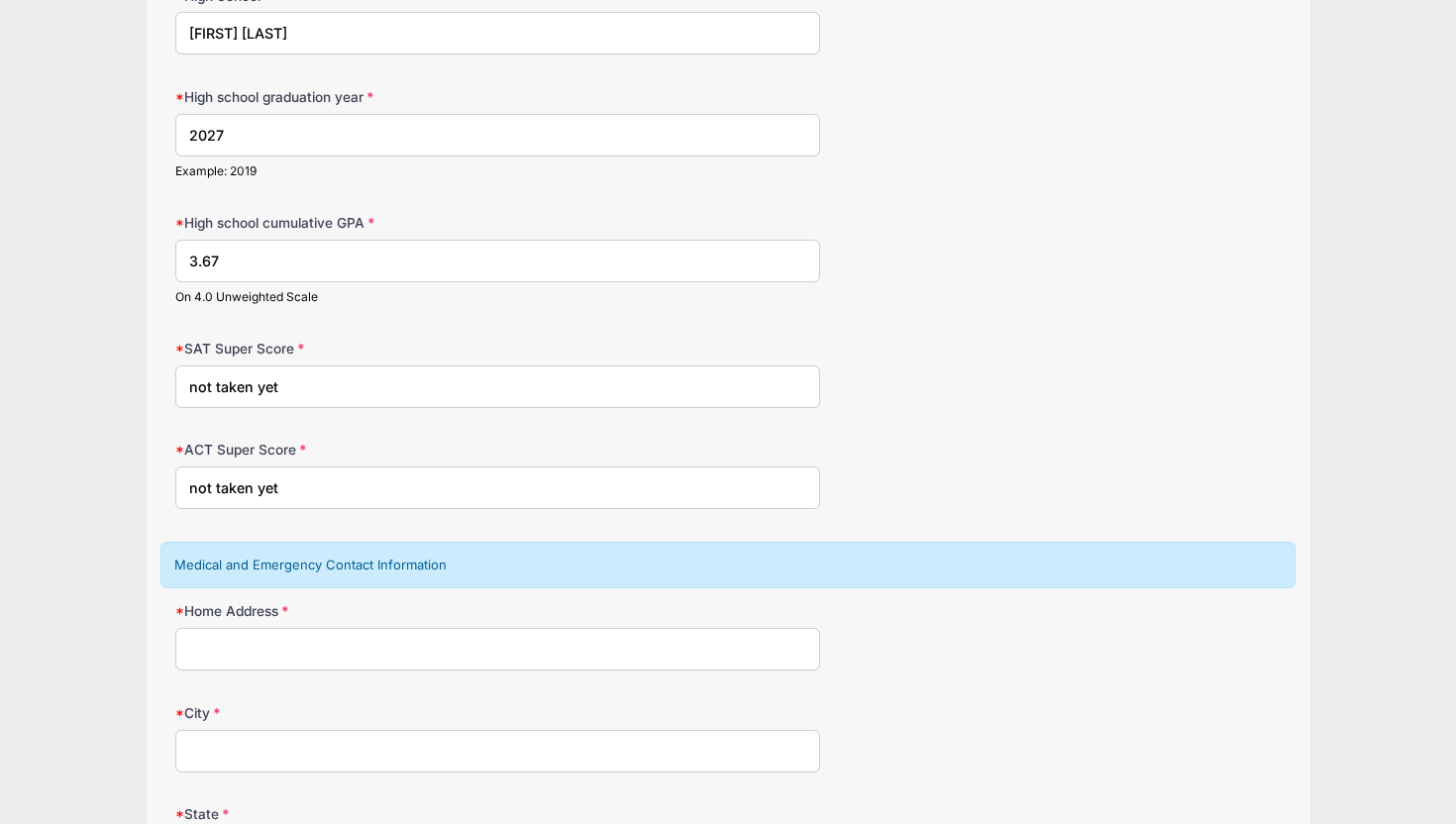 scroll, scrollTop: 806, scrollLeft: 0, axis: vertical 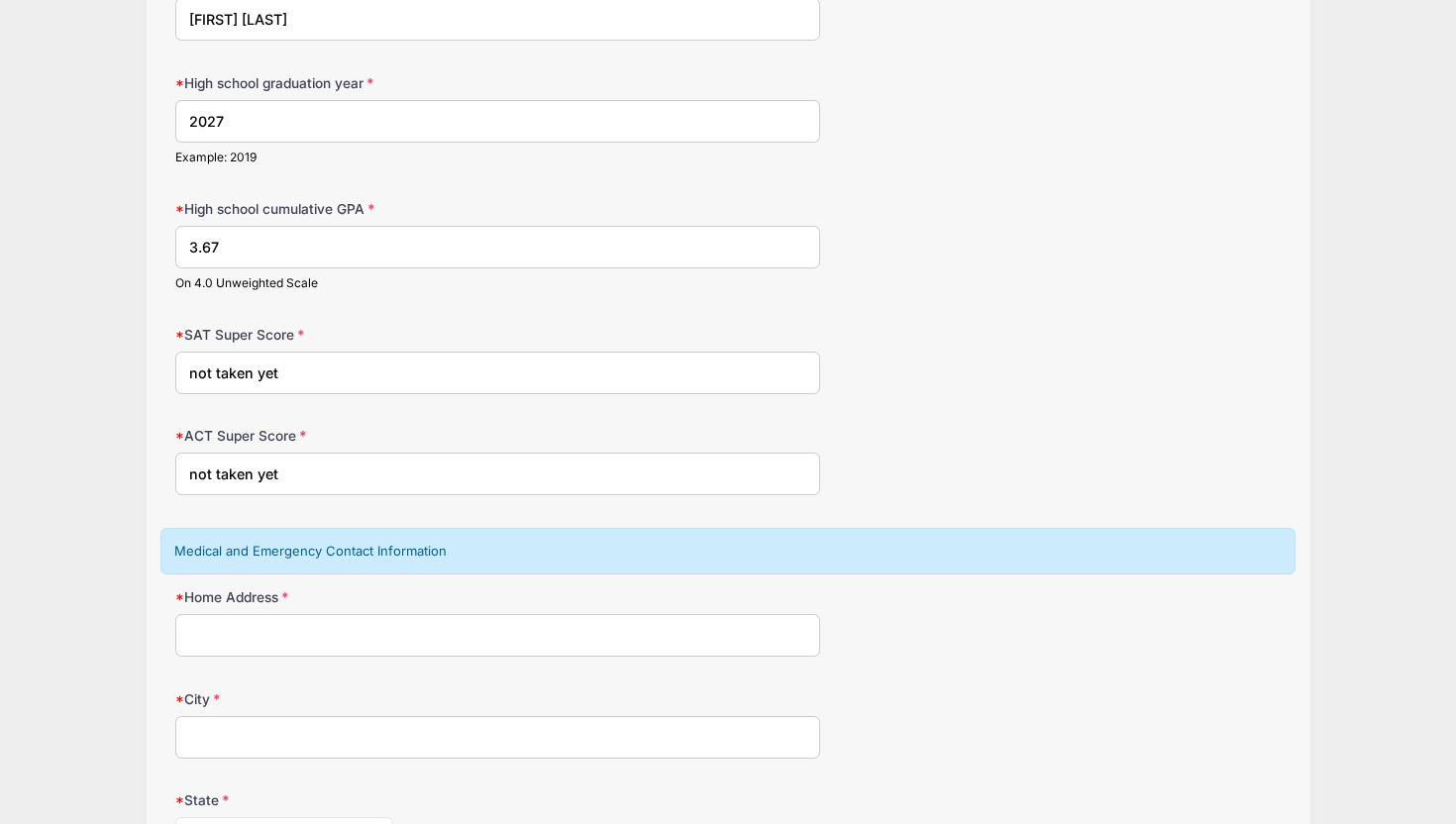 type on "not taken yet" 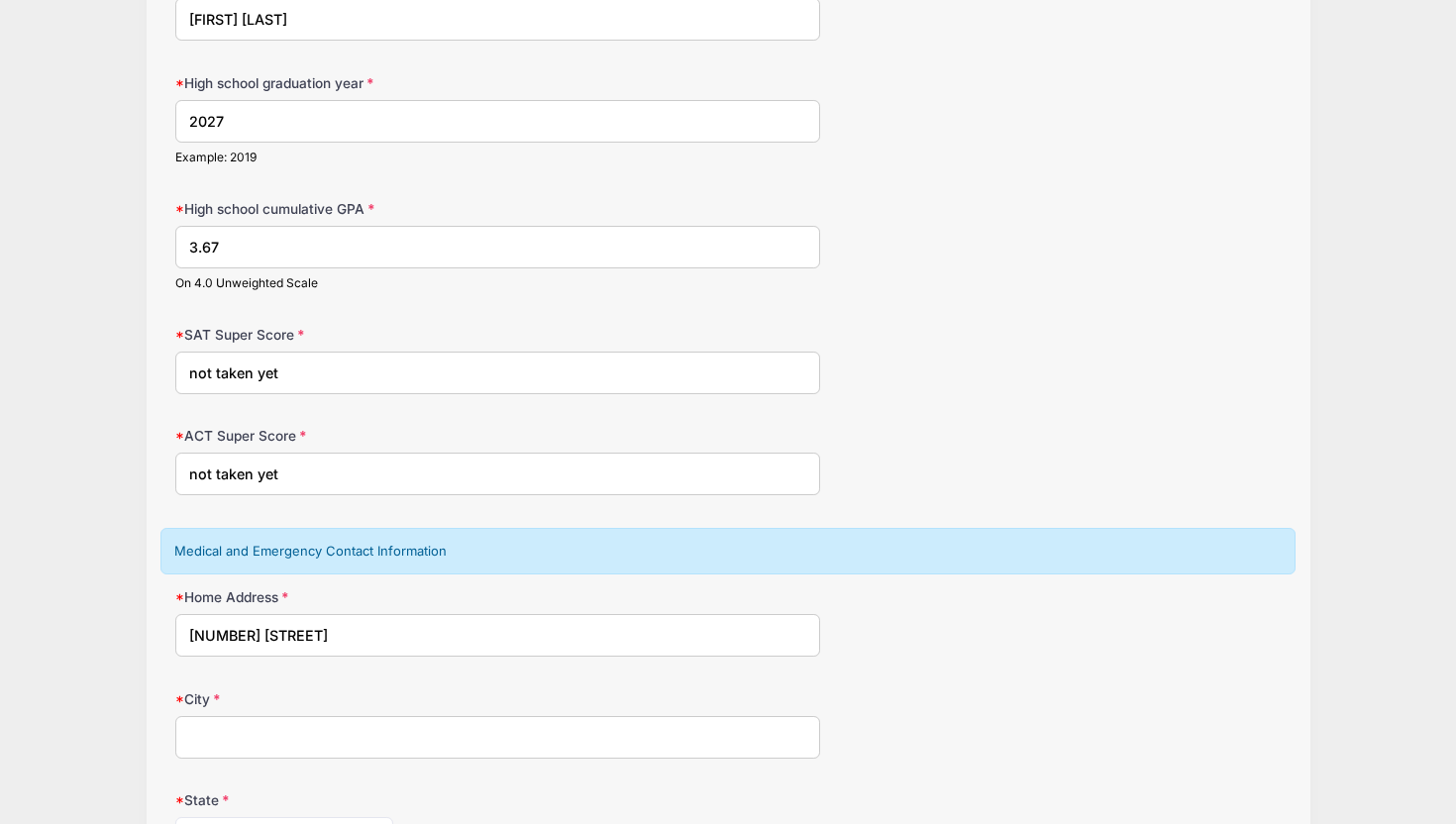 type on "[FIRST]" 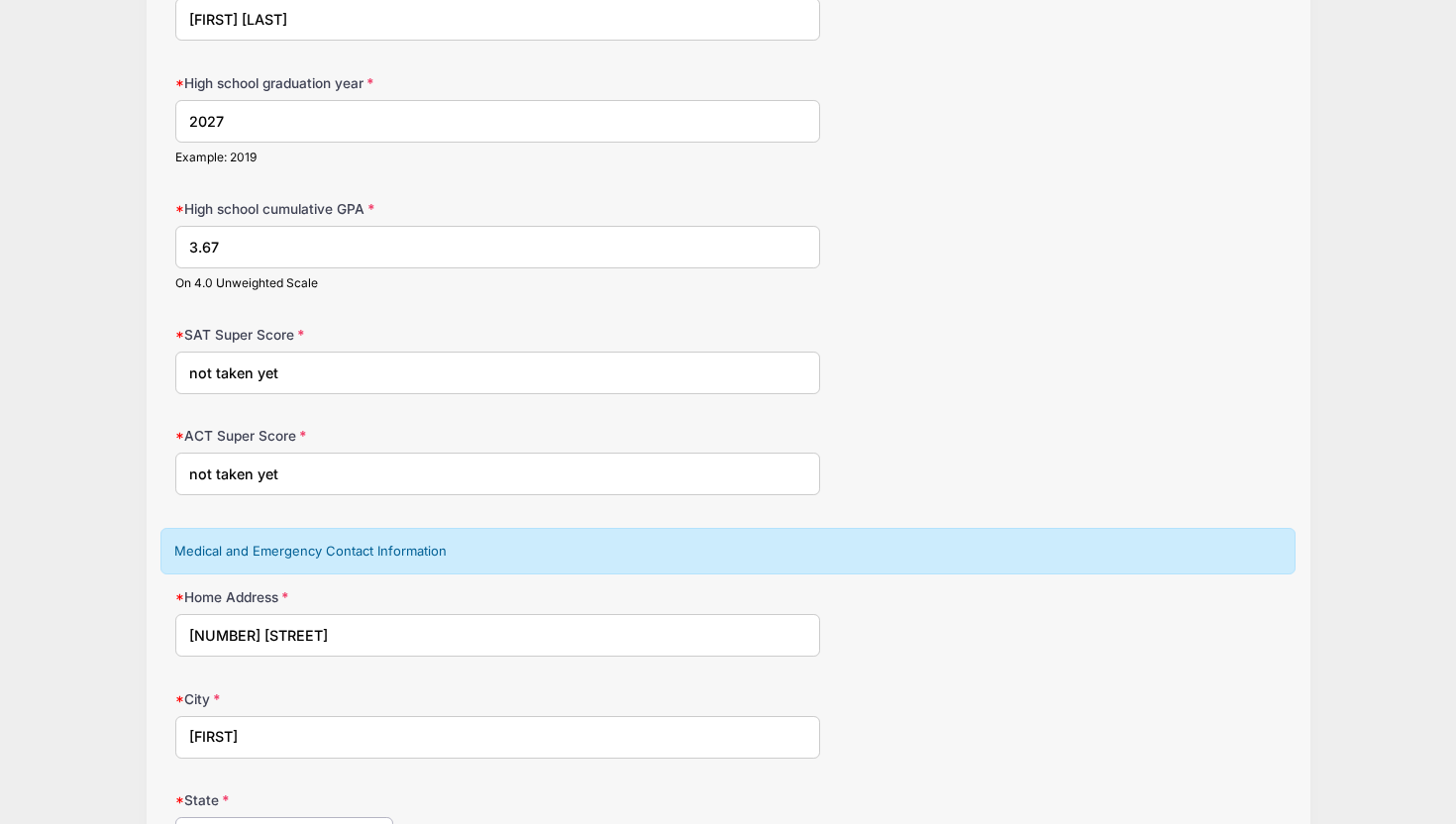 select on "TX" 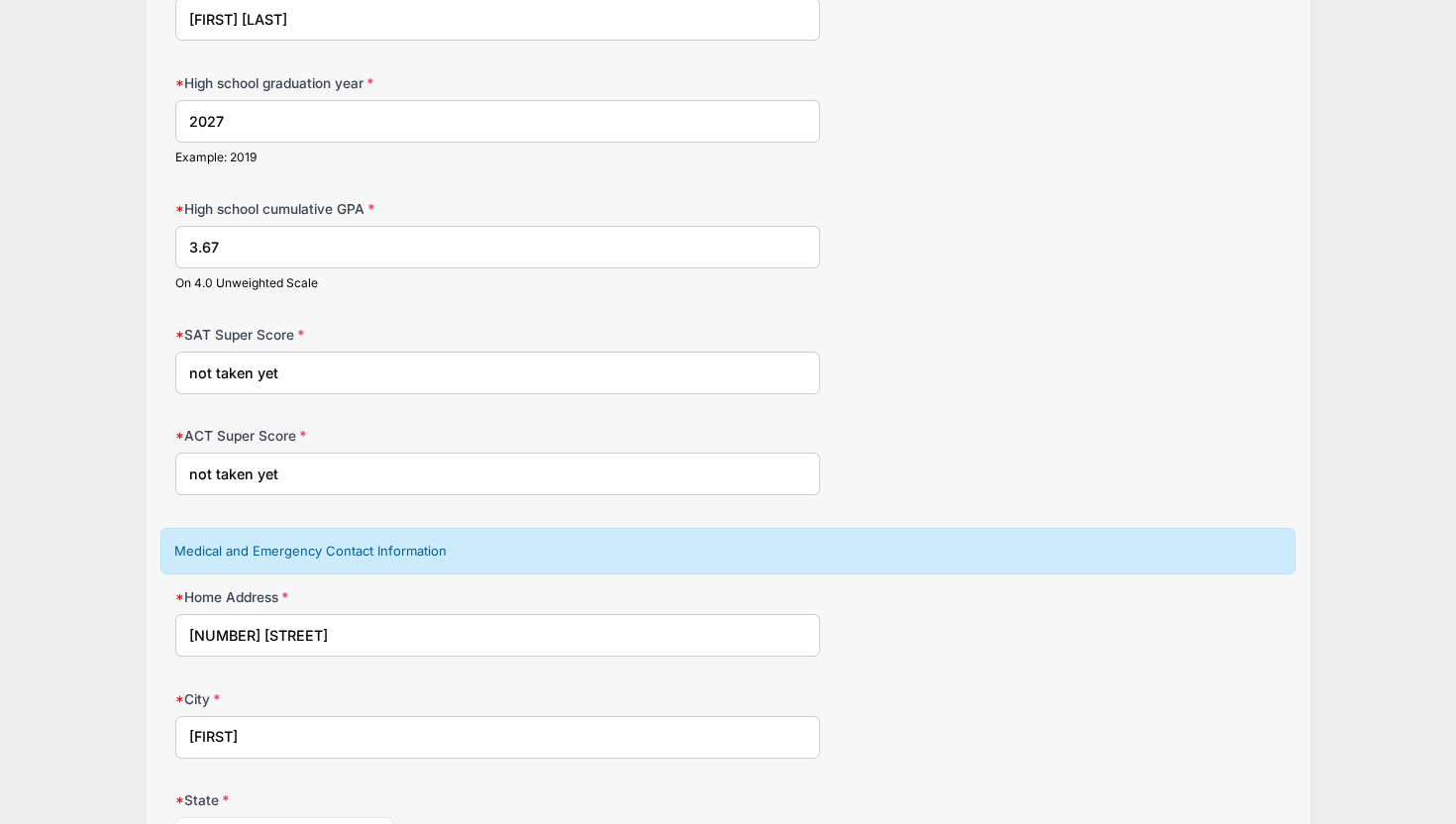 type on "[POSTAL CODE]" 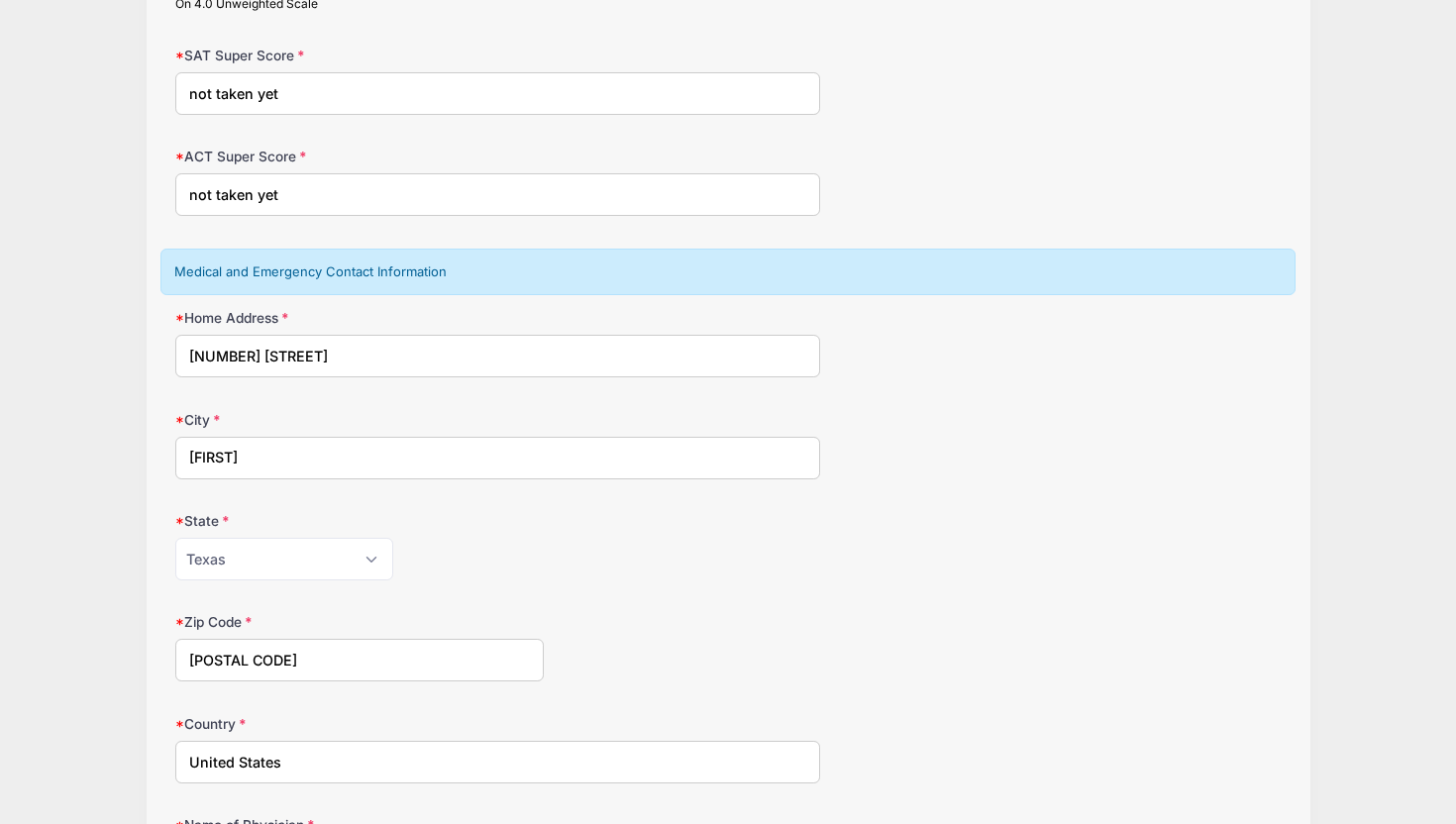 scroll, scrollTop: 1281, scrollLeft: 0, axis: vertical 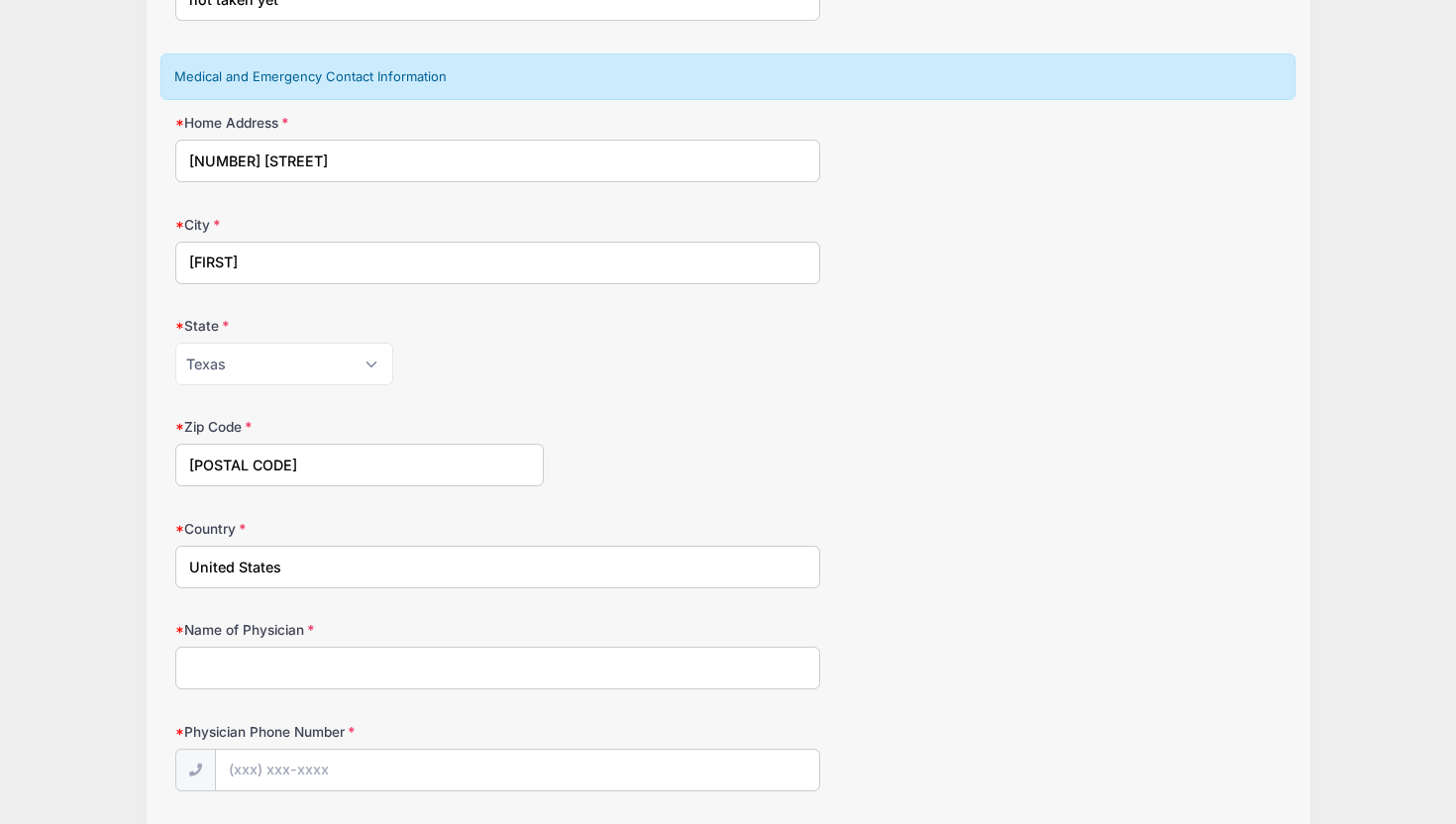 click on "Name of Physician" at bounding box center (497, 668) 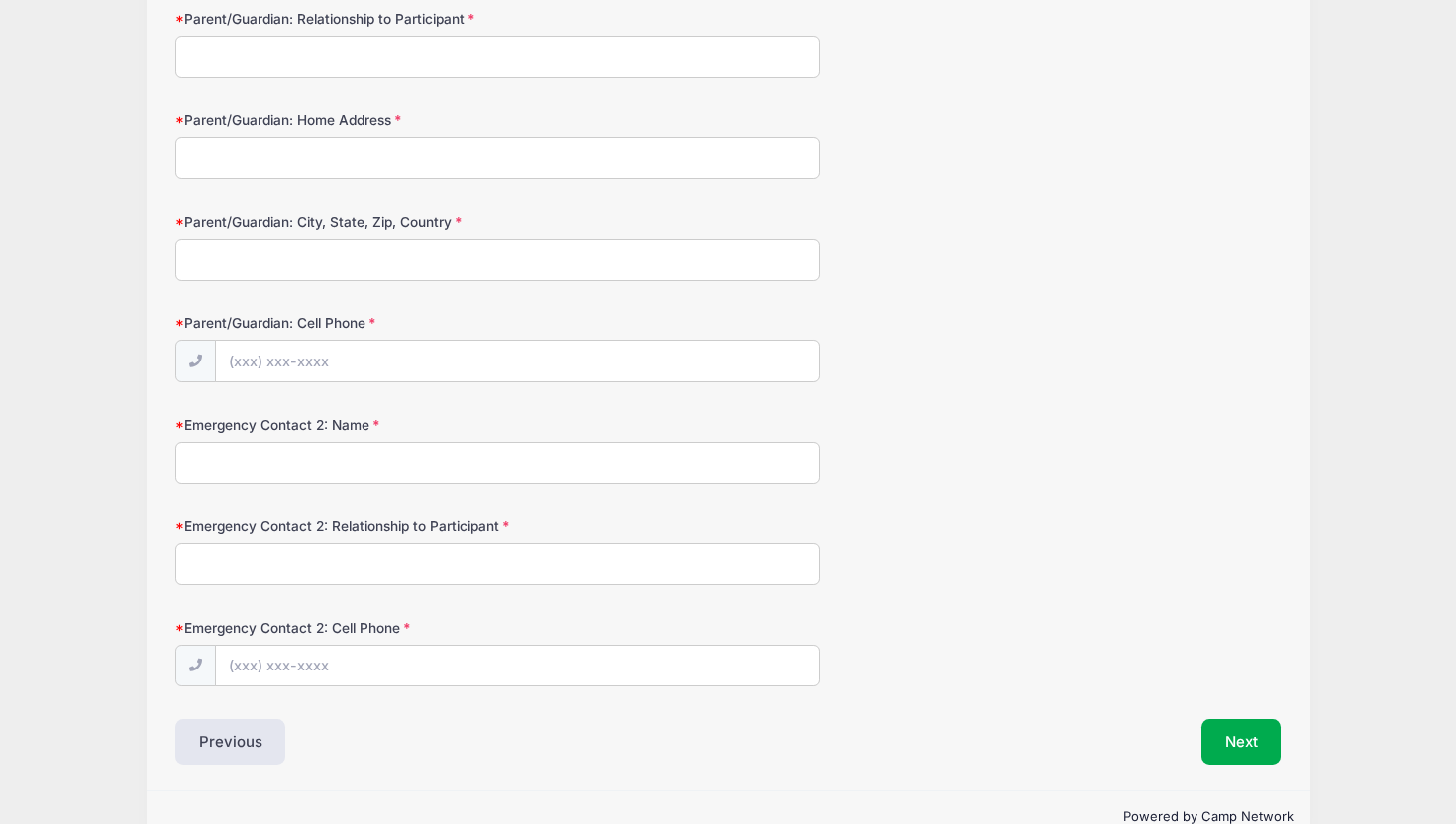 scroll, scrollTop: 3590, scrollLeft: 0, axis: vertical 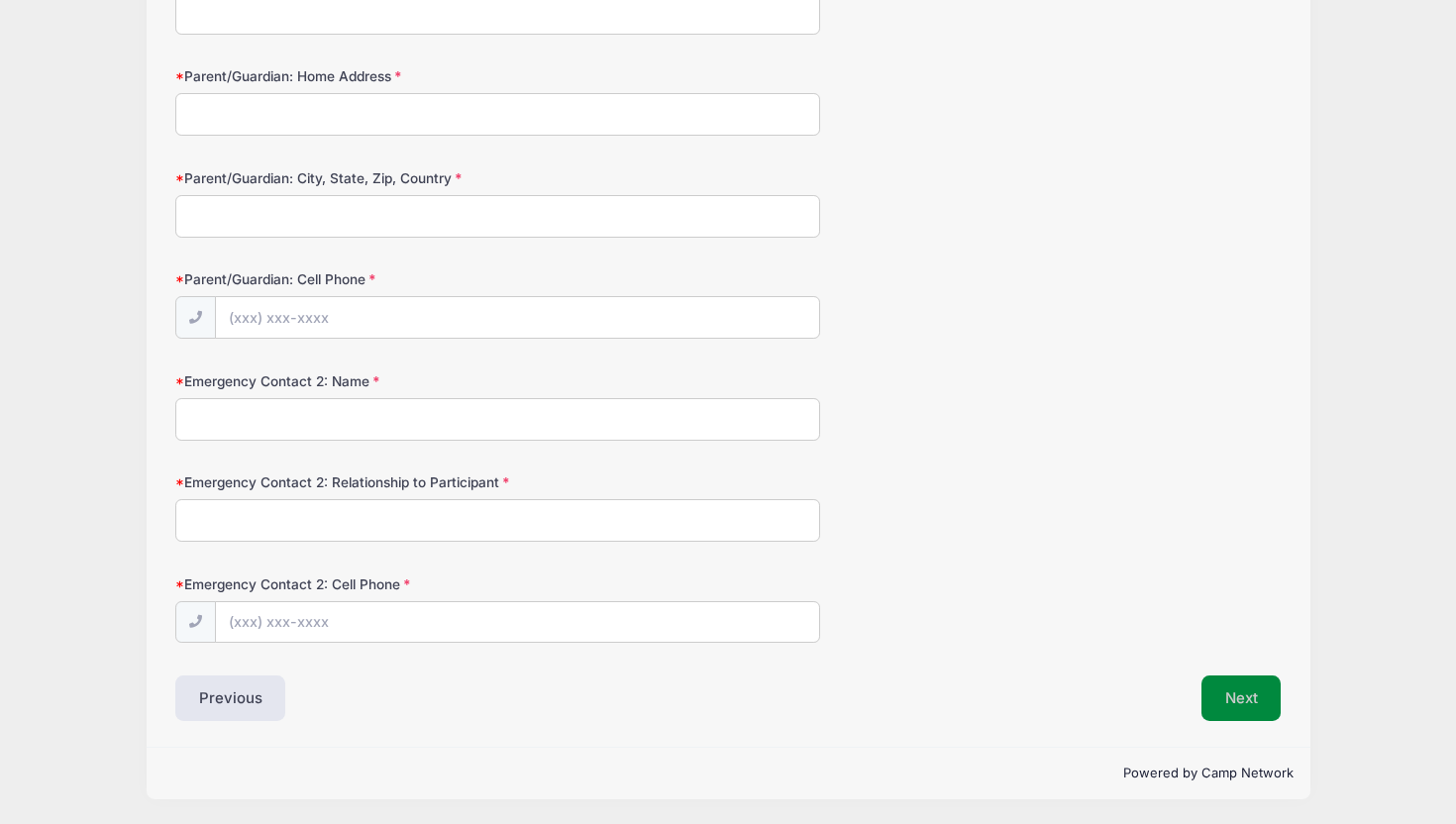 click on "Next" at bounding box center (1241, 698) 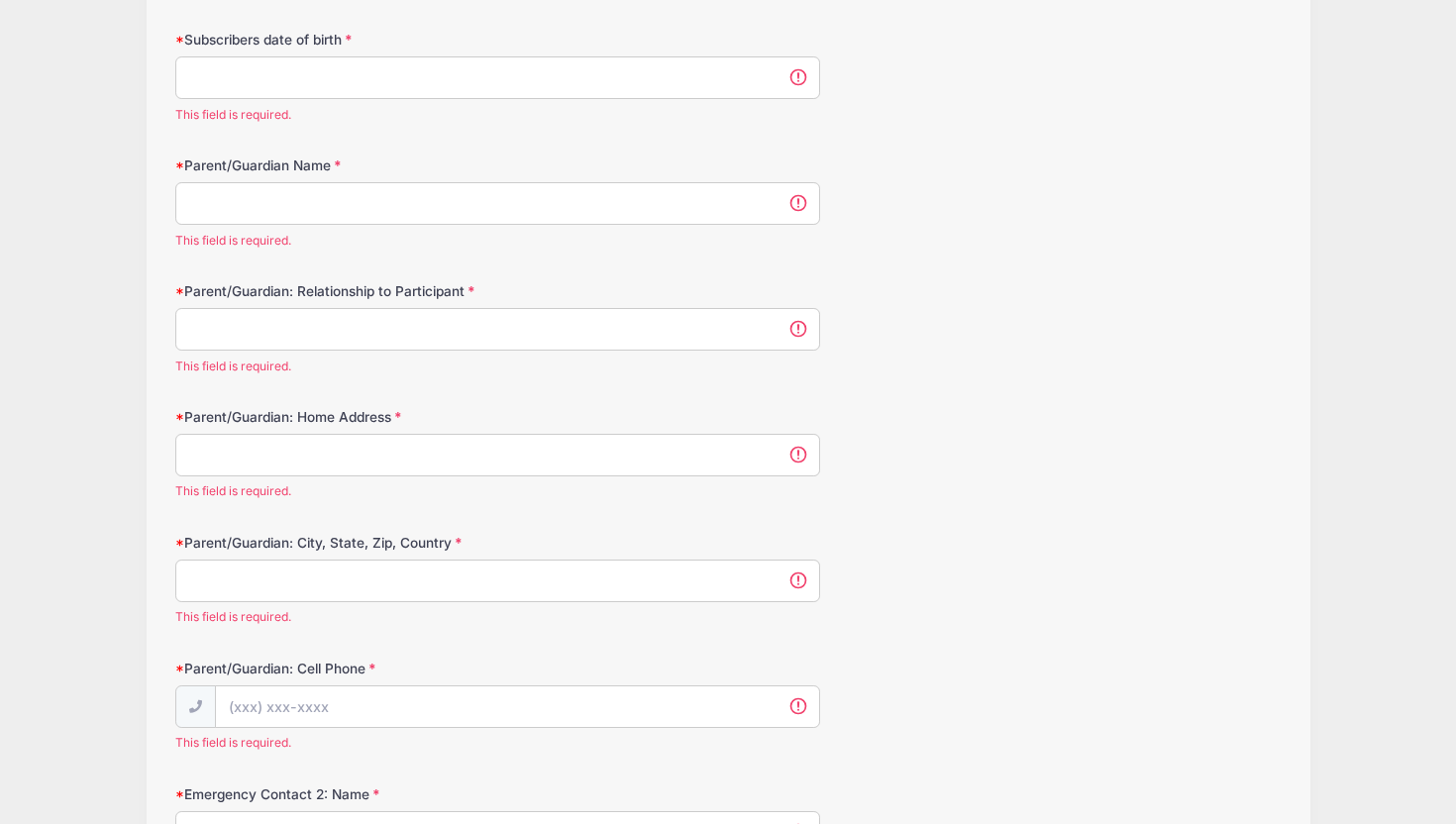 scroll, scrollTop: 0, scrollLeft: 0, axis: both 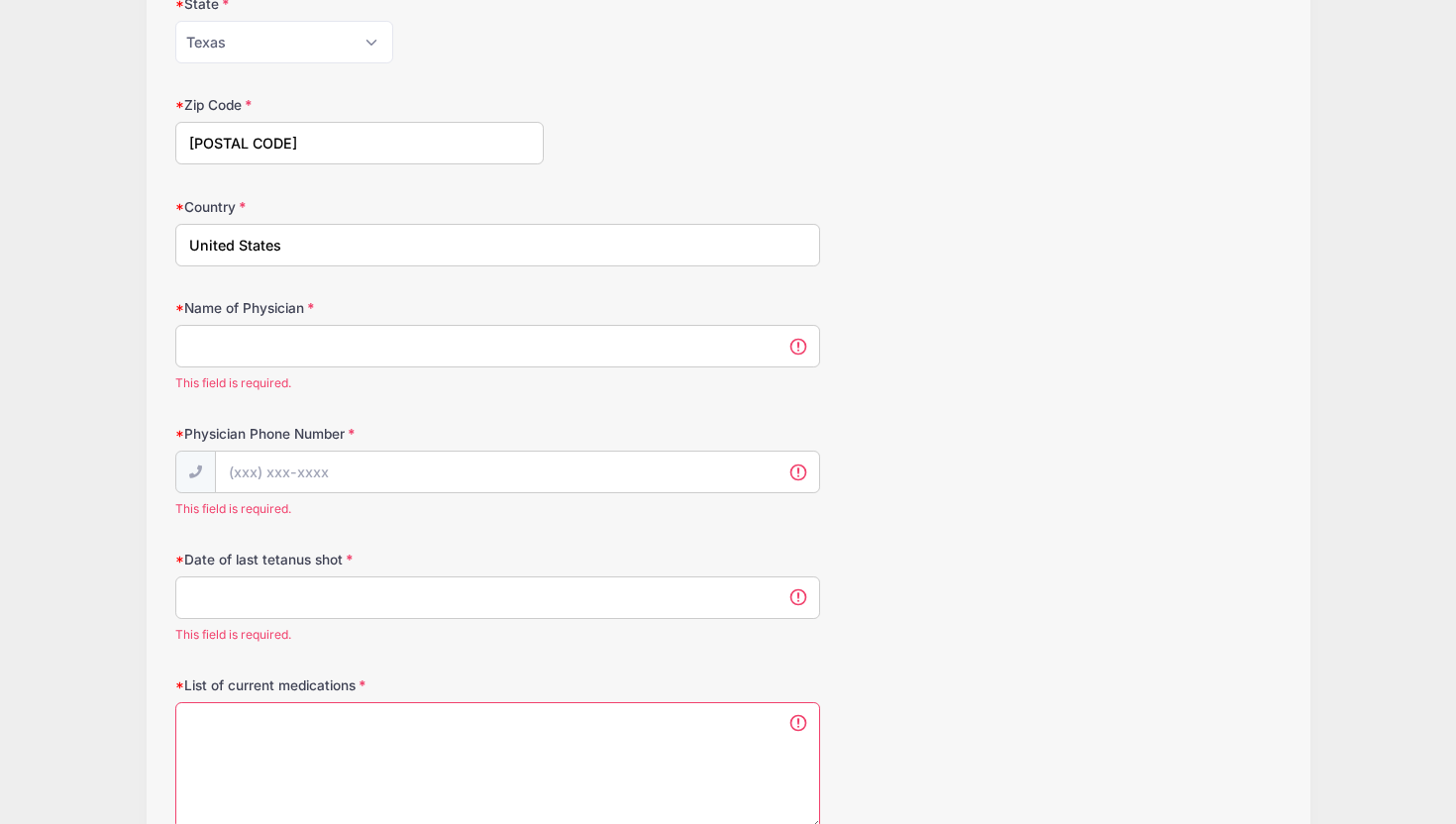 click on "Date of last tetanus shot" at bounding box center [497, 597] 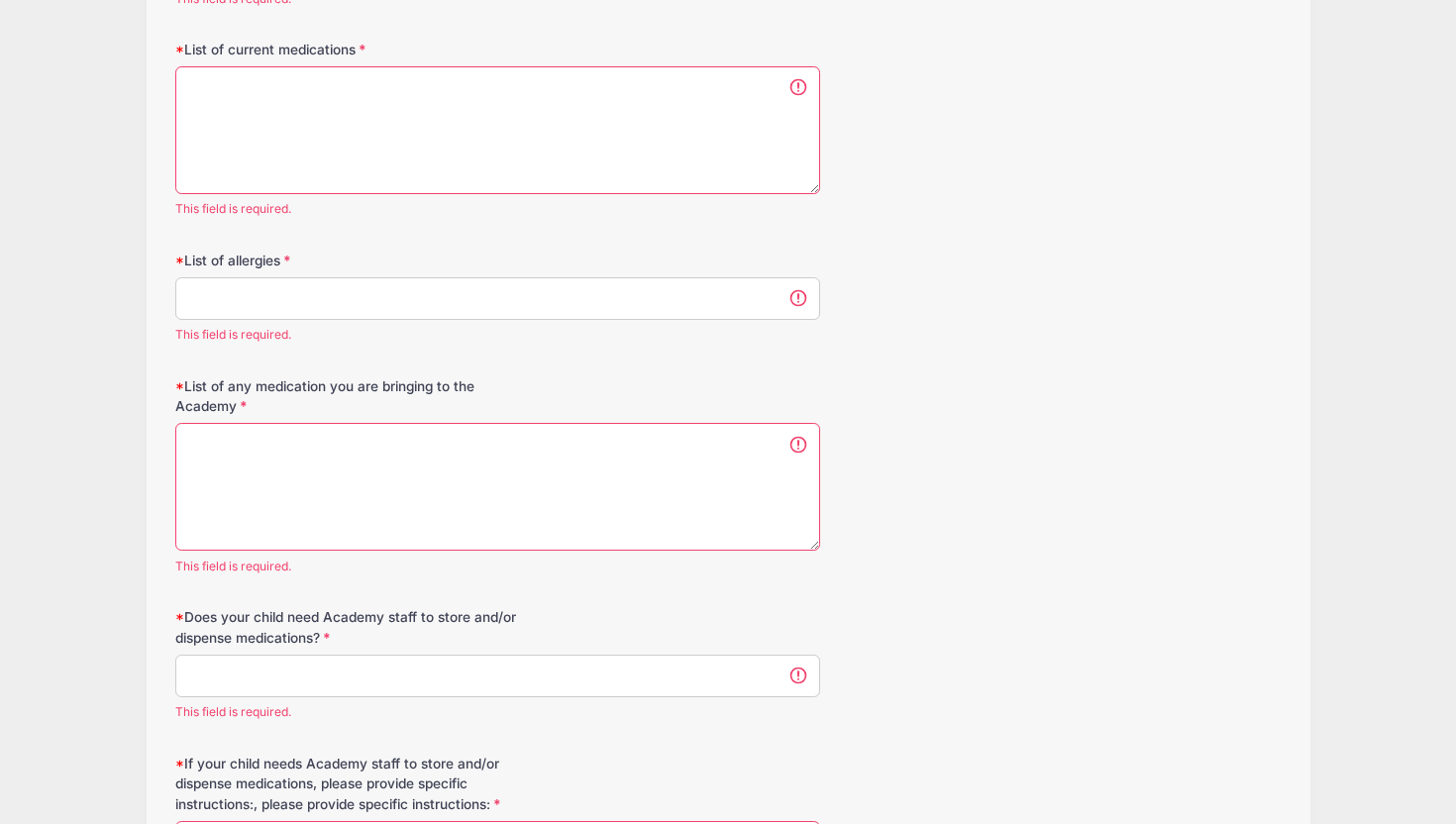 scroll, scrollTop: 2240, scrollLeft: 0, axis: vertical 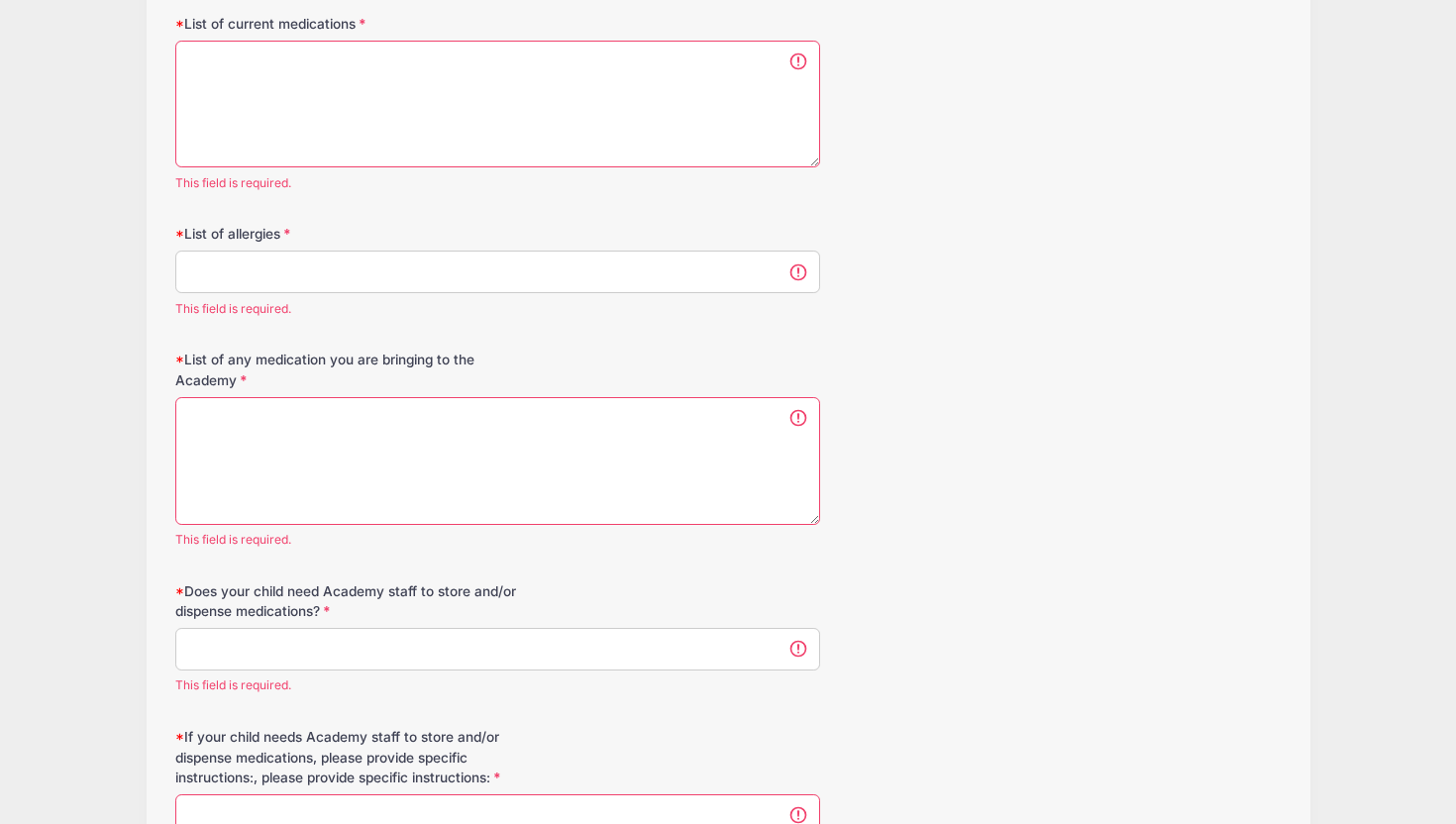 click on "Date of Birth
[DATE]
Height
6'5
Position
Please Select PG
SG
SF
PF
C
Jersey Size
Please Select Small
Medium" at bounding box center [728, 242] 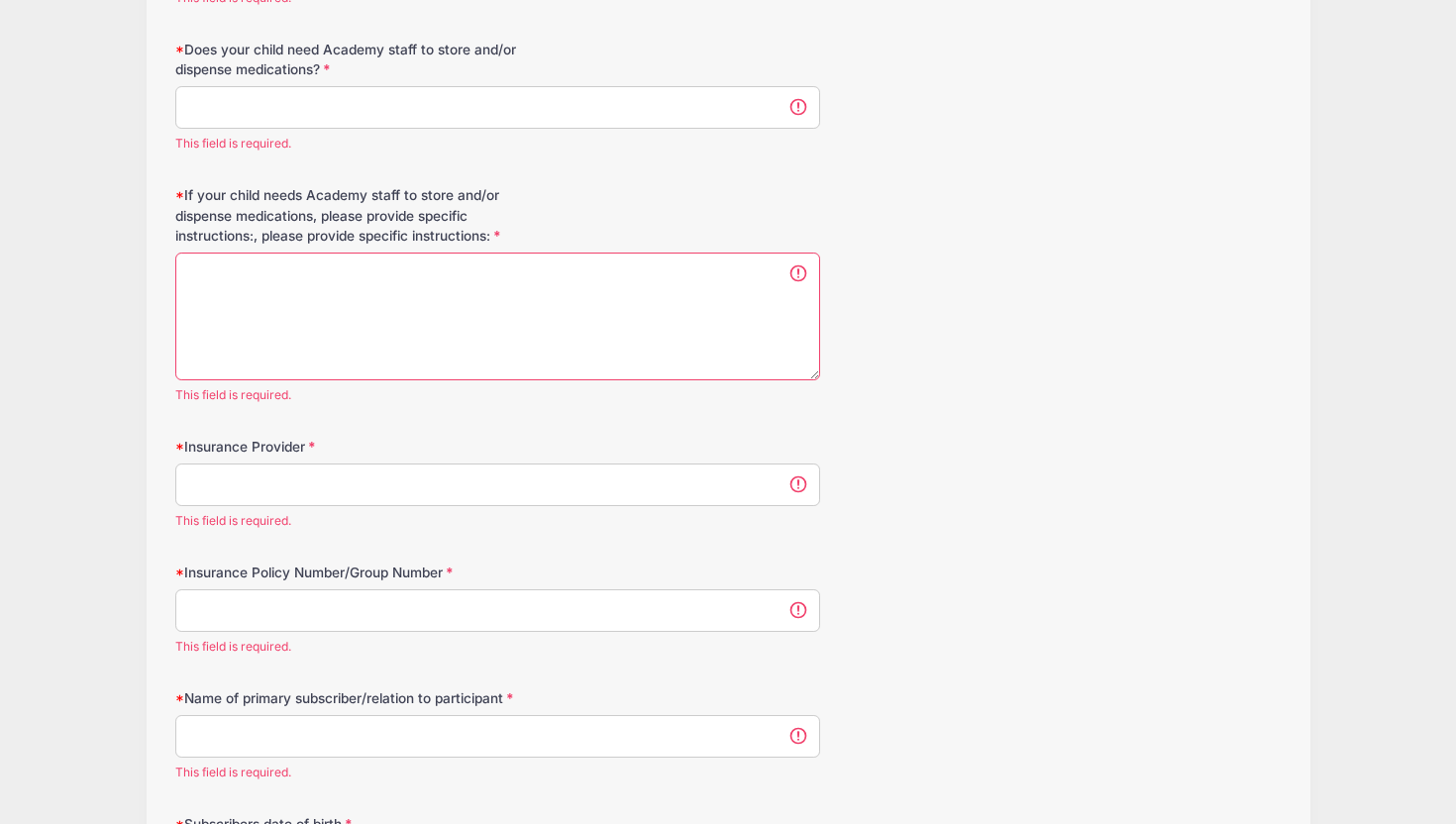 scroll, scrollTop: 2788, scrollLeft: 0, axis: vertical 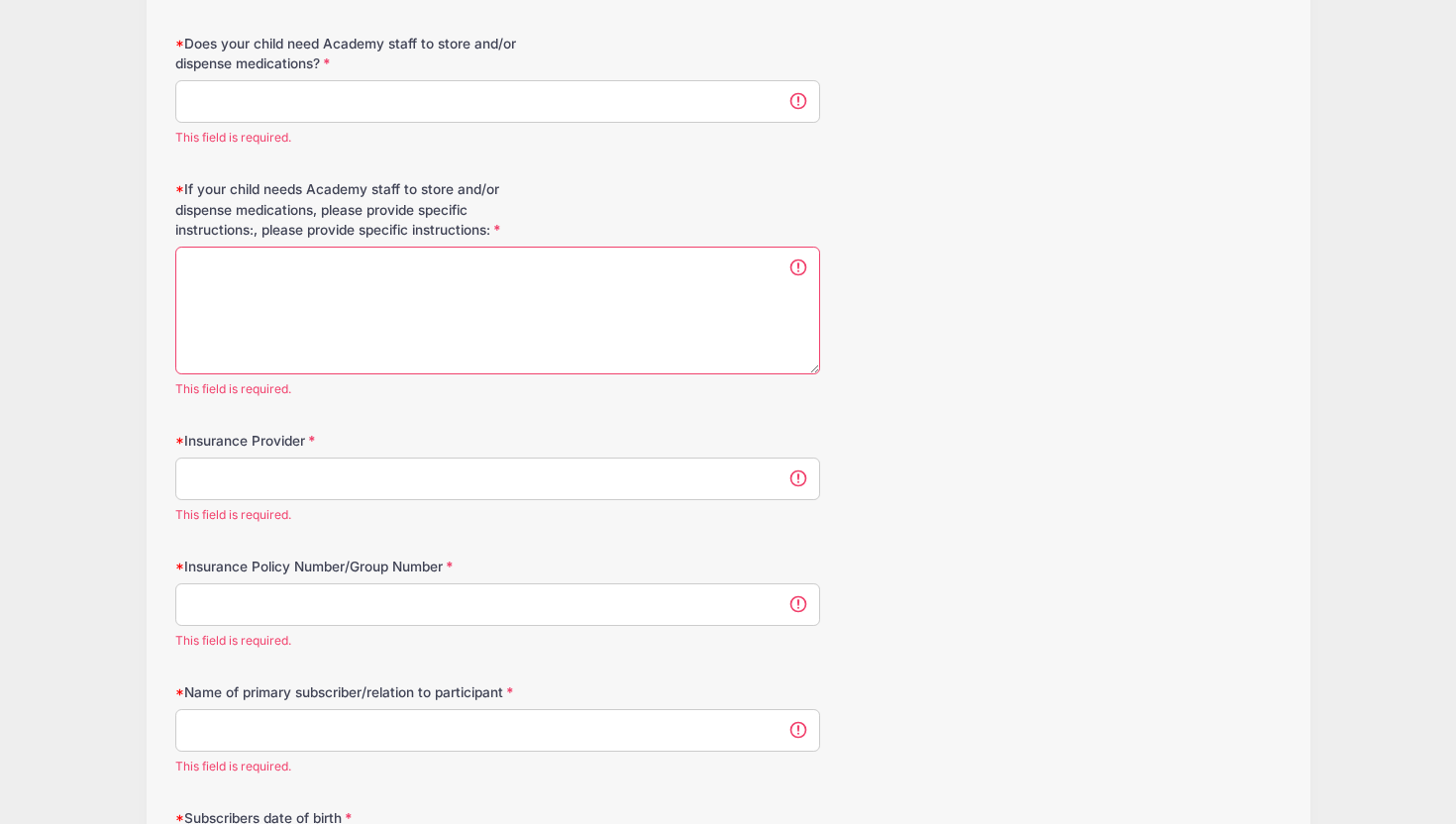 click on "Does your child need Academy staff to store and/or dispense medications?" at bounding box center (497, 101) 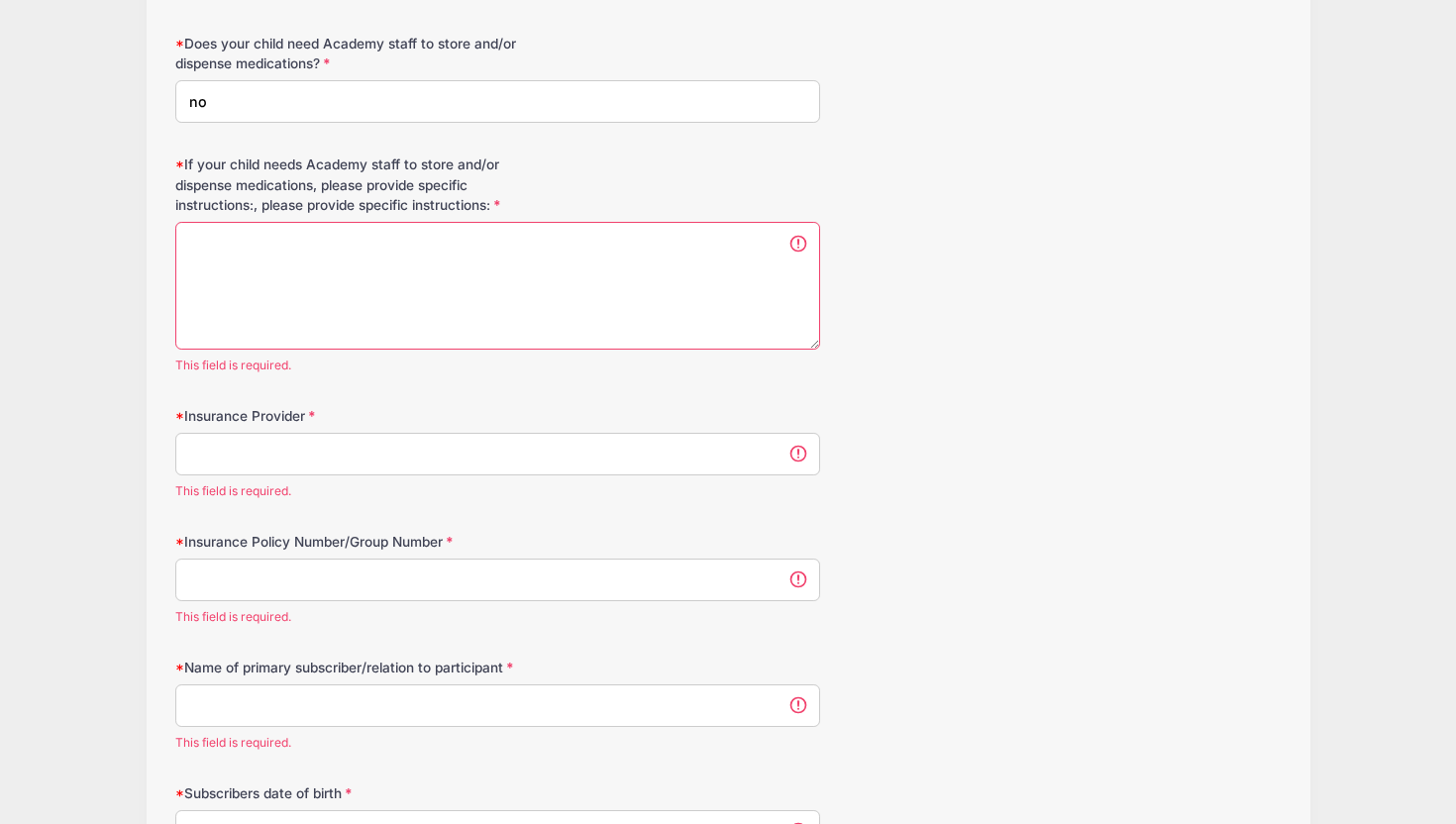 type on "no" 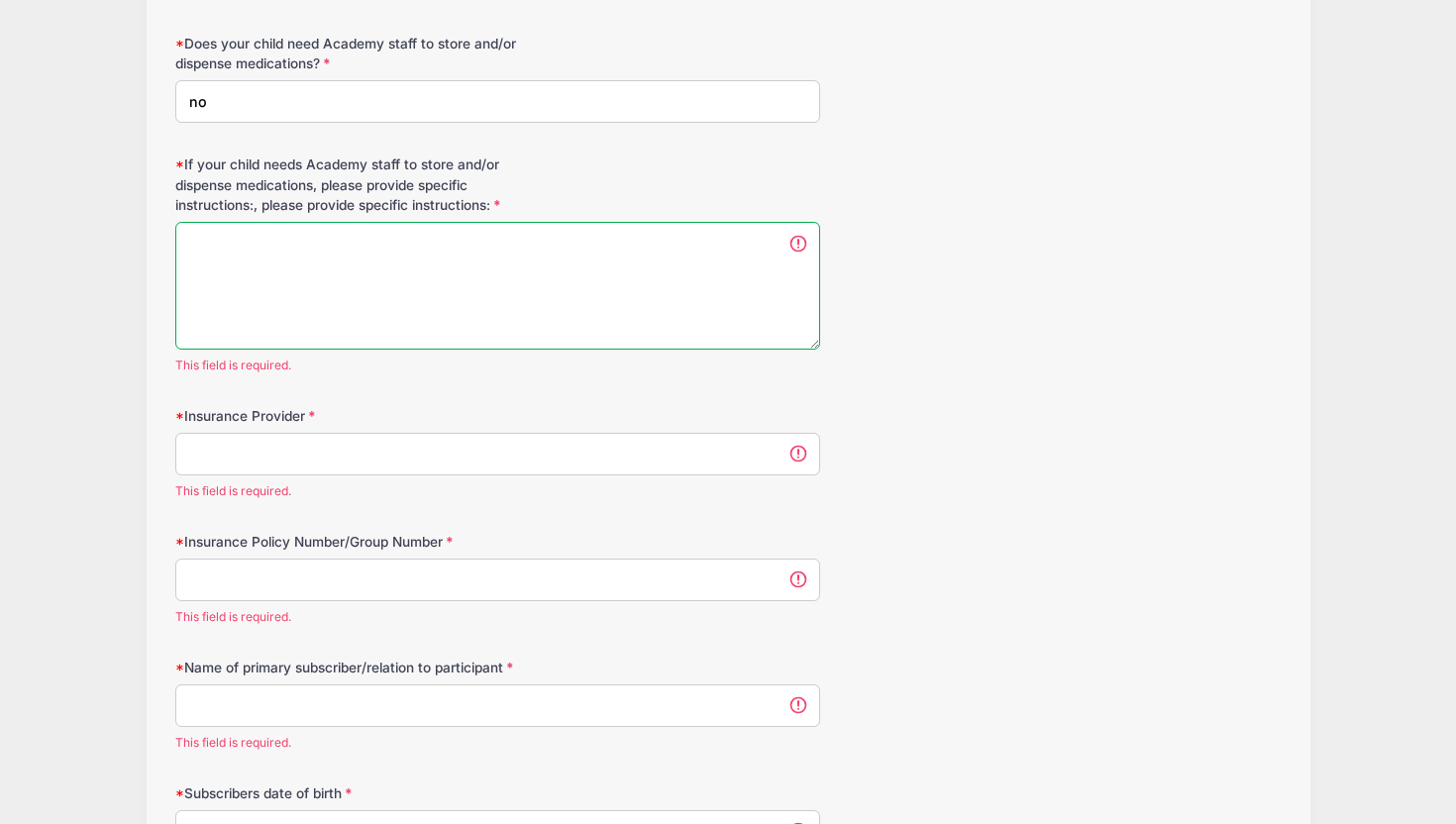 click on "If your child needs Academy staff to store and/or dispense medications, please provide specific instructions:, please provide specific instructions:" at bounding box center (497, 285) 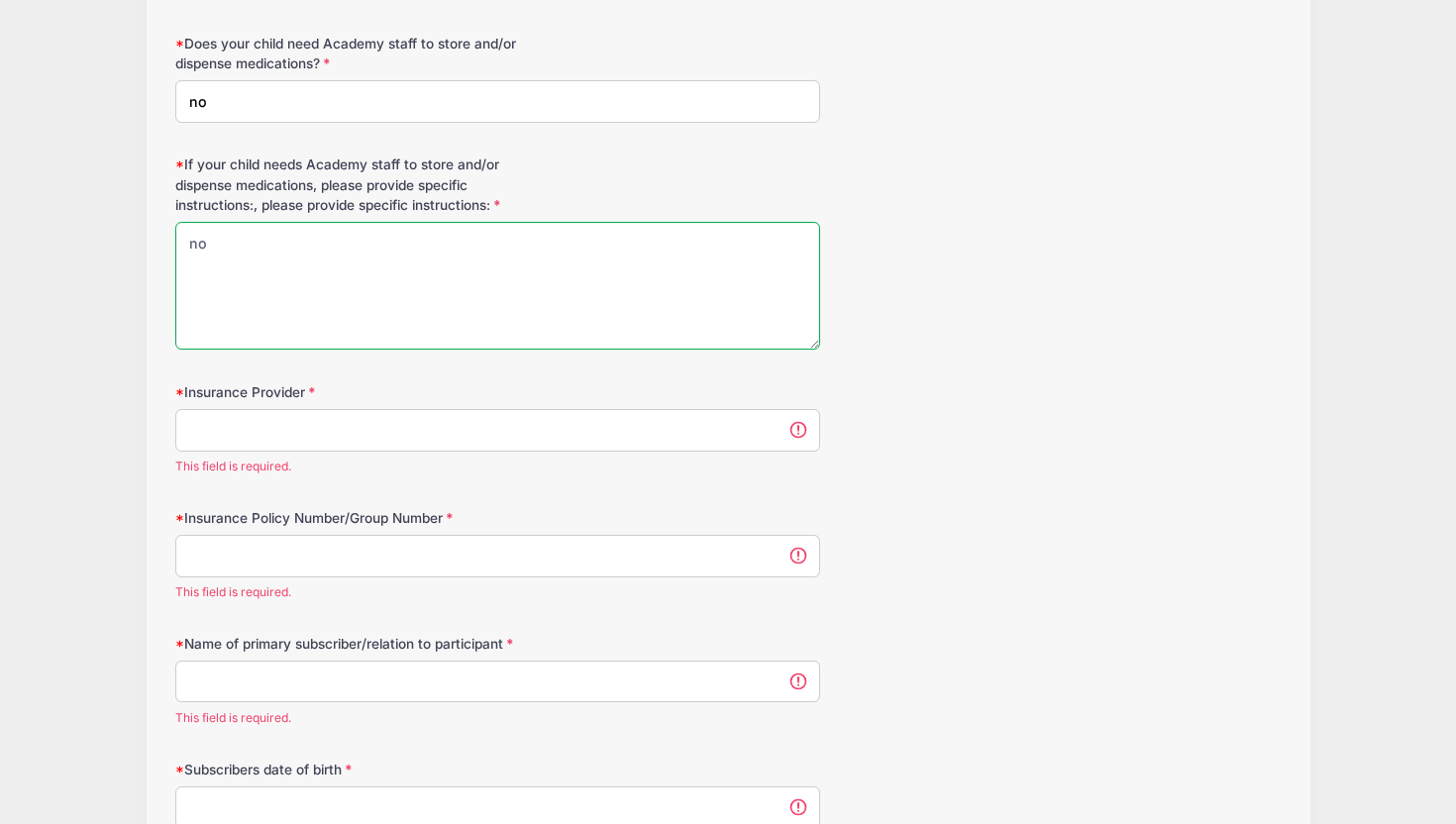 type on "no" 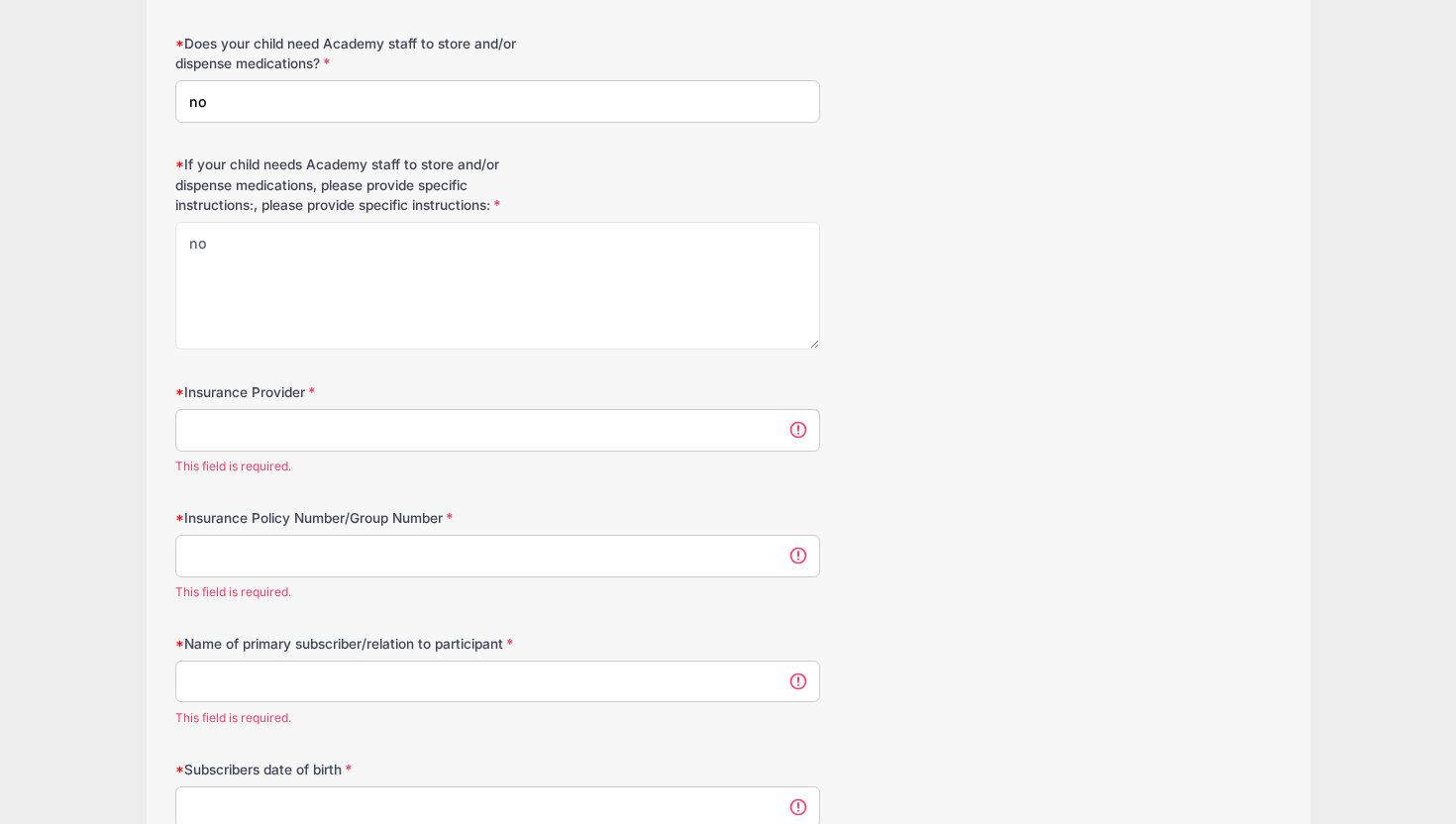 click on "Insurance Provider" at bounding box center (497, 430) 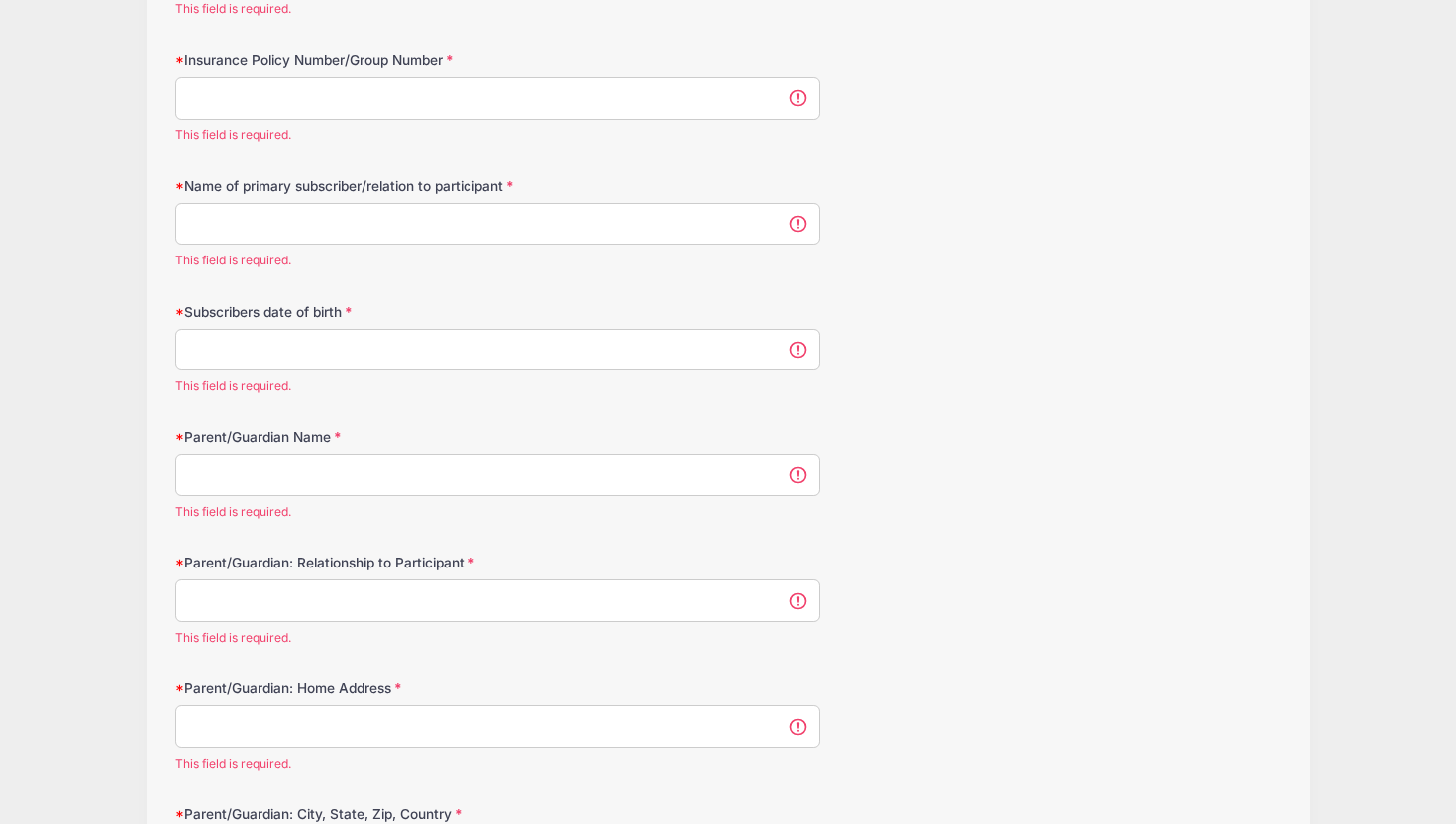 scroll, scrollTop: 3258, scrollLeft: 0, axis: vertical 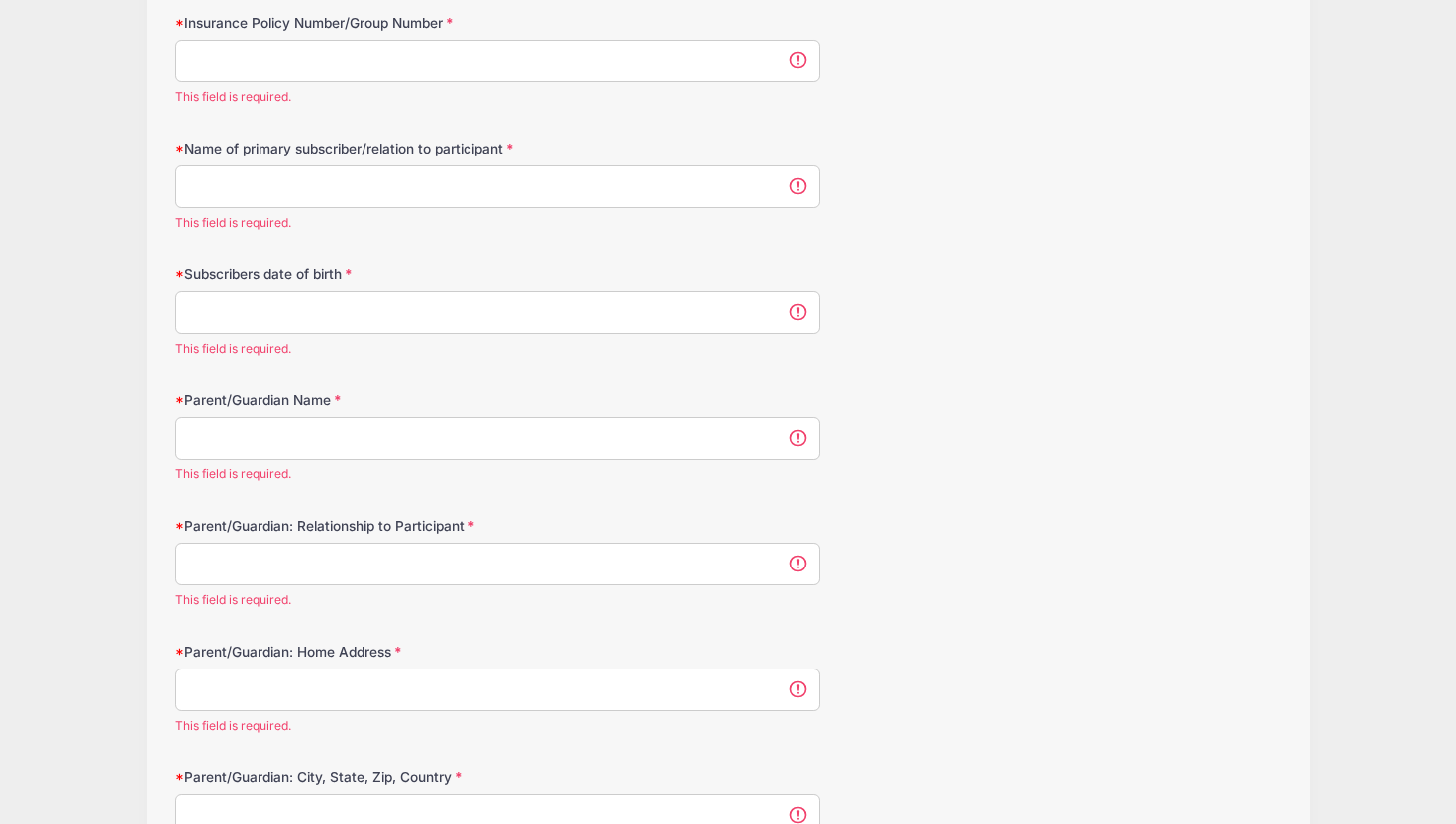 click on "This field is required." at bounding box center (497, 450) 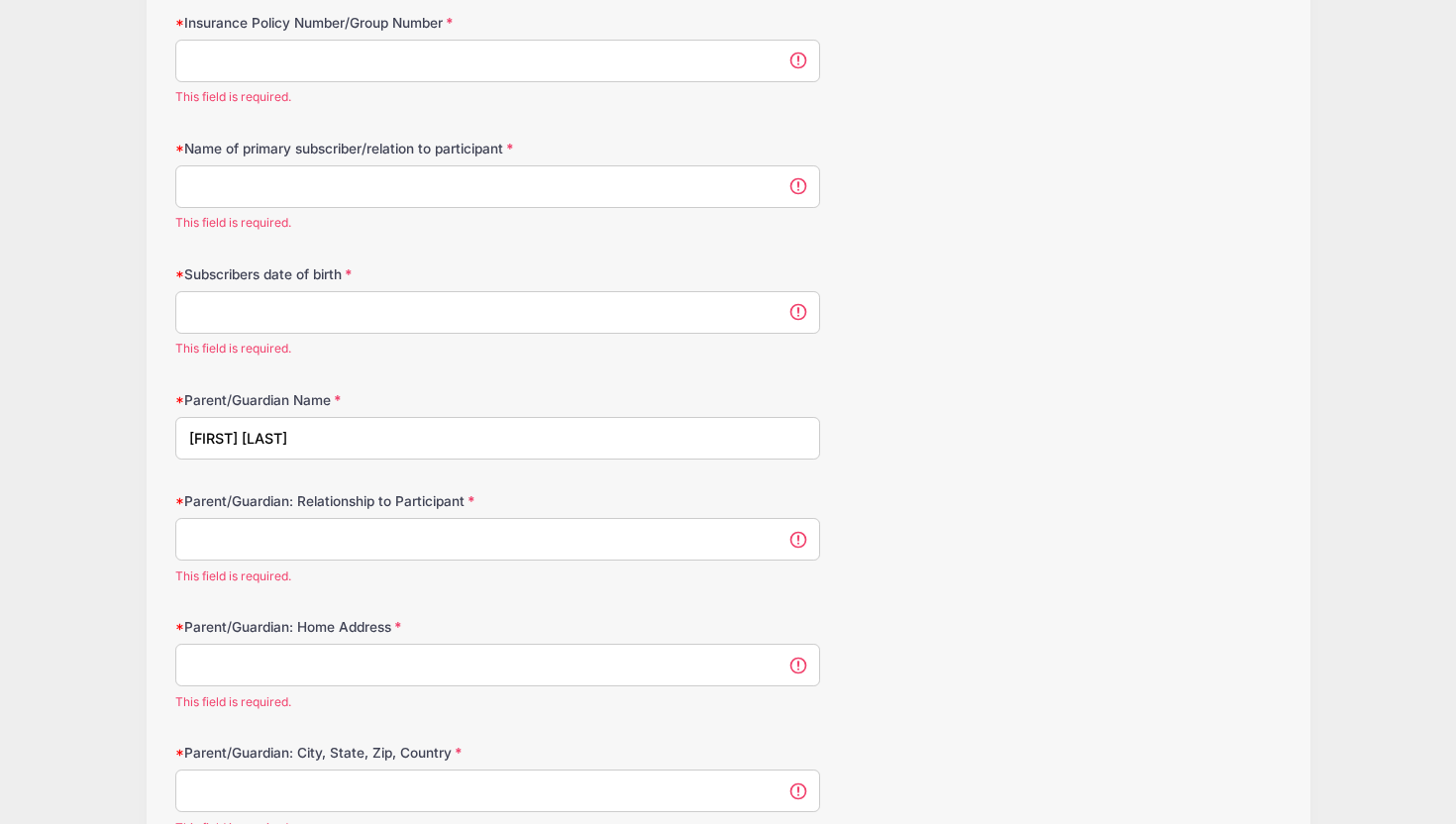 type on "[FIRST] [LAST]" 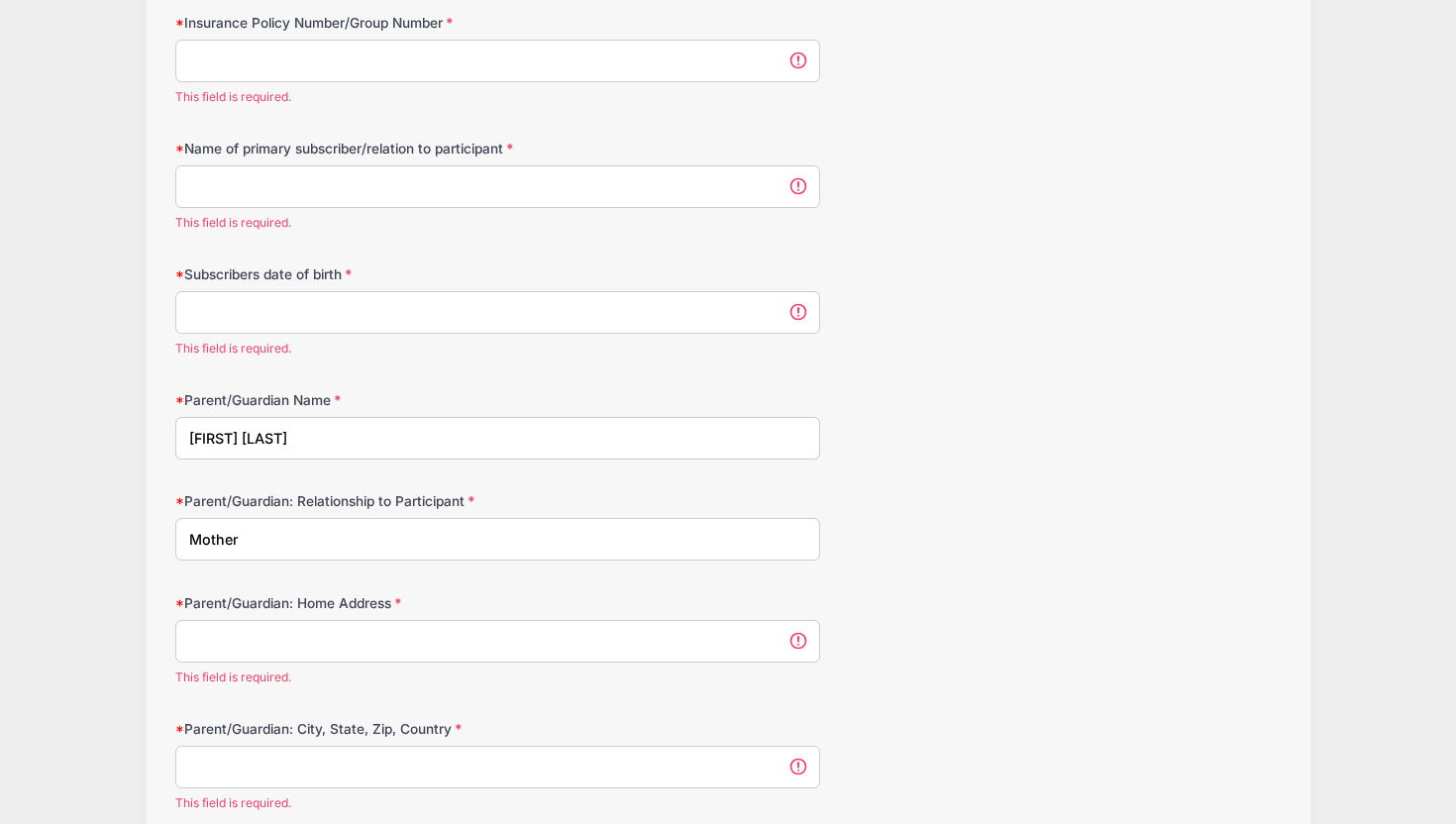 type on "Mother" 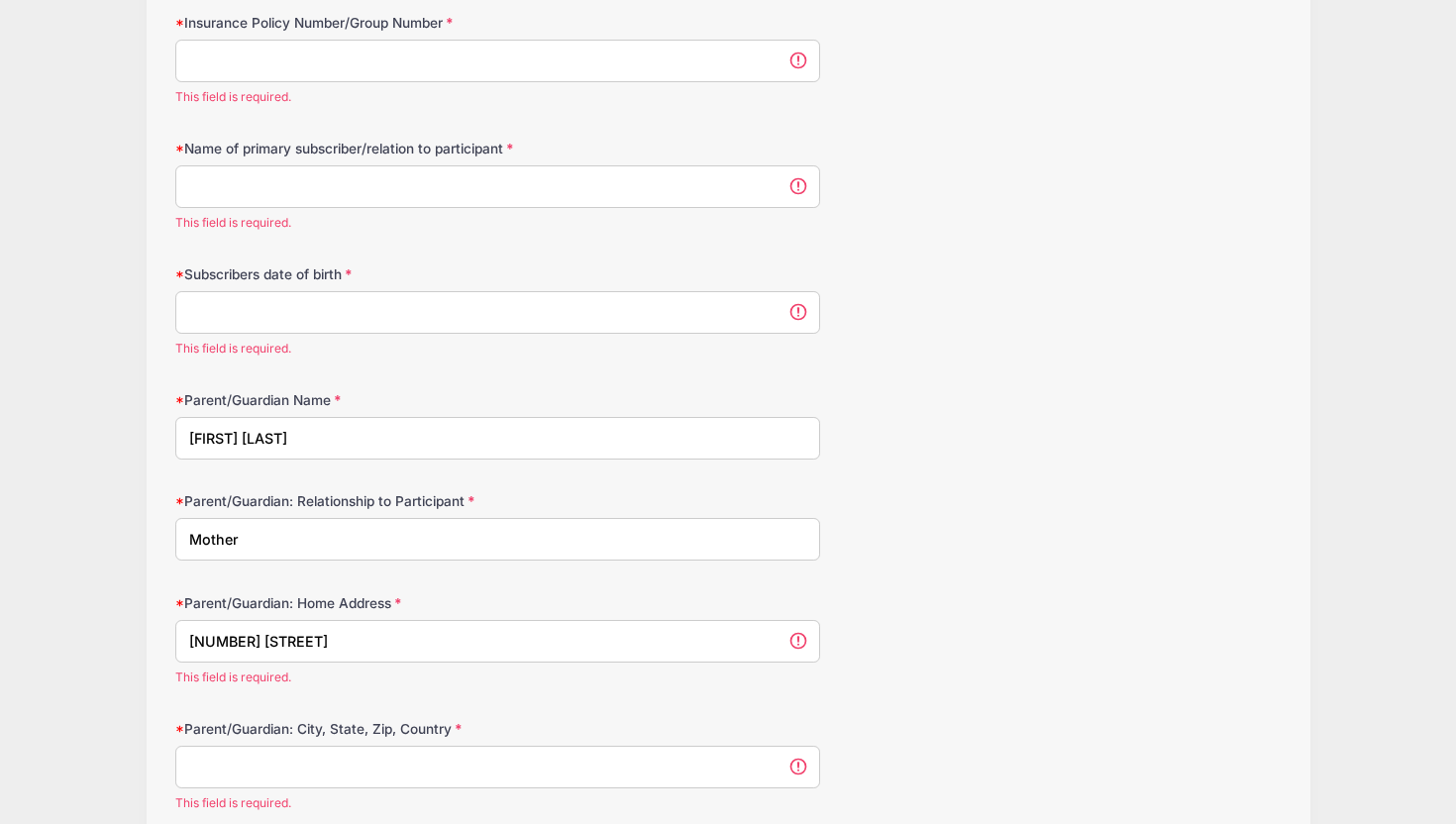 type on "[FIRST]" 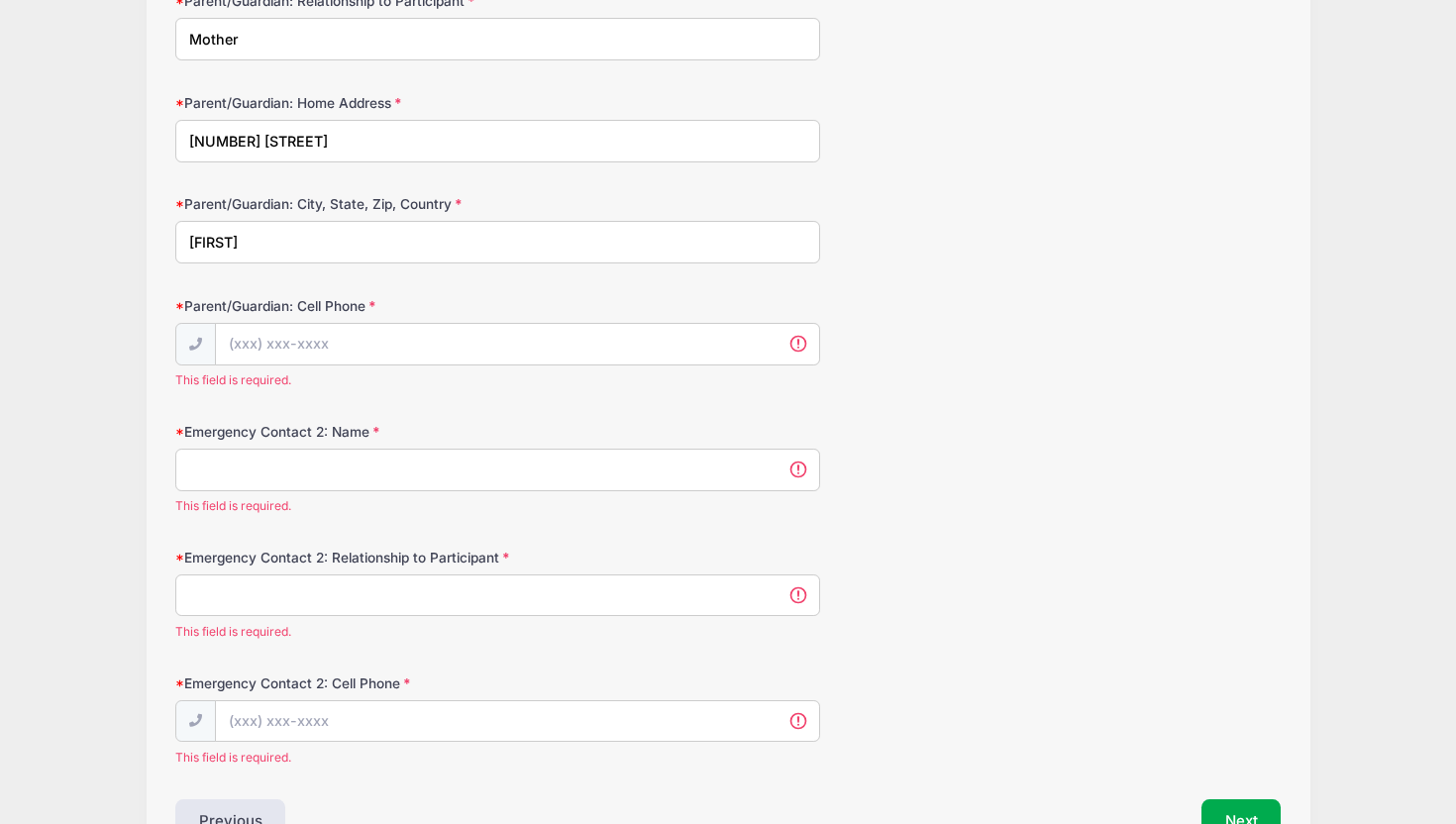 scroll, scrollTop: 3762, scrollLeft: 0, axis: vertical 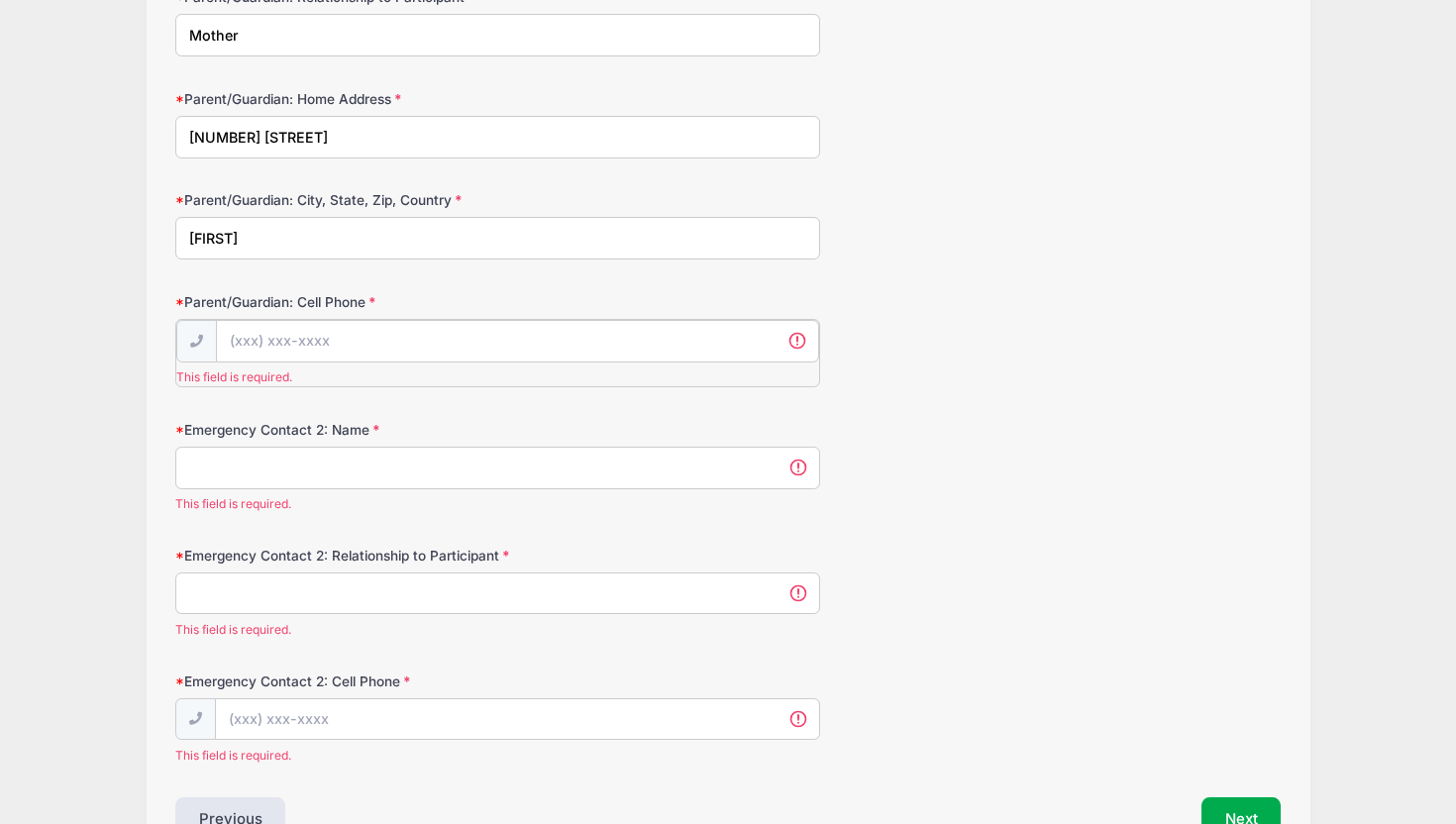 click on "Parent/Guardian: Cell Phone" at bounding box center [517, 341] 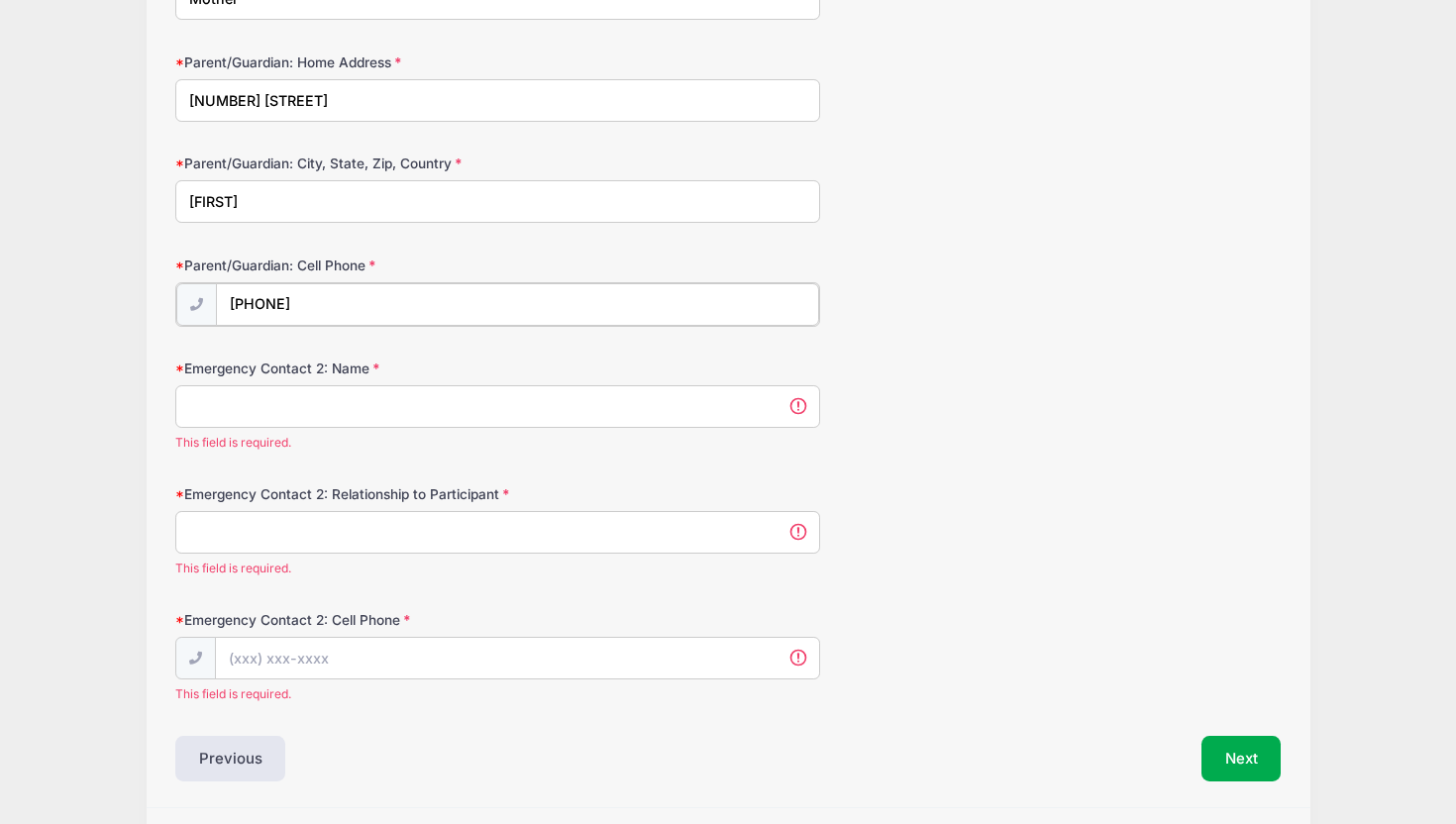 scroll, scrollTop: 3860, scrollLeft: 0, axis: vertical 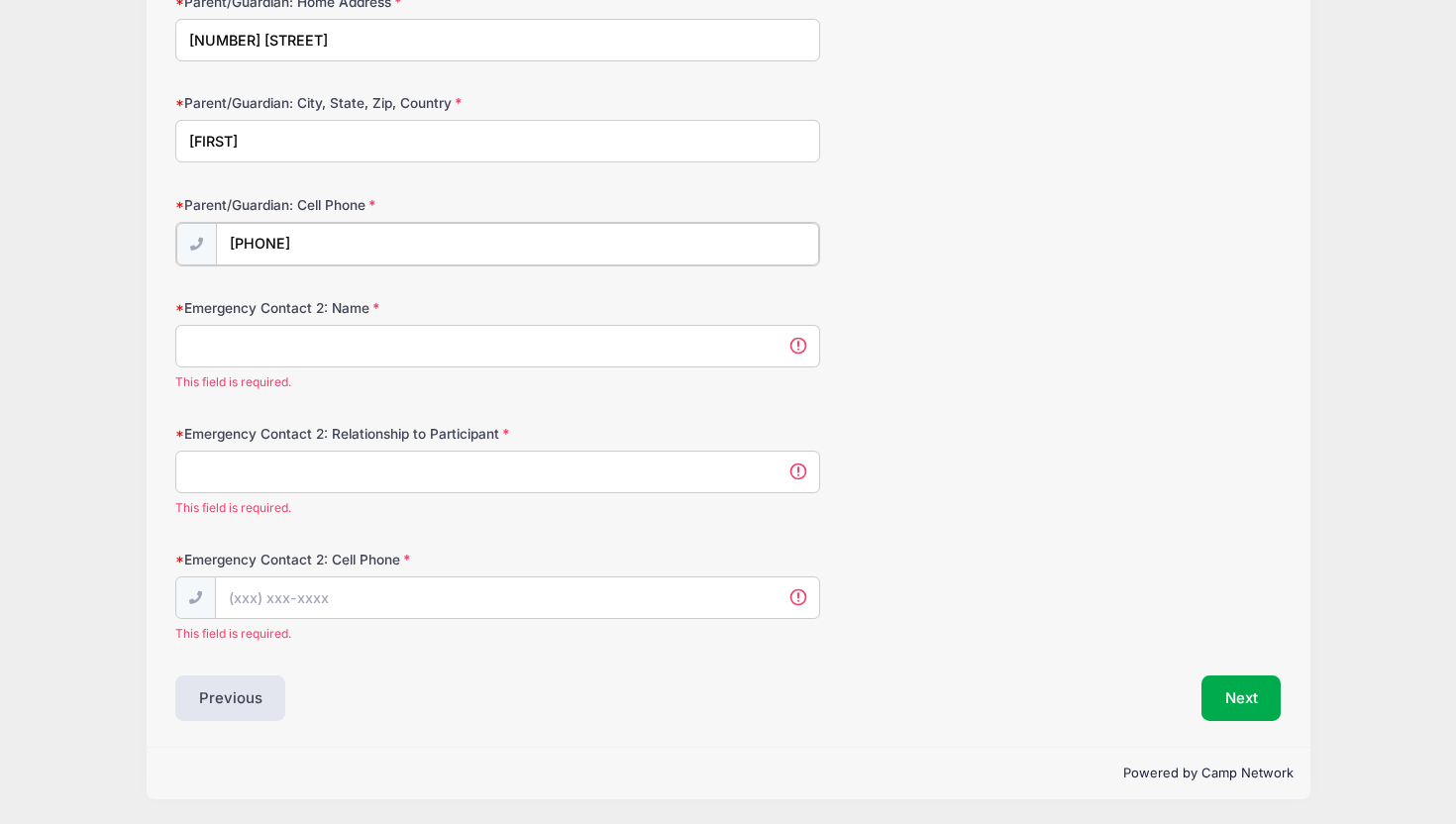 type on "[PHONE]" 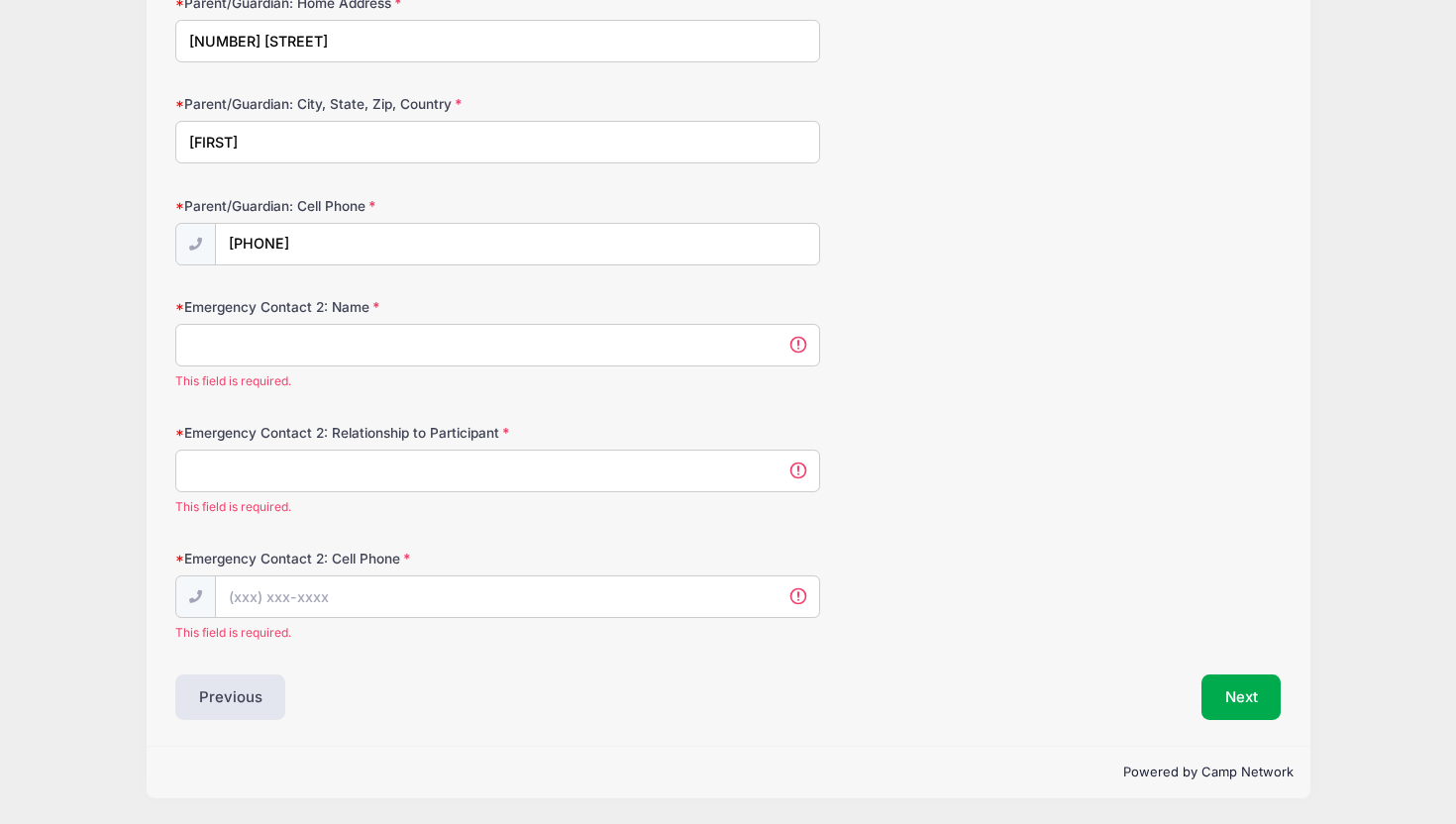 scroll, scrollTop: 3858, scrollLeft: 0, axis: vertical 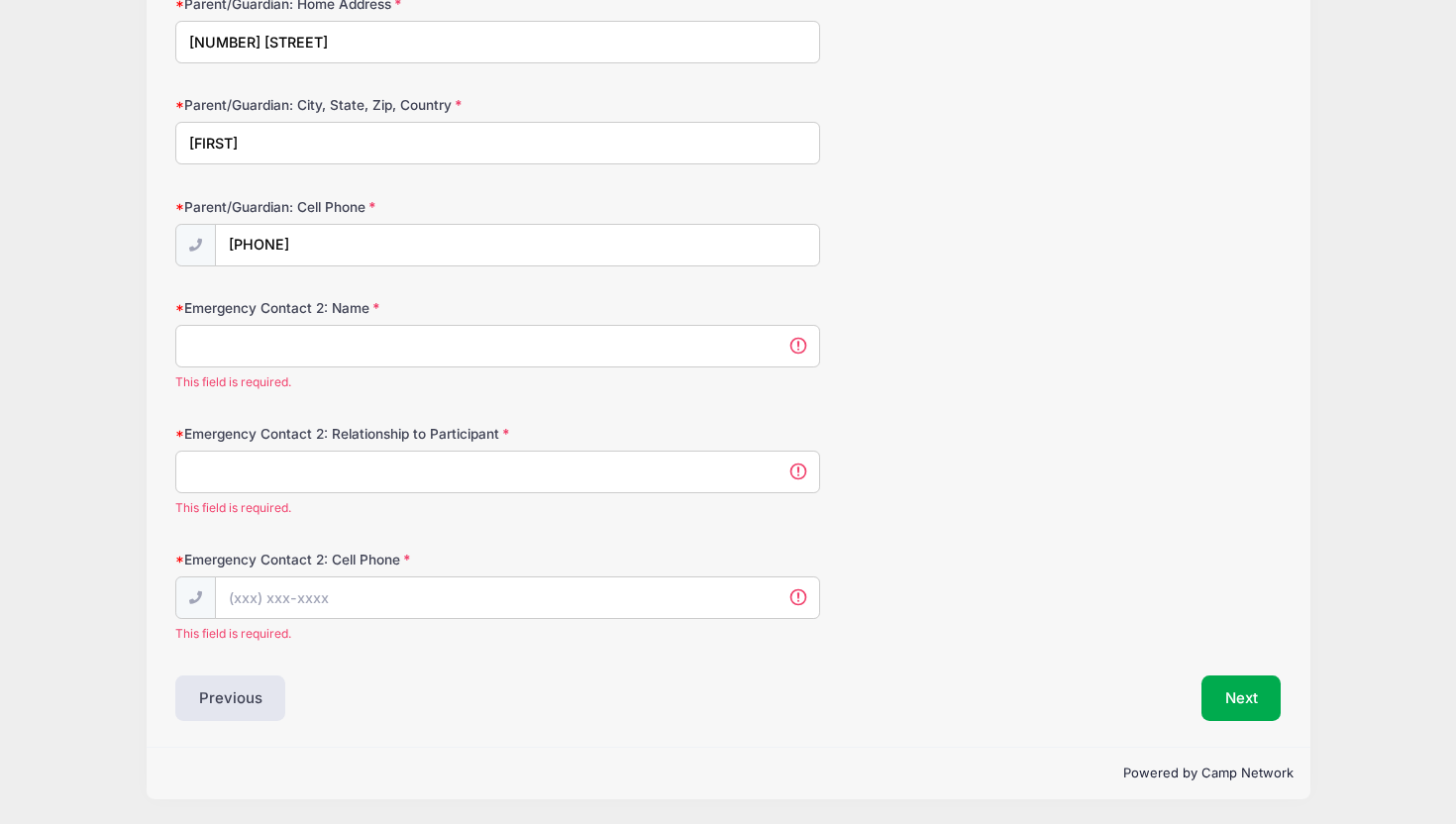 click on "Emergency Contact 2: Name" at bounding box center (497, 346) 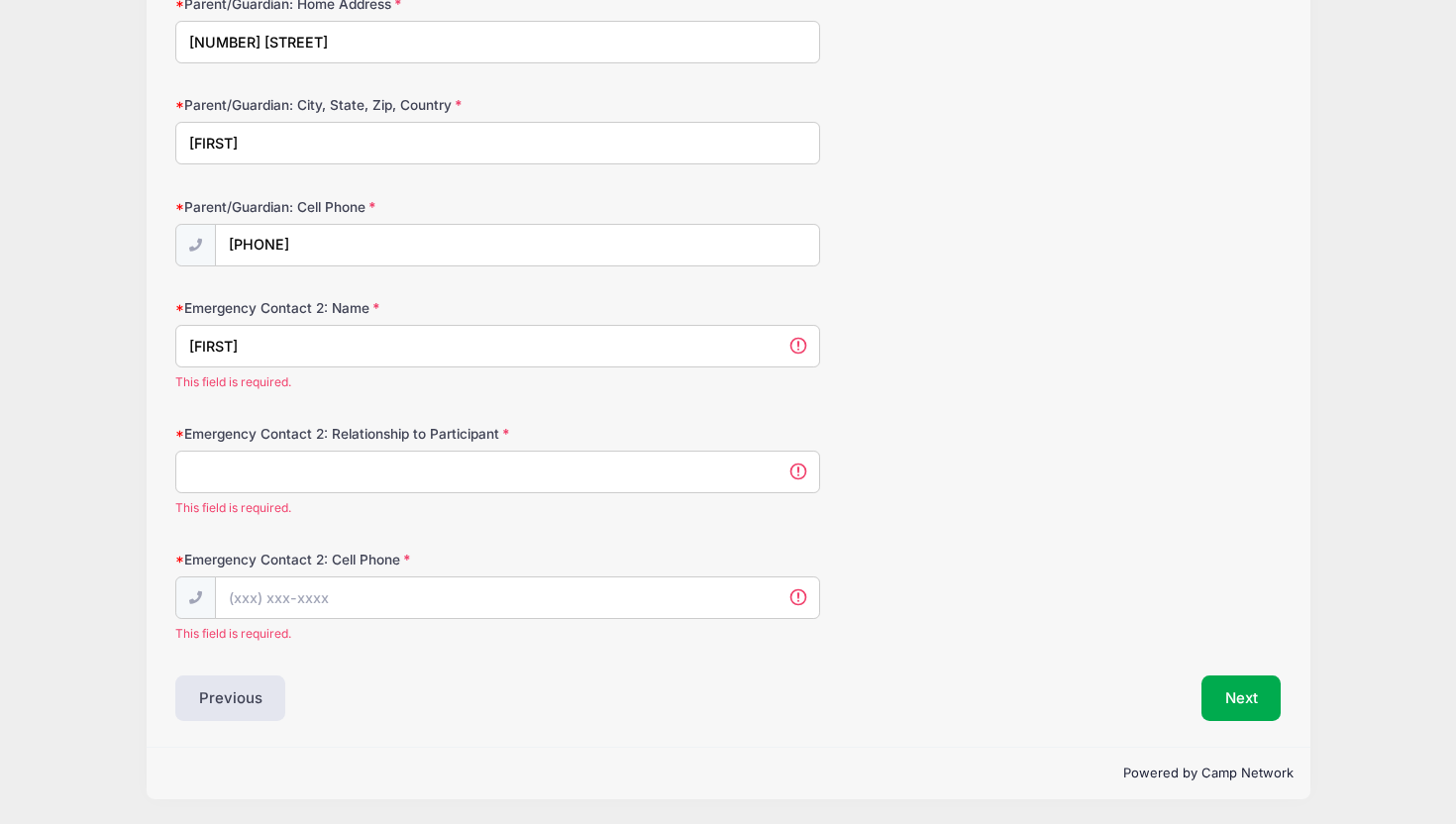 scroll, scrollTop: 3833, scrollLeft: 0, axis: vertical 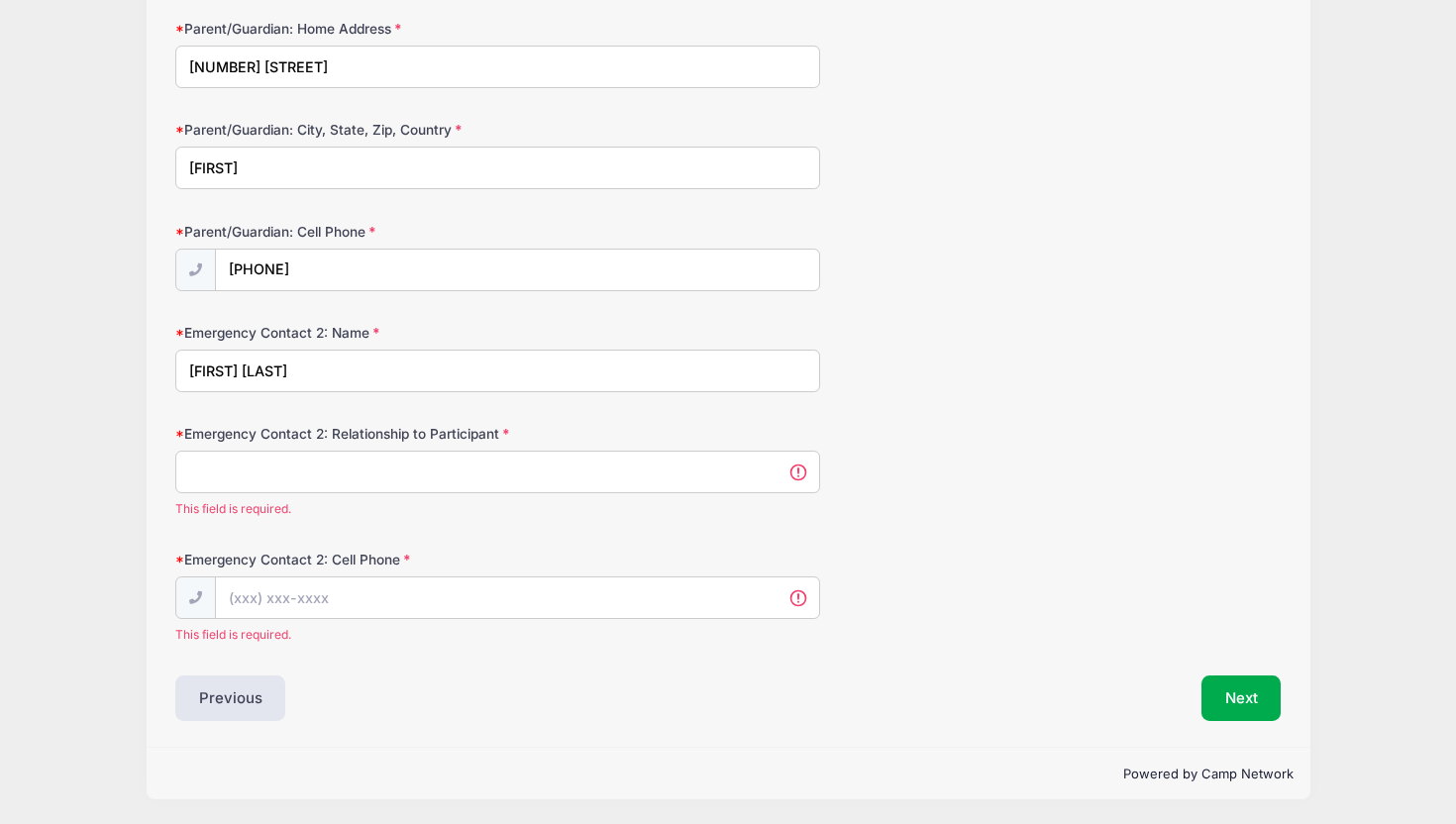 type on "[FIRST] [LAST]" 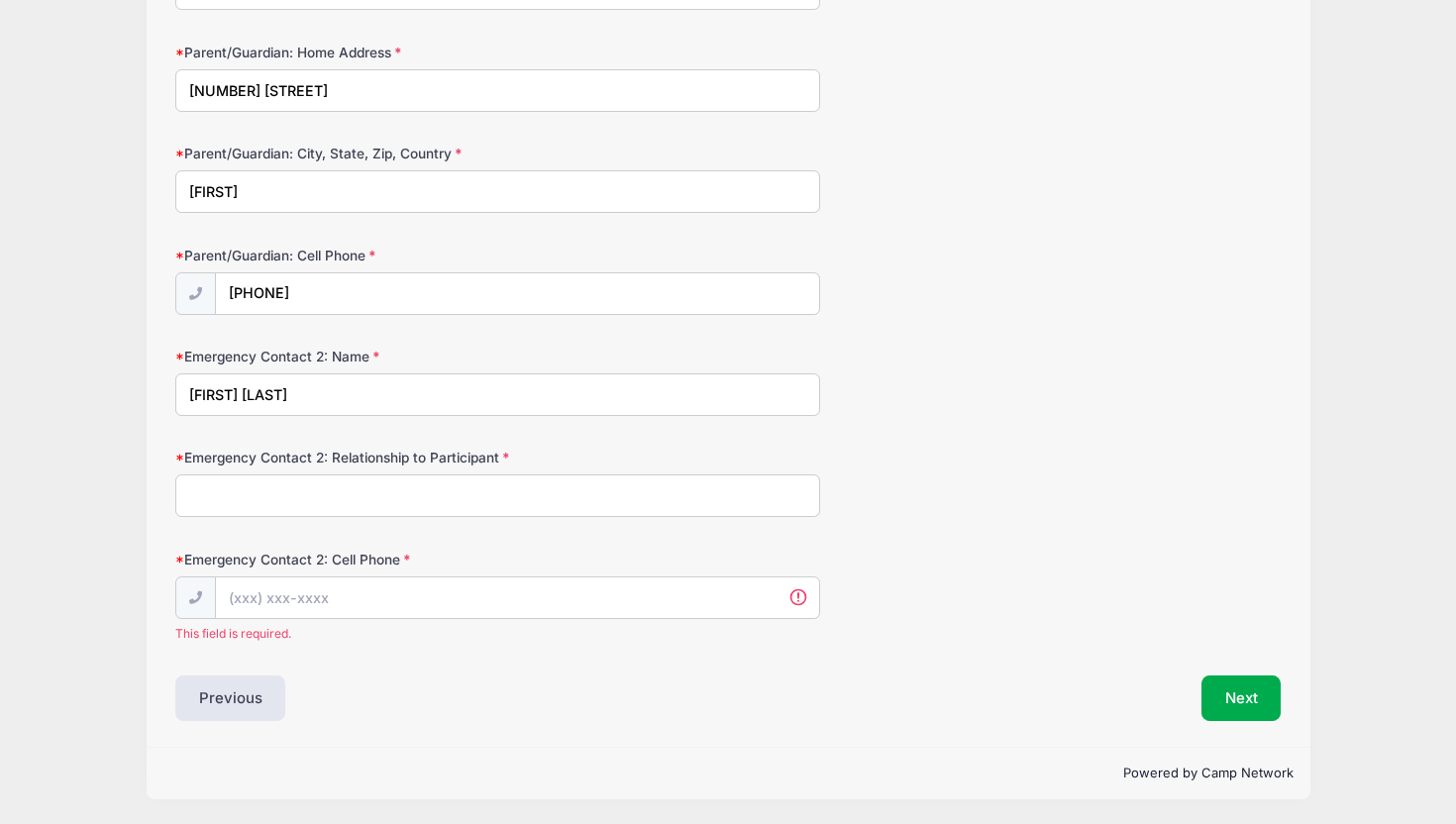 drag, startPoint x: 218, startPoint y: 366, endPoint x: 196, endPoint y: 383, distance: 27.802878 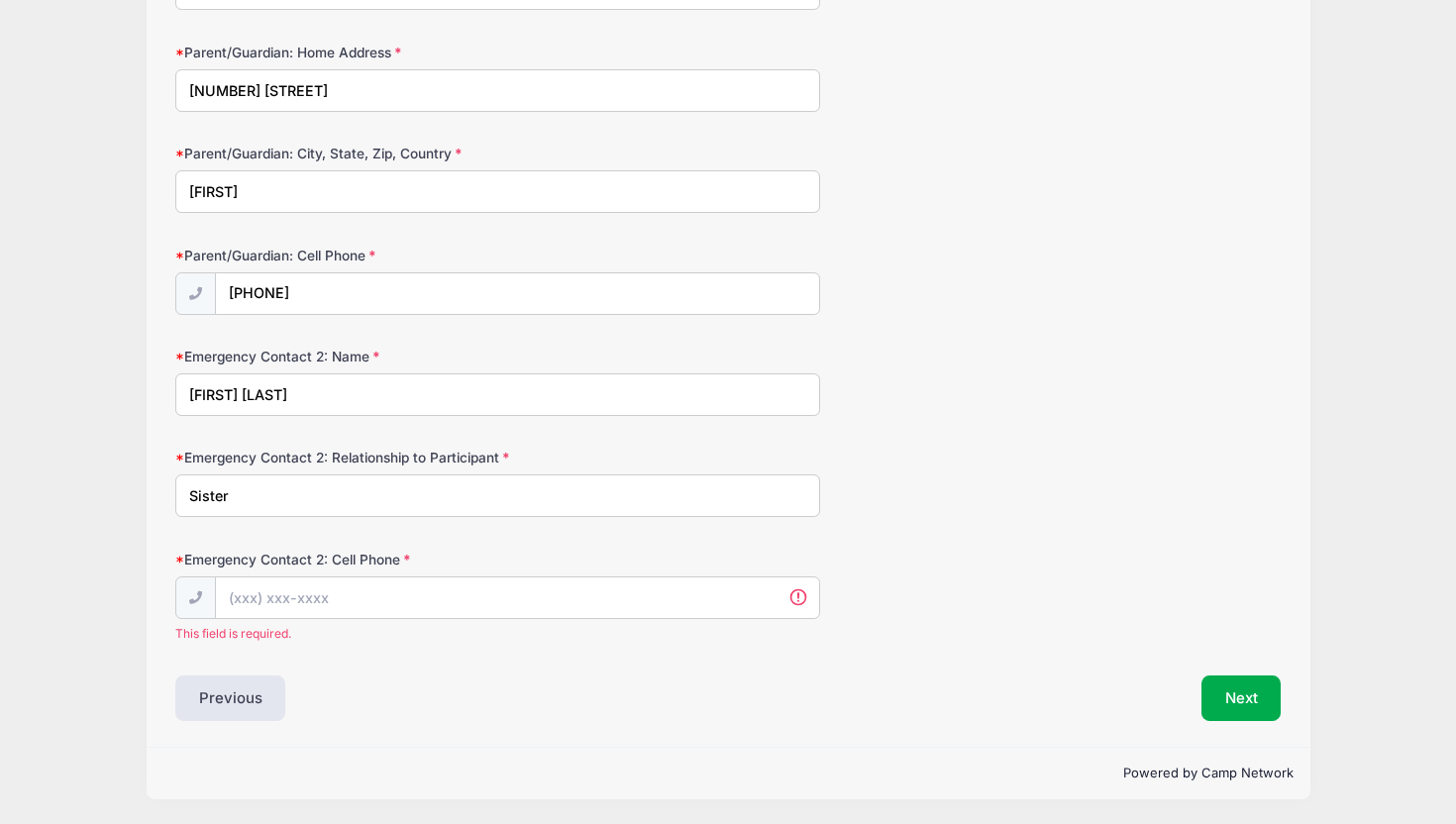type on "Sister" 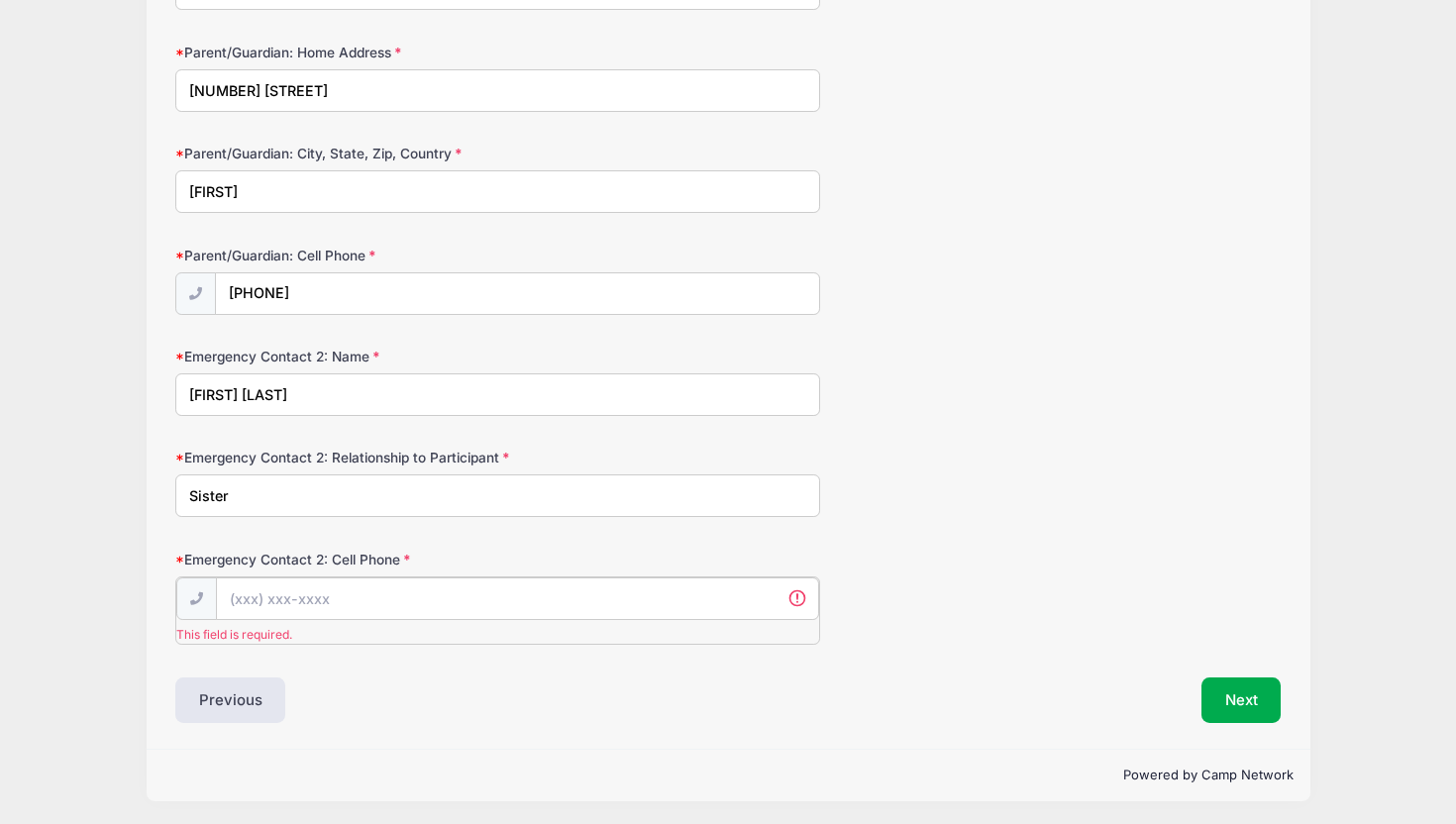 click on "Emergency Contact 2: Cell Phone" at bounding box center [517, 598] 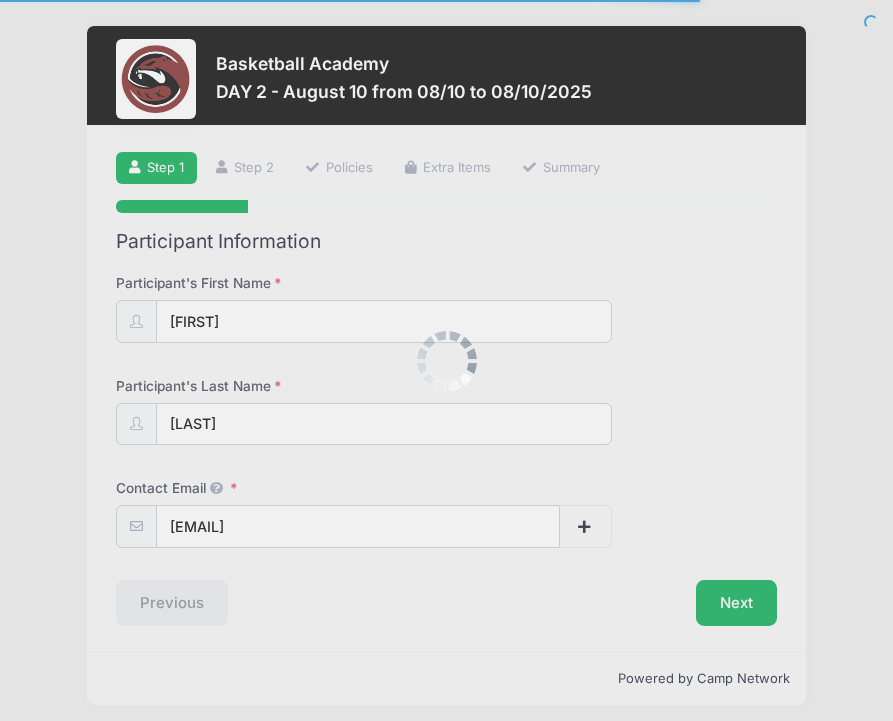 scroll, scrollTop: 0, scrollLeft: 0, axis: both 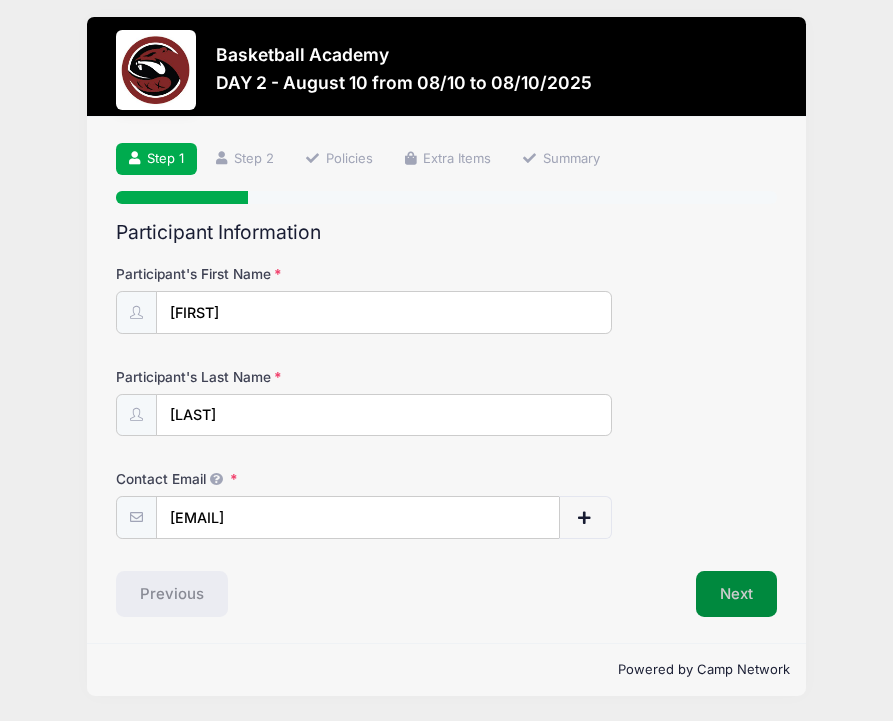 click on "Next" at bounding box center [736, 594] 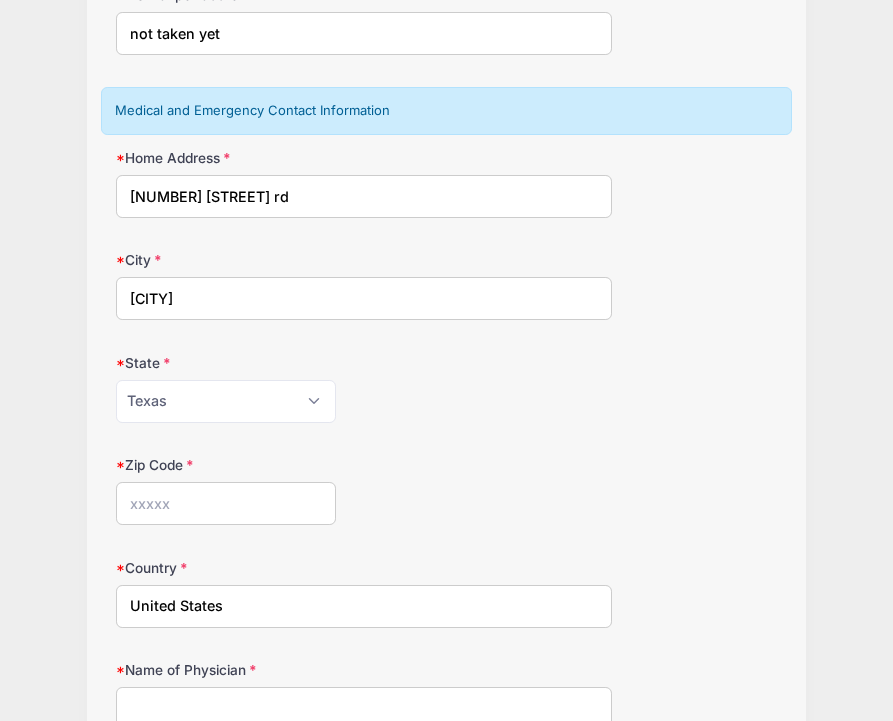 scroll, scrollTop: 1272, scrollLeft: 0, axis: vertical 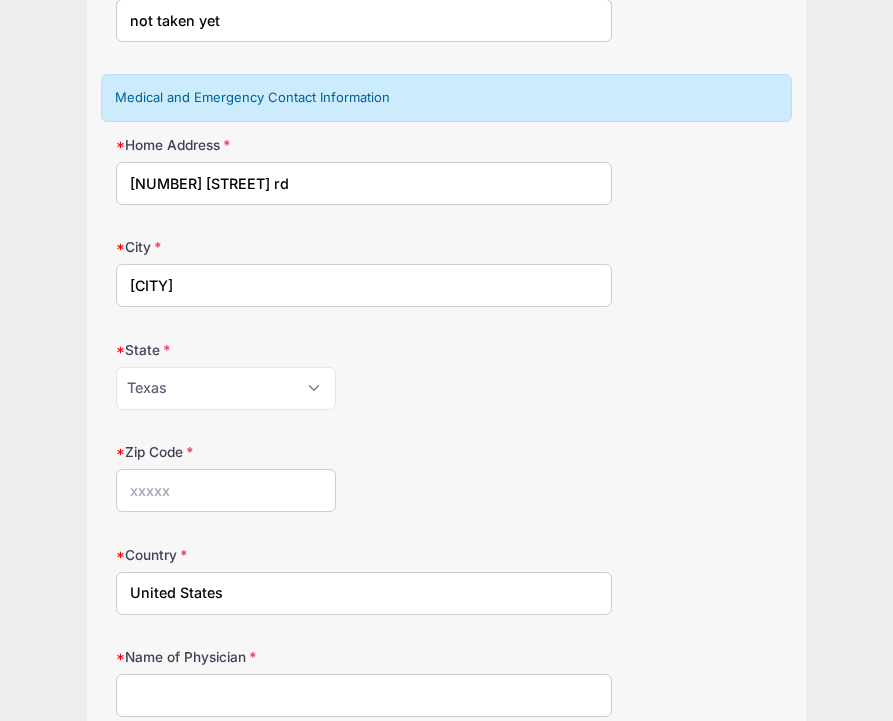 click on "Zip Code" at bounding box center [226, 490] 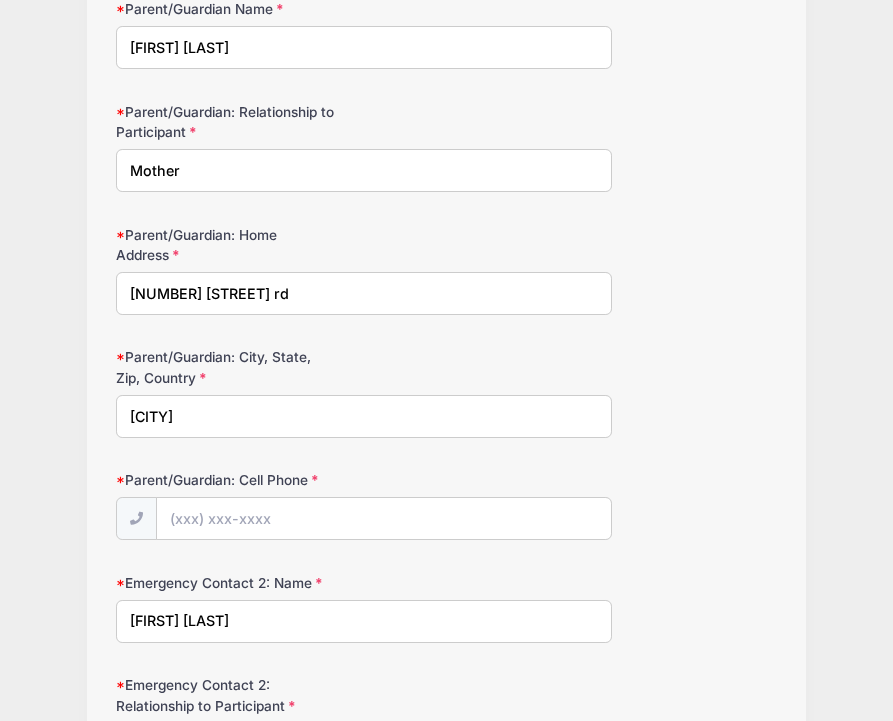 scroll, scrollTop: 3609, scrollLeft: 0, axis: vertical 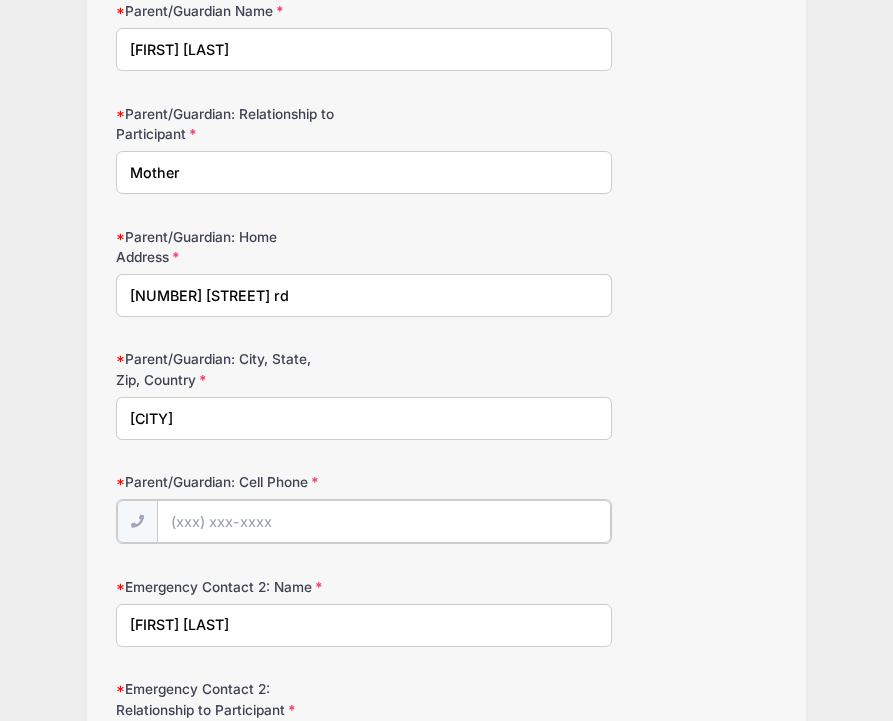 click on "Parent/Guardian: Cell Phone" at bounding box center [383, 521] 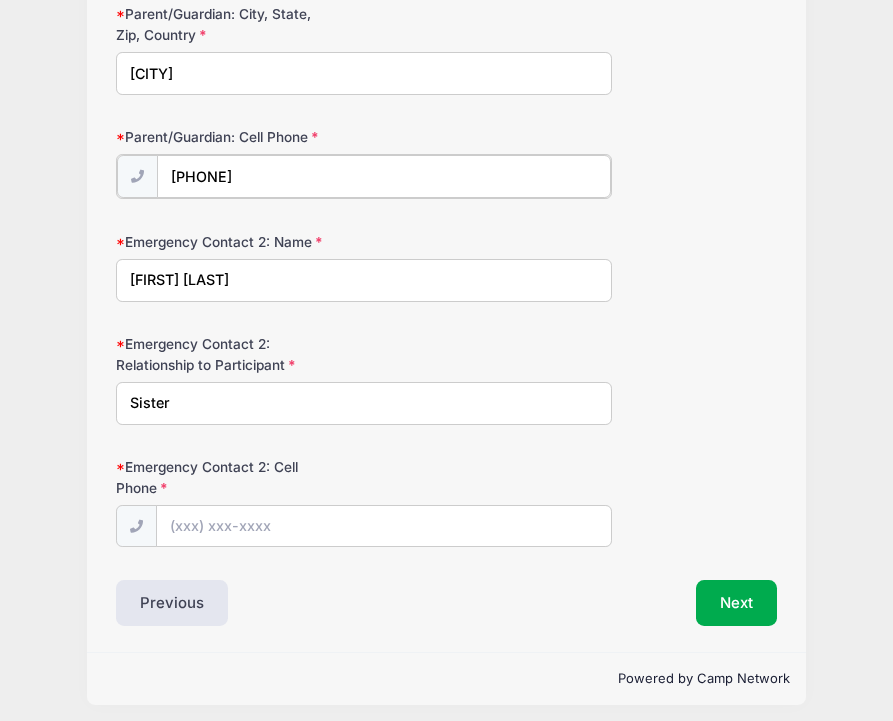 scroll, scrollTop: 3957, scrollLeft: 0, axis: vertical 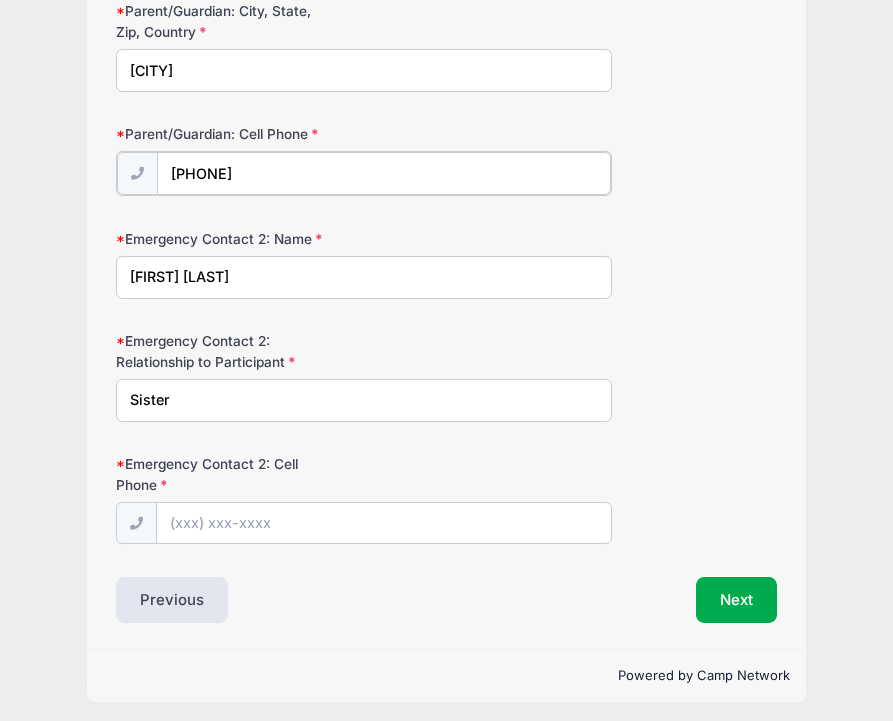 type on "[PHONE]" 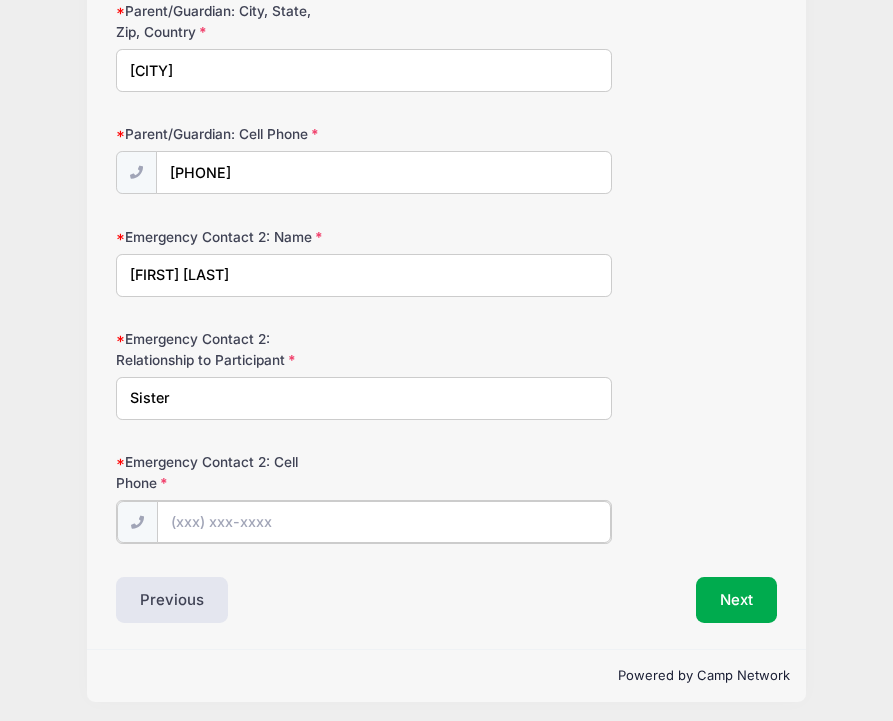 click on "Emergency Contact 2: Cell Phone" at bounding box center [383, 522] 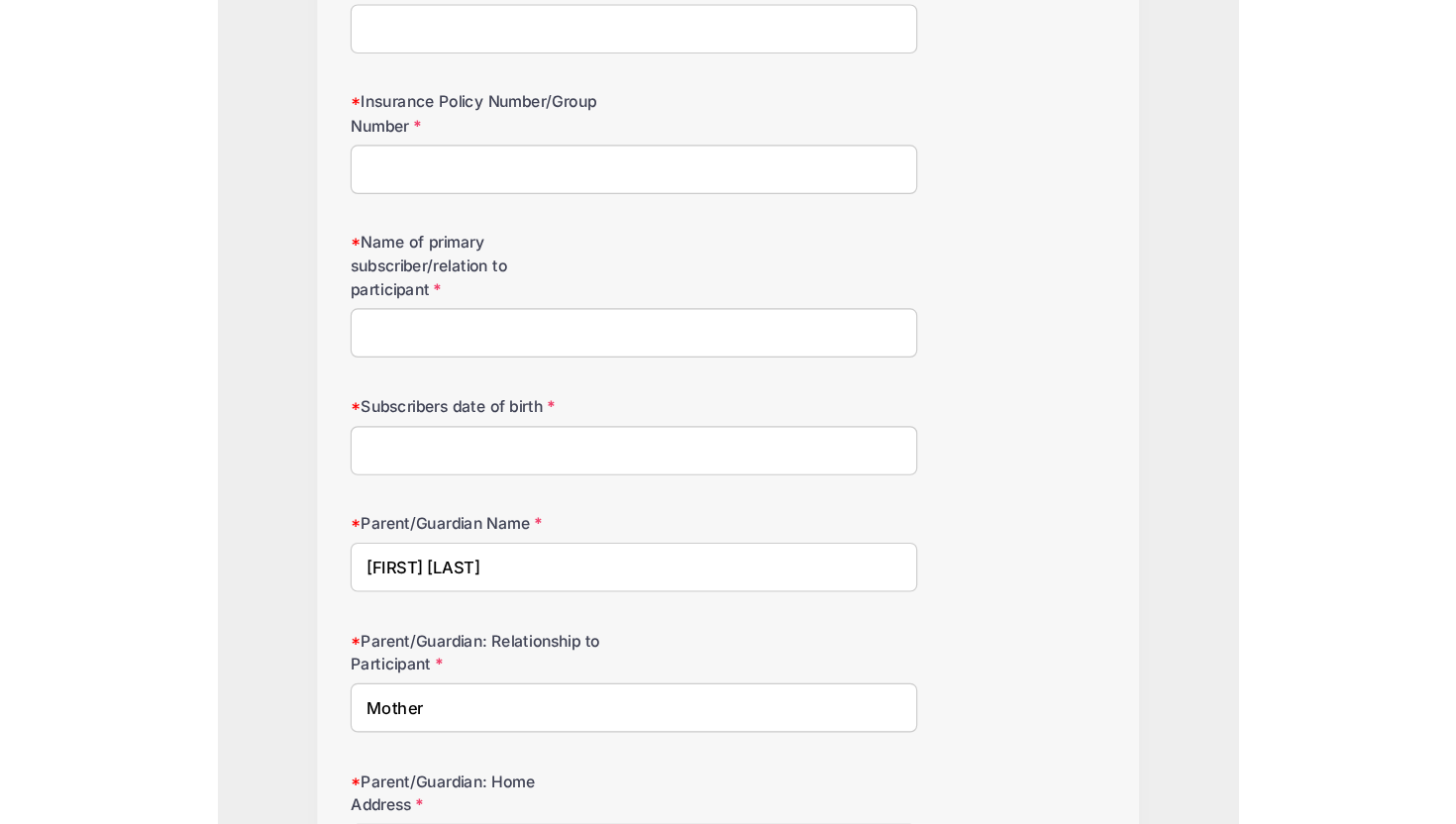 scroll, scrollTop: 3131, scrollLeft: 0, axis: vertical 